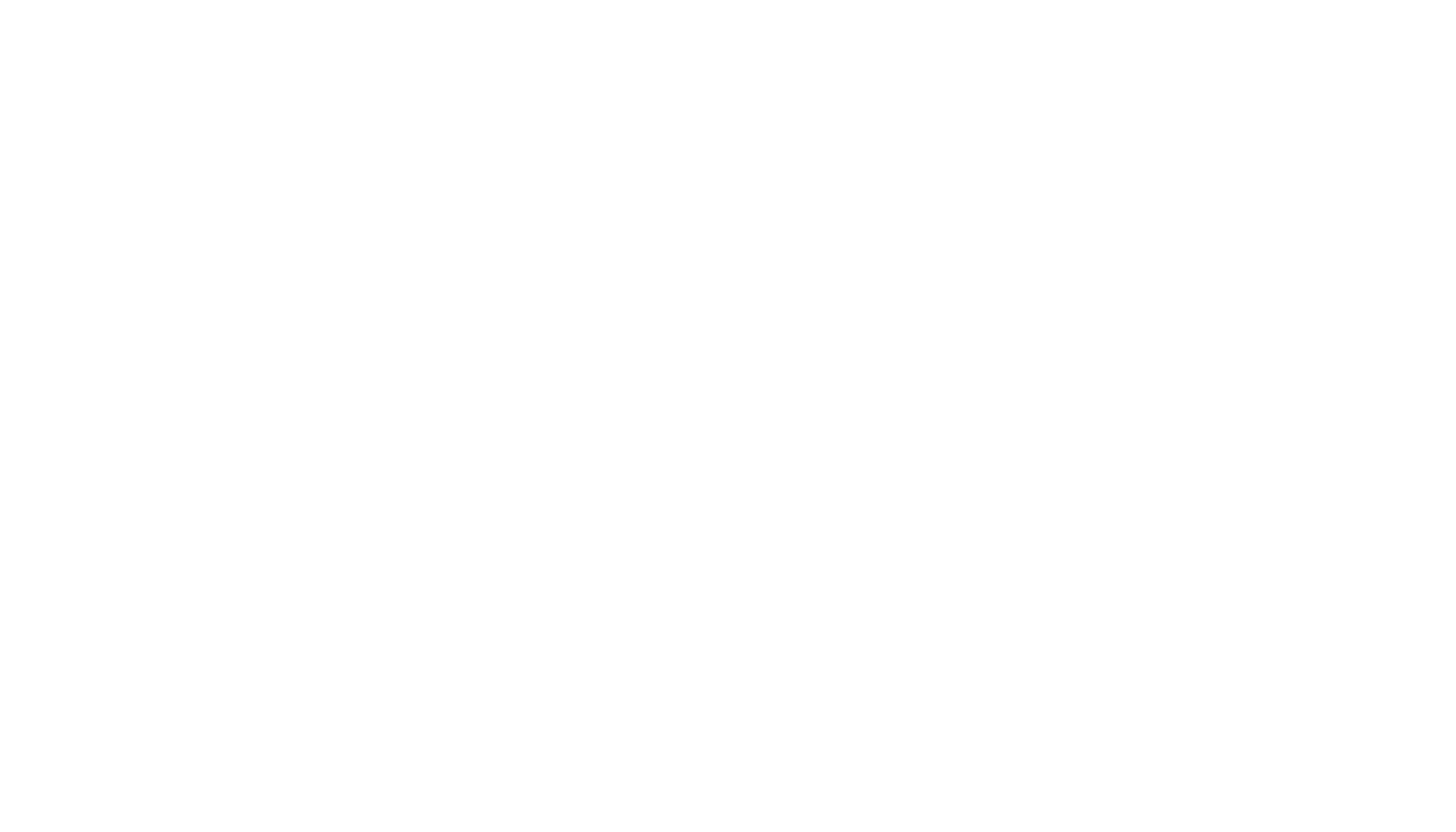 scroll, scrollTop: 0, scrollLeft: 0, axis: both 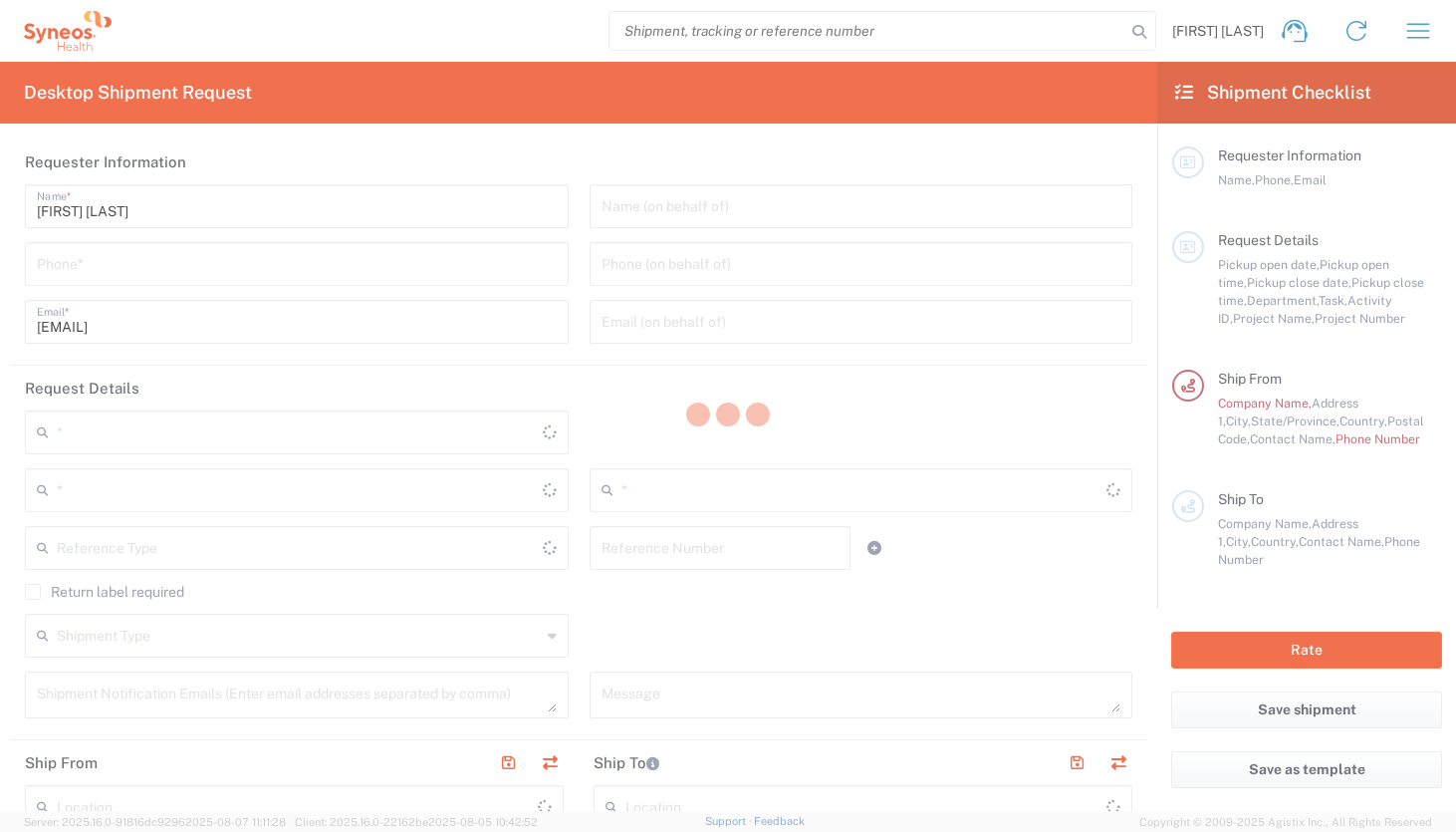 type on "New York" 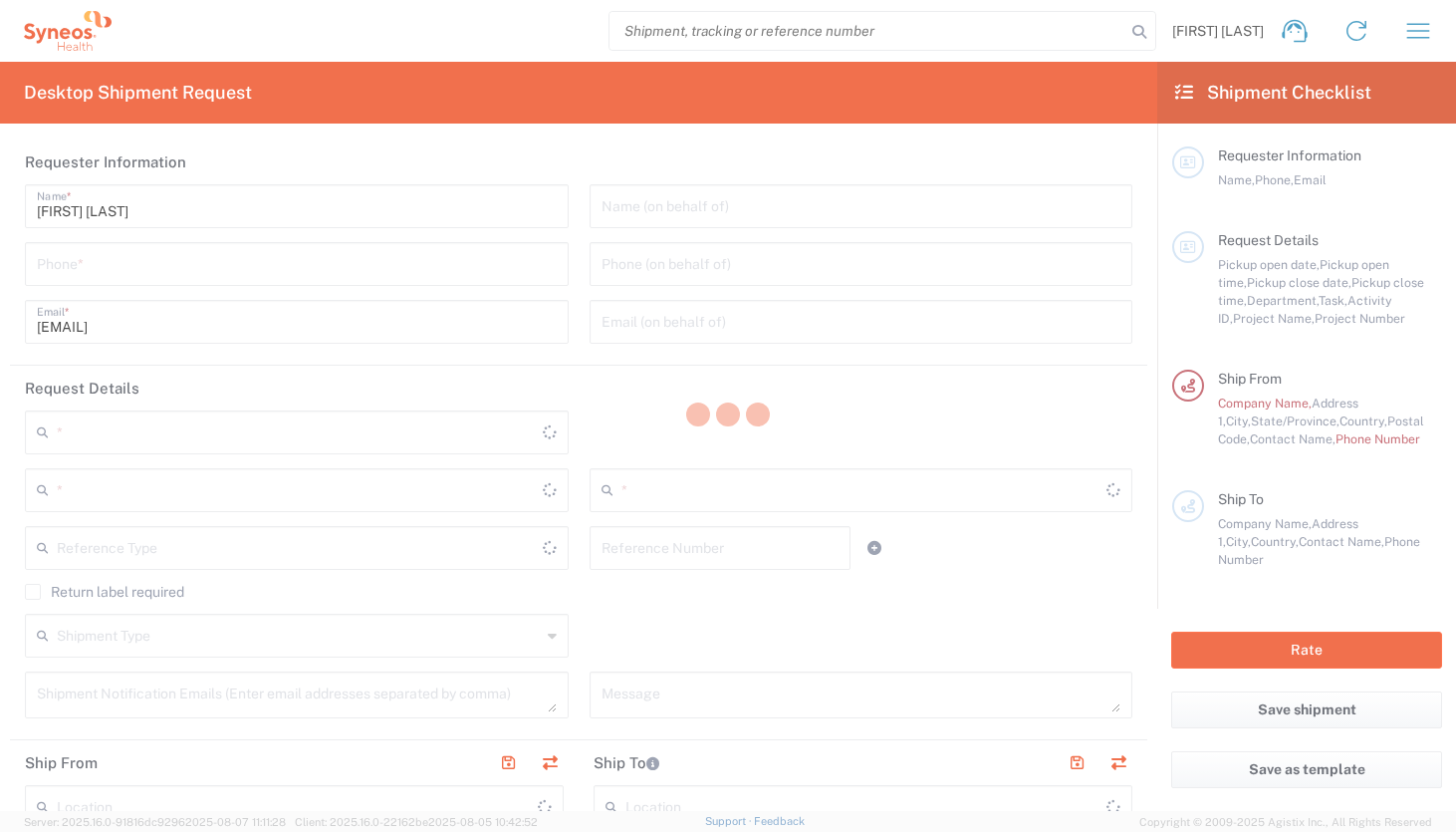 type on "United States" 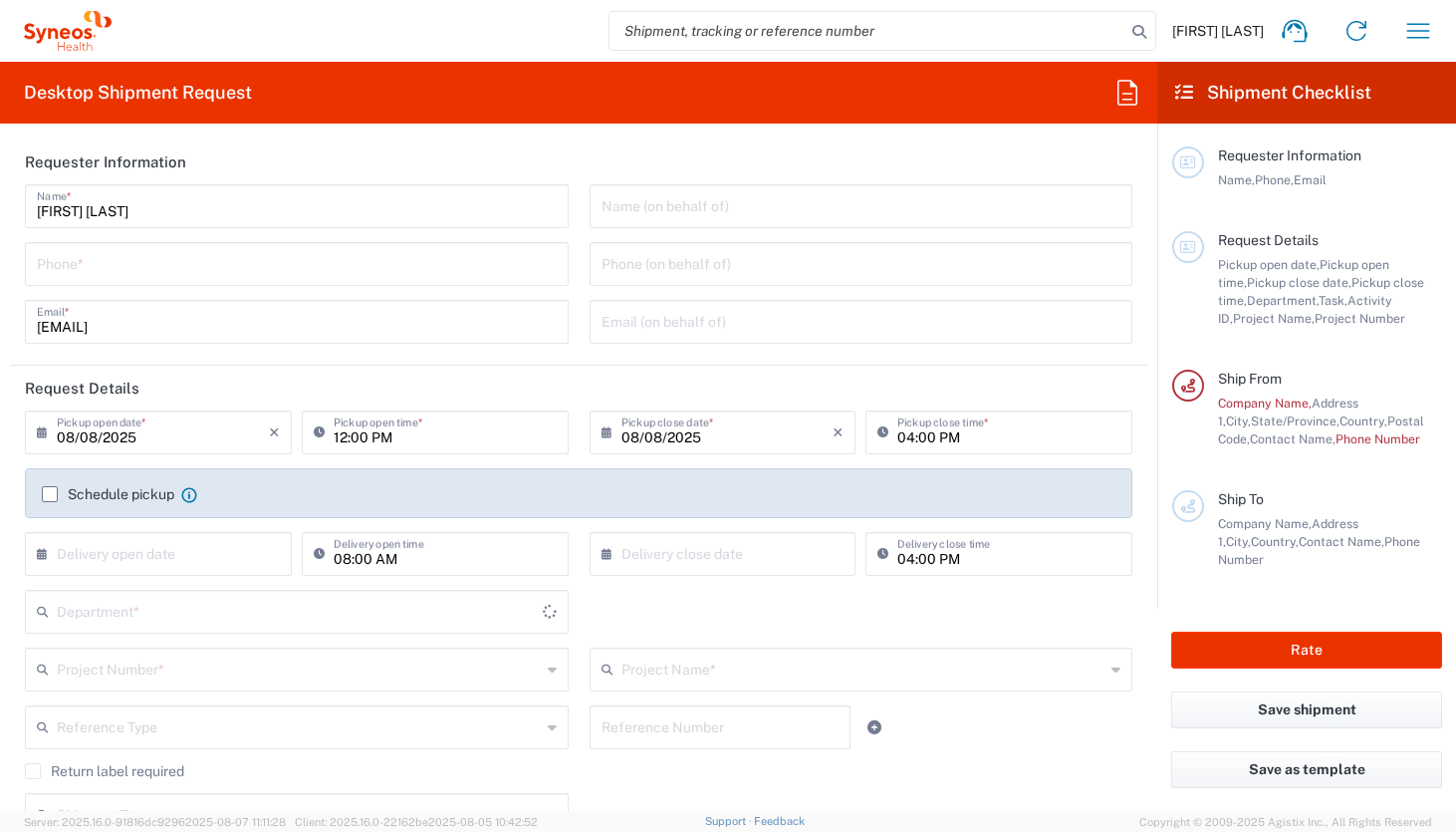 type on "6150" 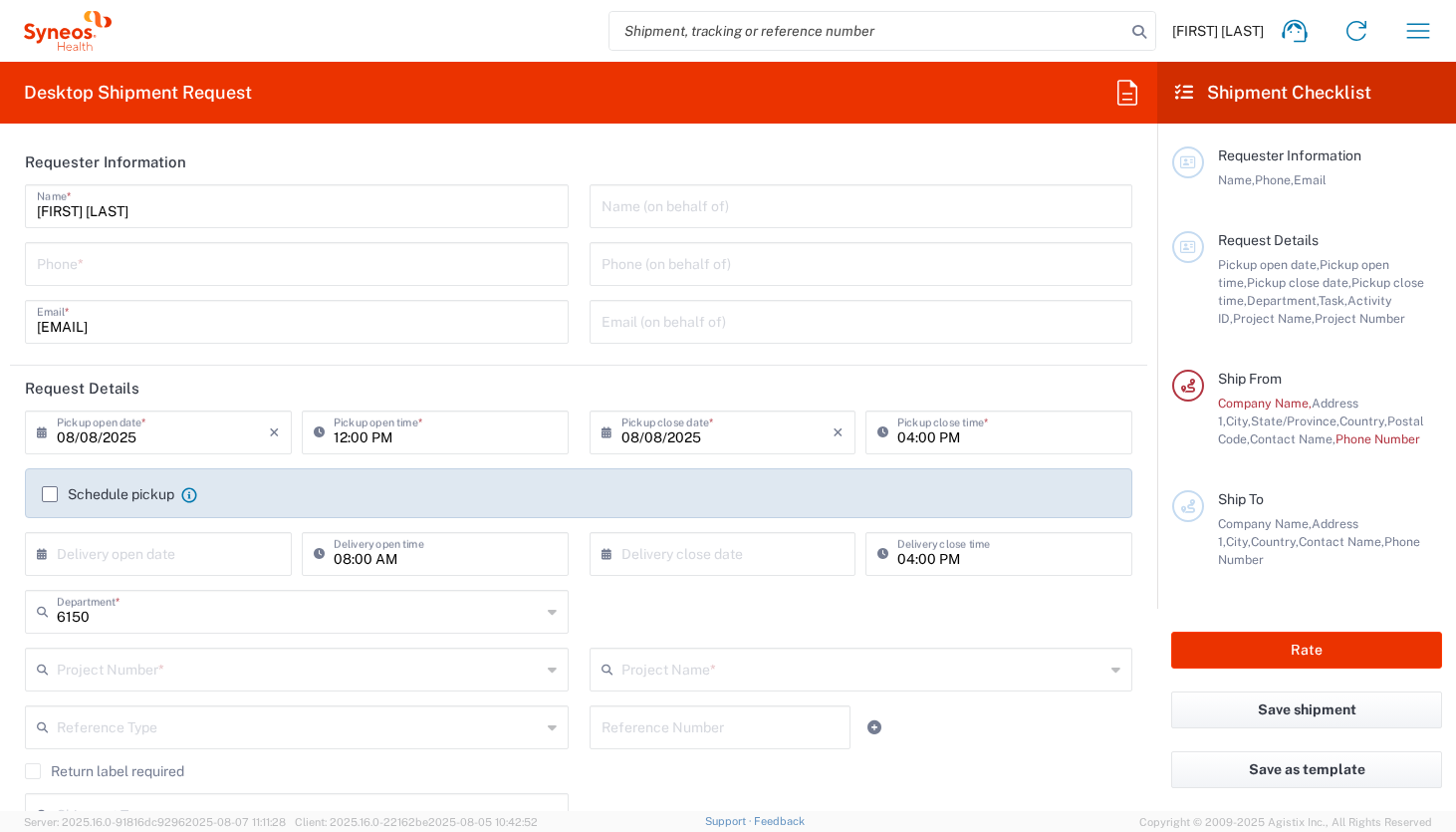 type on "BioSector 2 LLC- New York US" 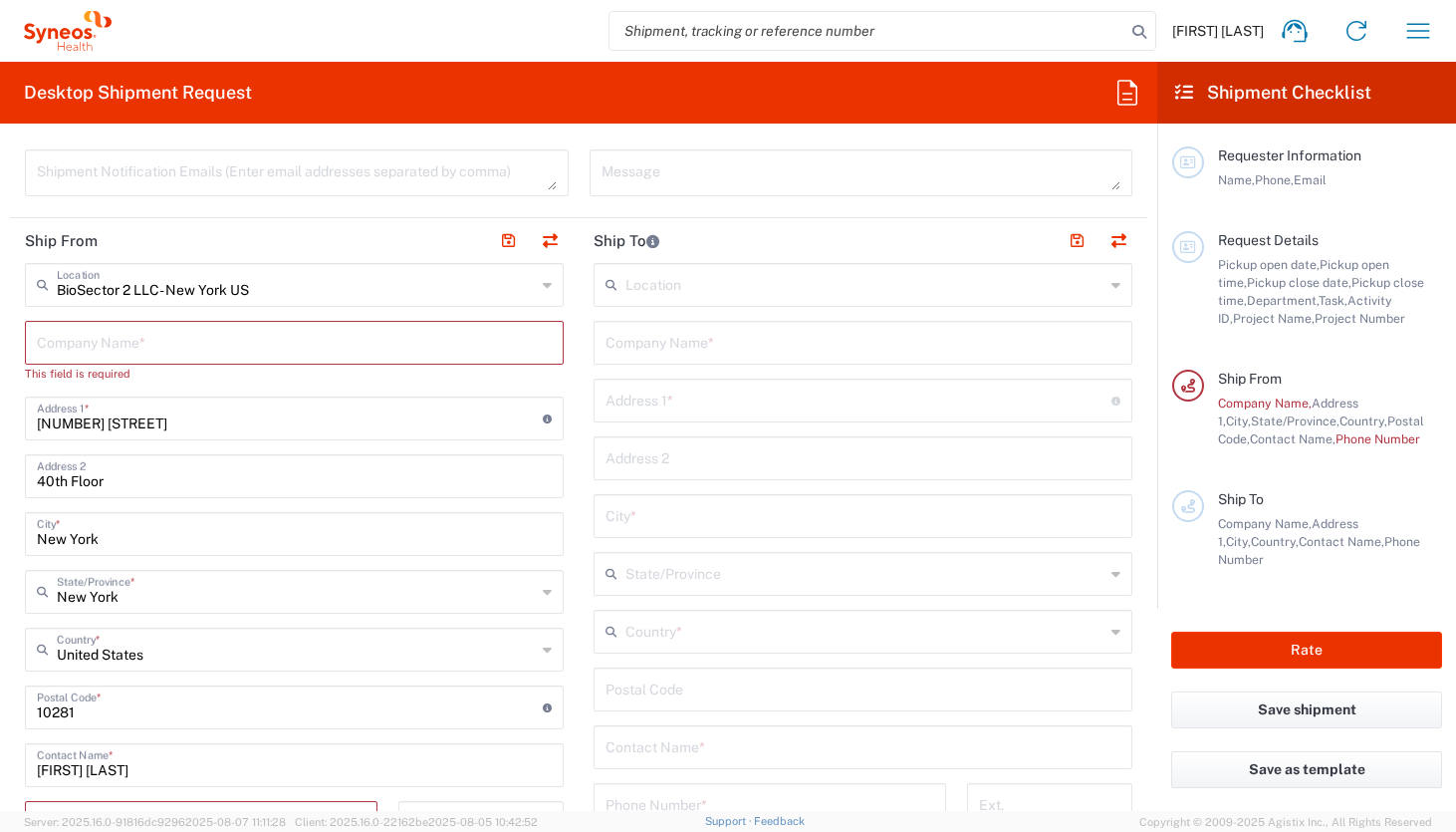 scroll, scrollTop: 707, scrollLeft: 0, axis: vertical 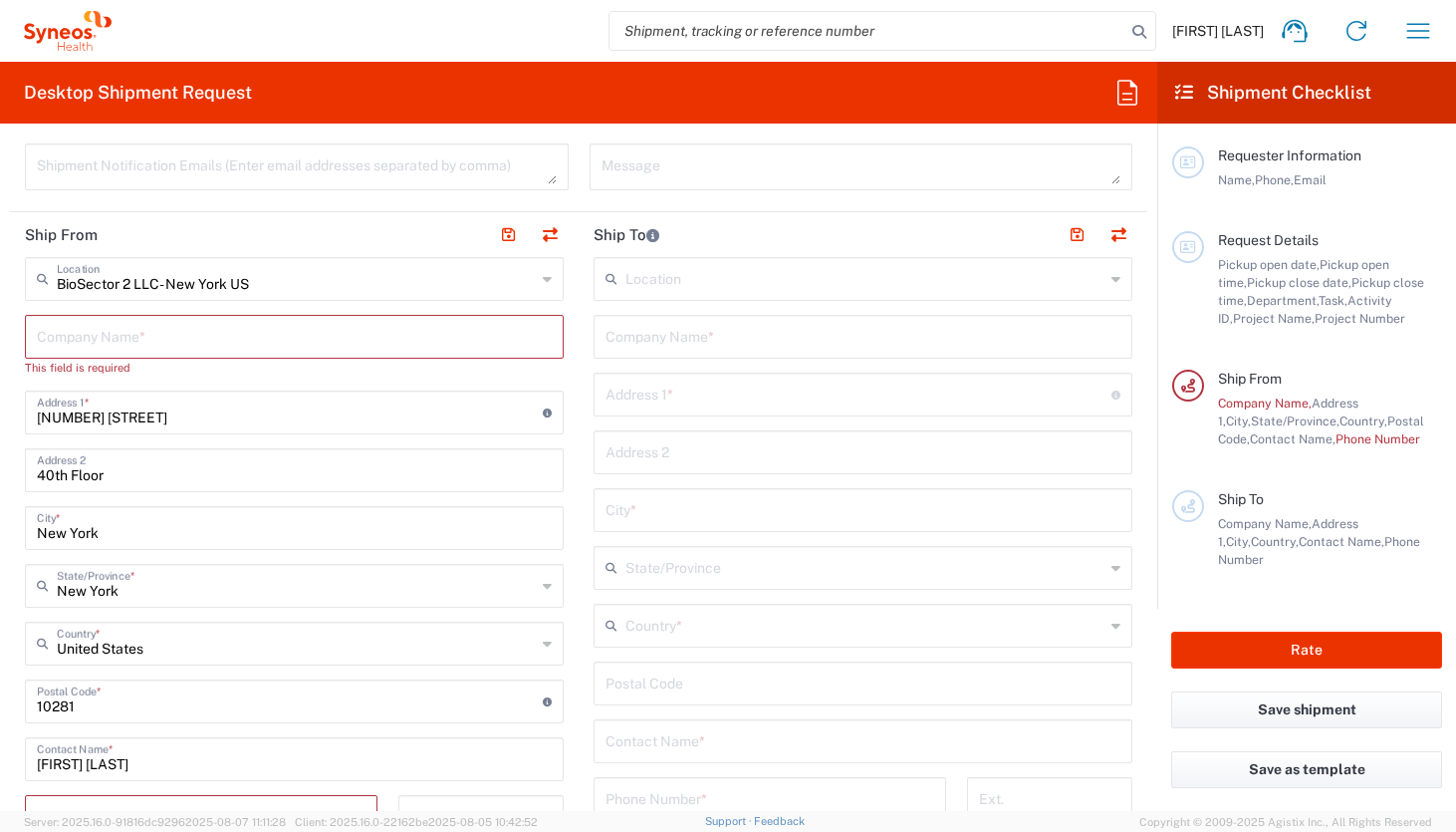 click at bounding box center (294, 335) 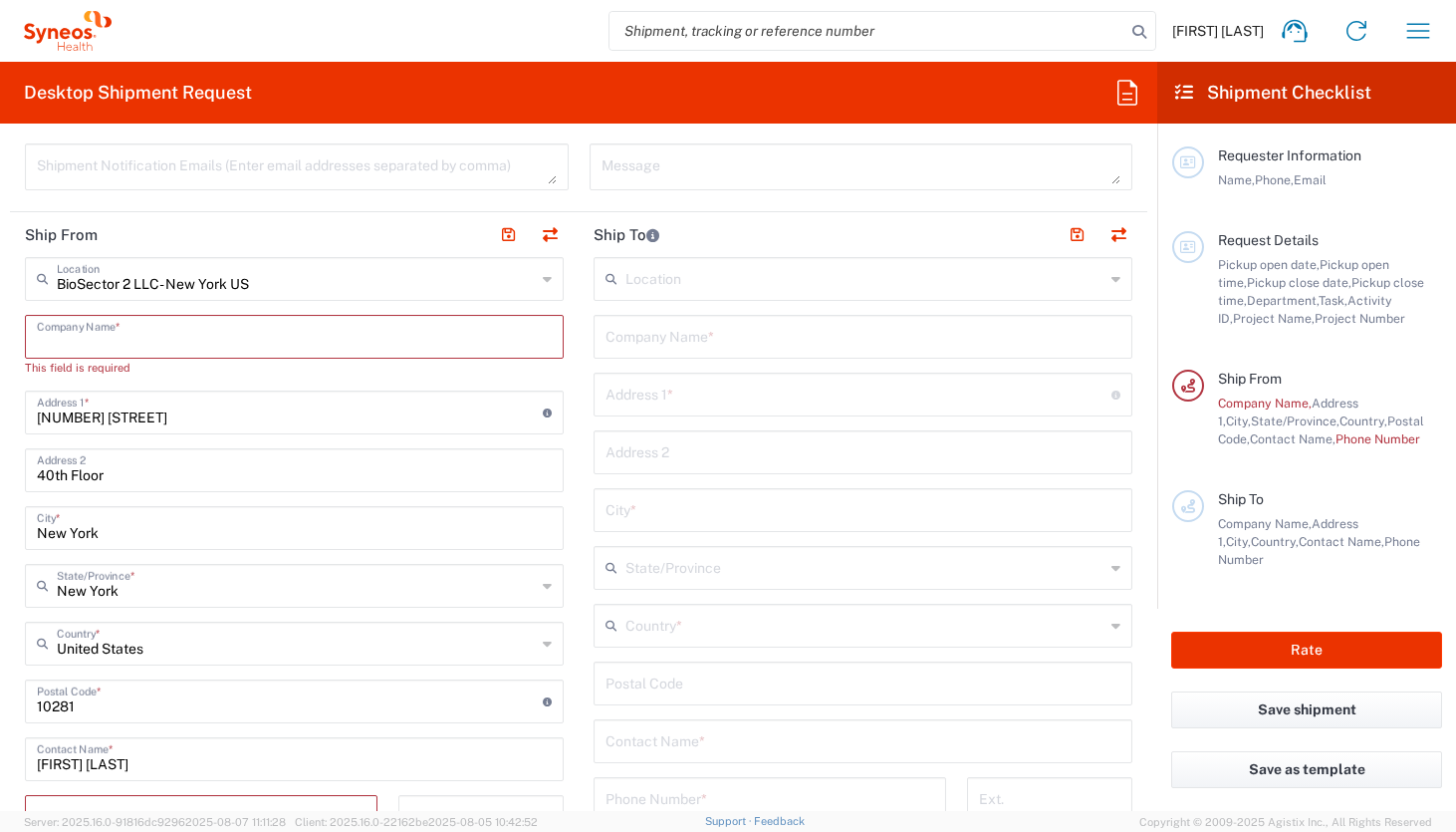 click on "This field is required" 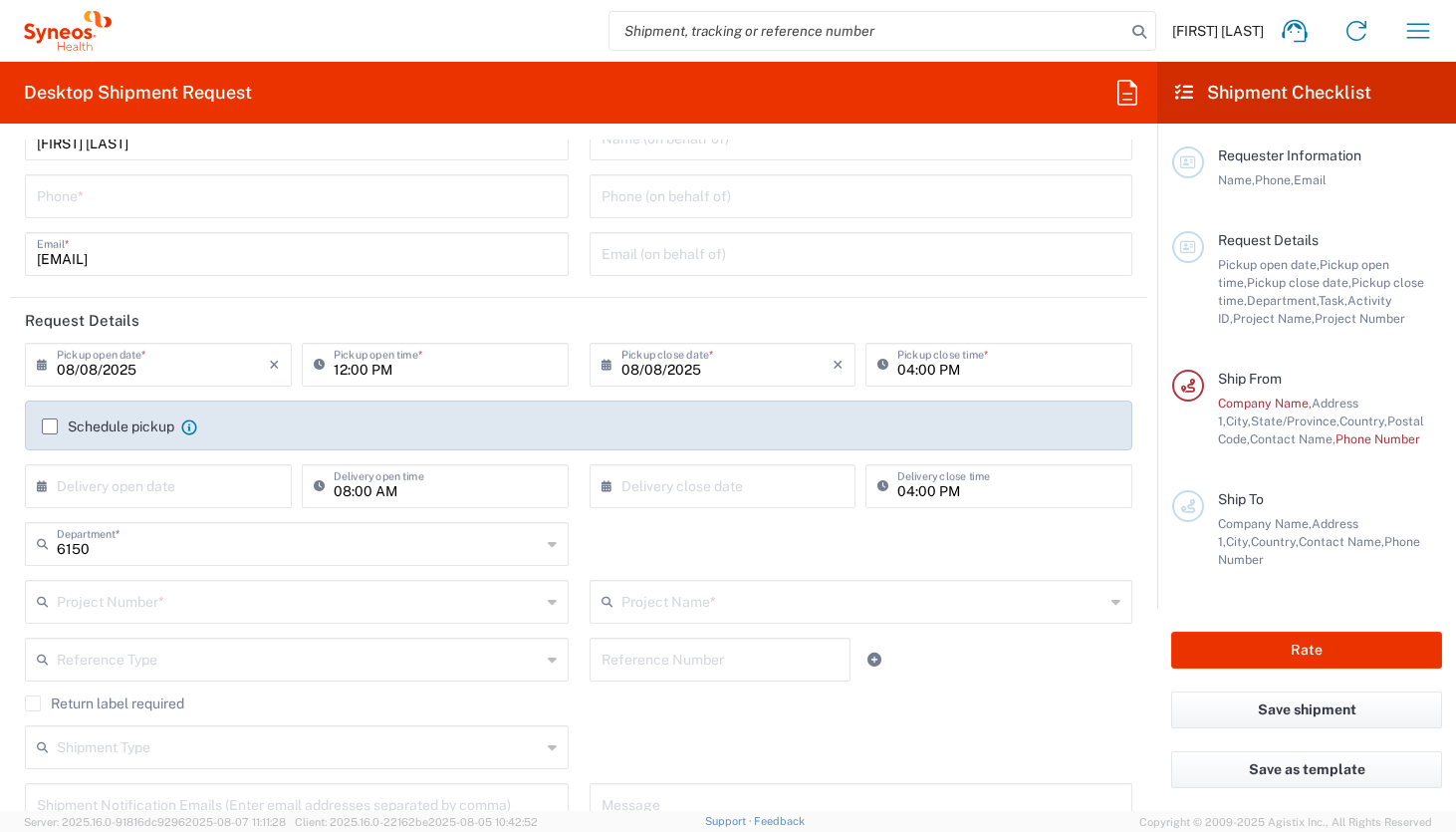 scroll, scrollTop: 0, scrollLeft: 0, axis: both 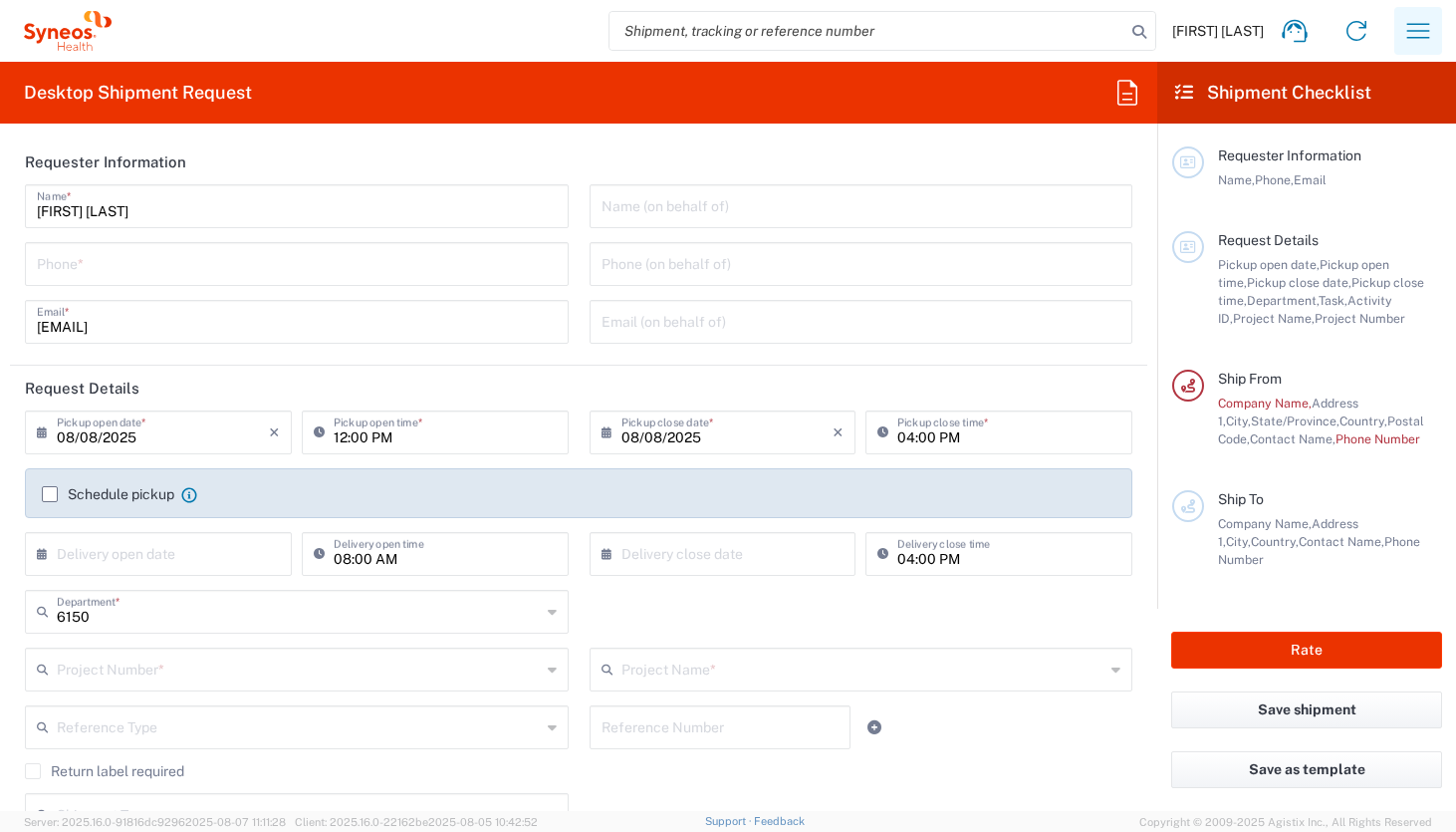 click 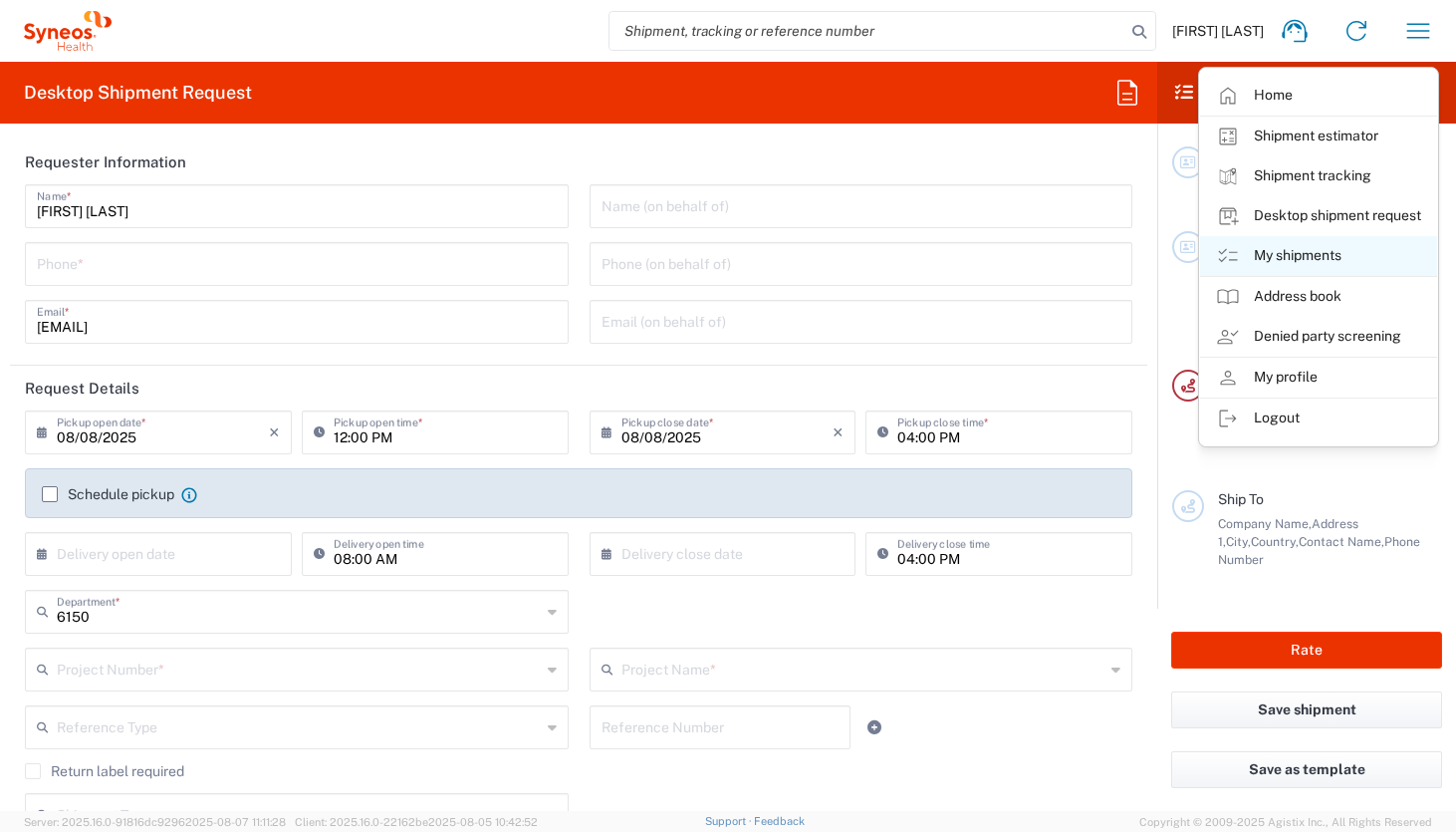 click on "My shipments" 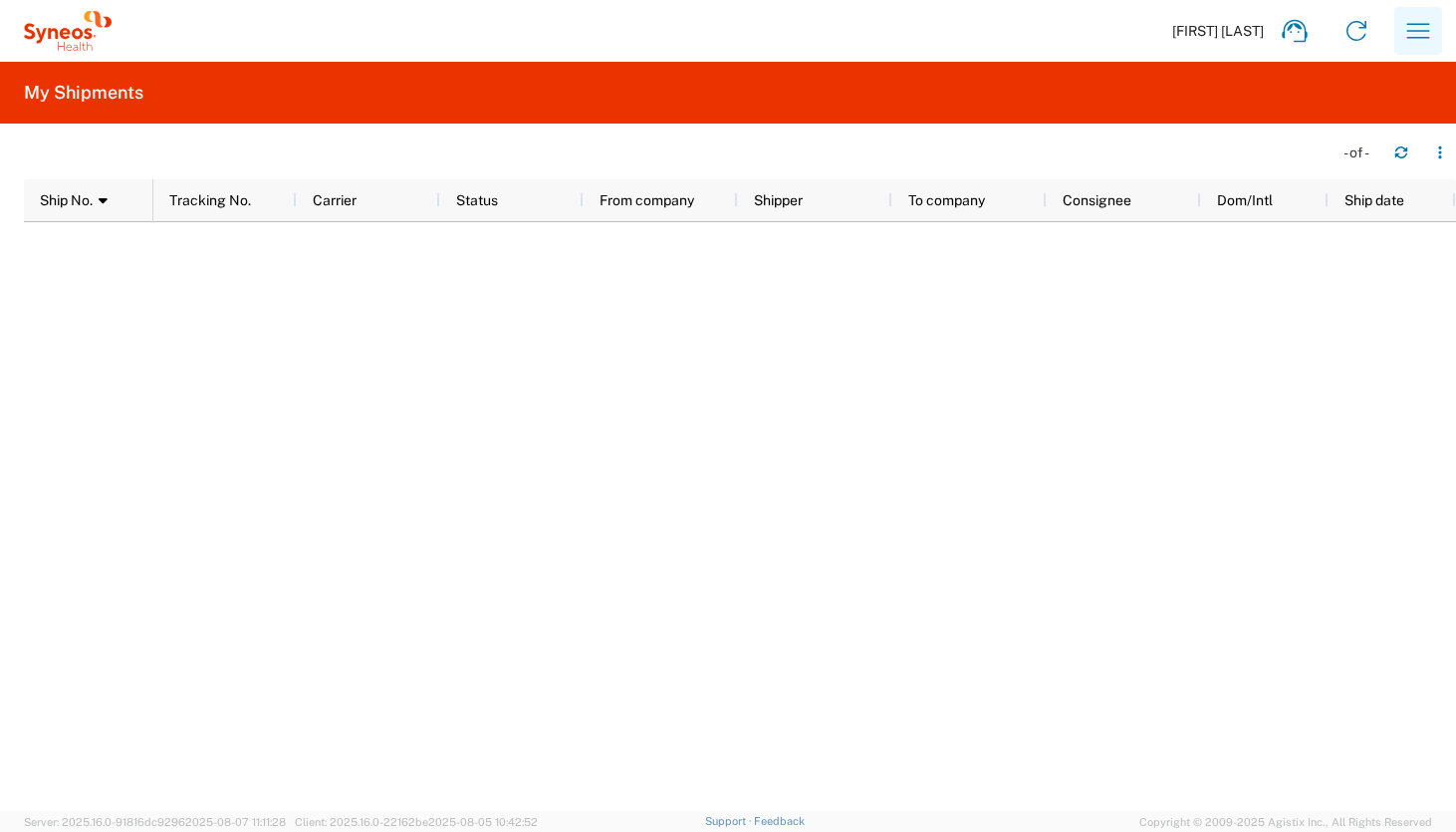 click 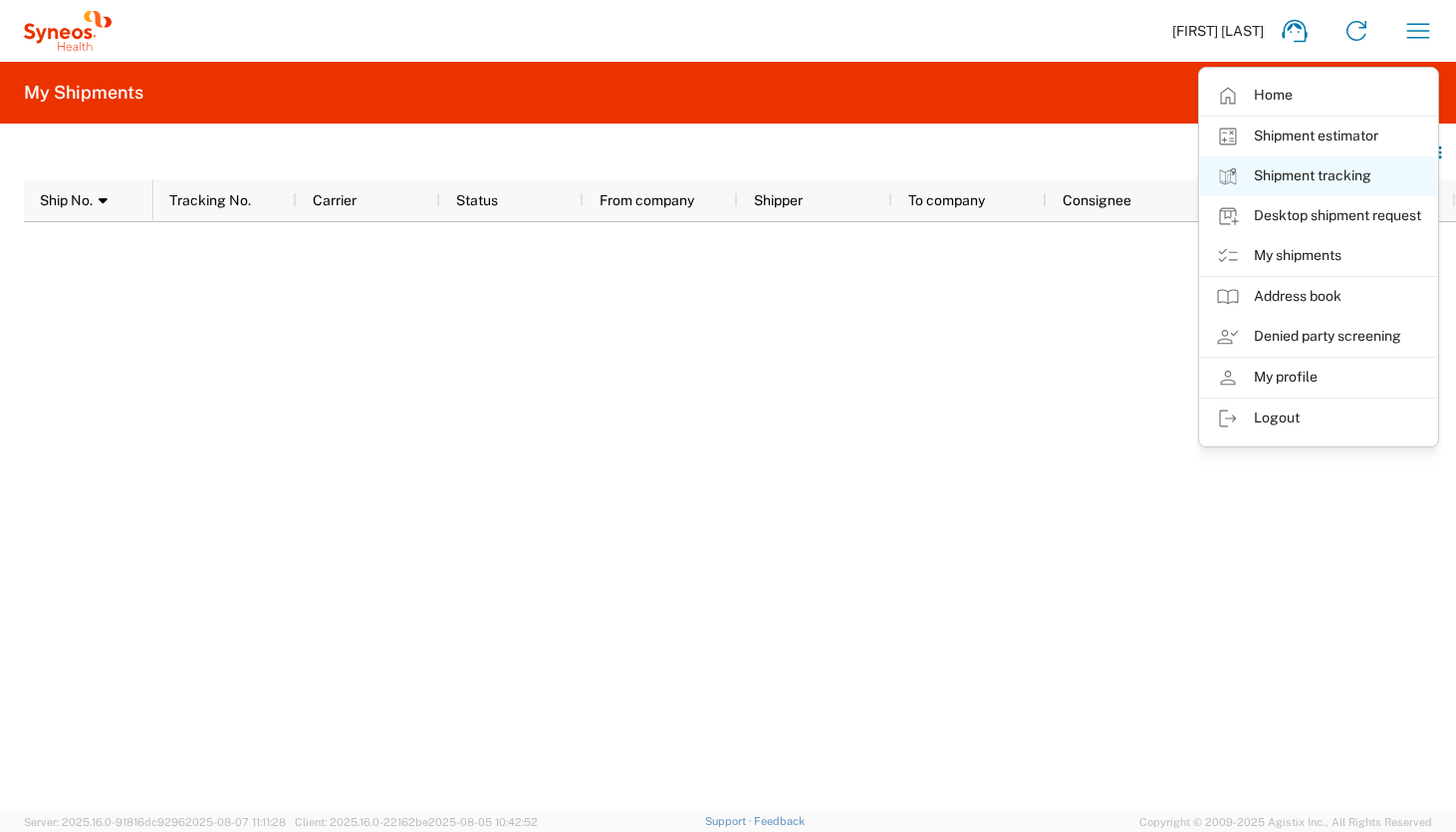 click on "Shipment tracking" 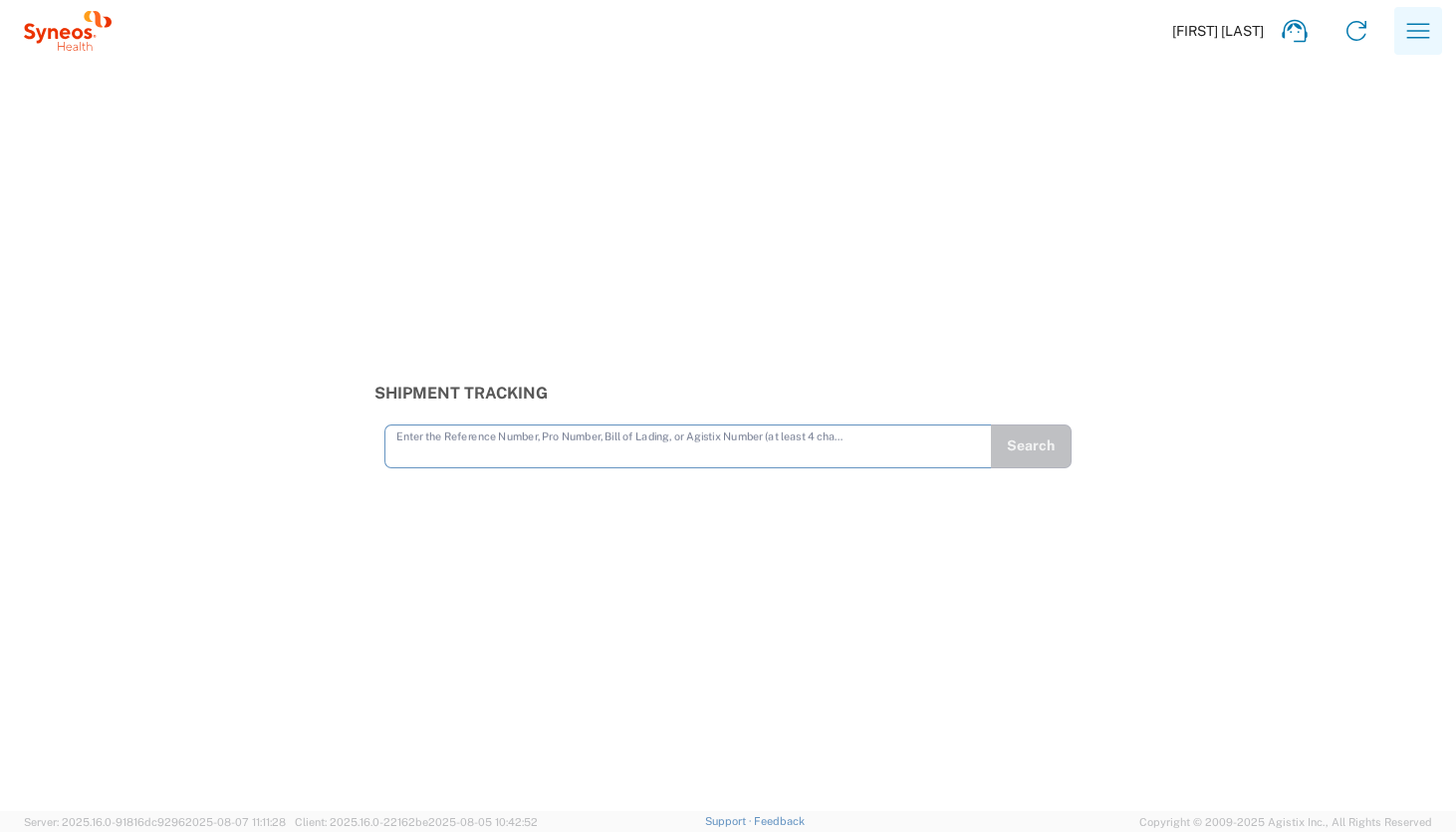 click 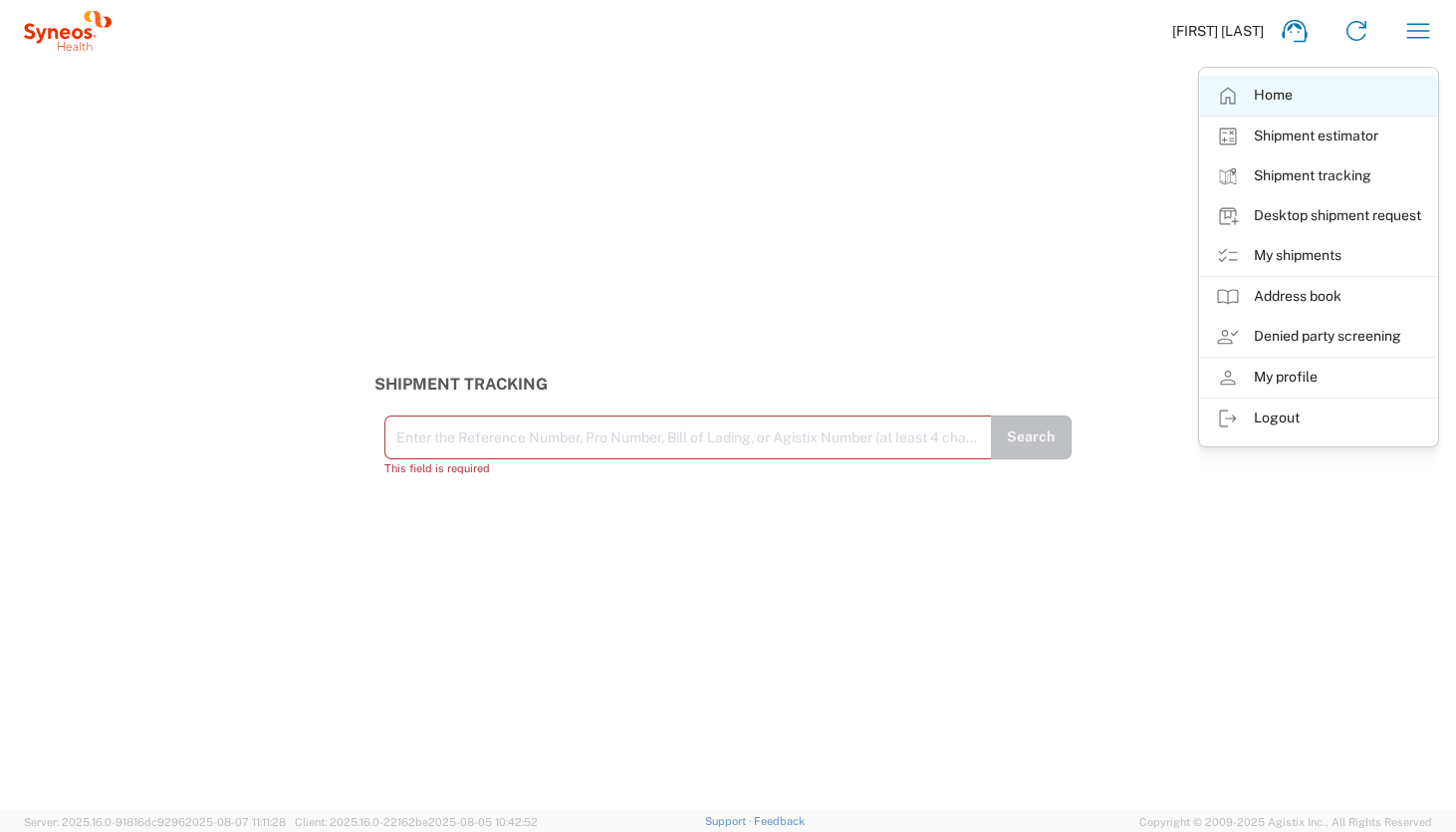 click on "Home" 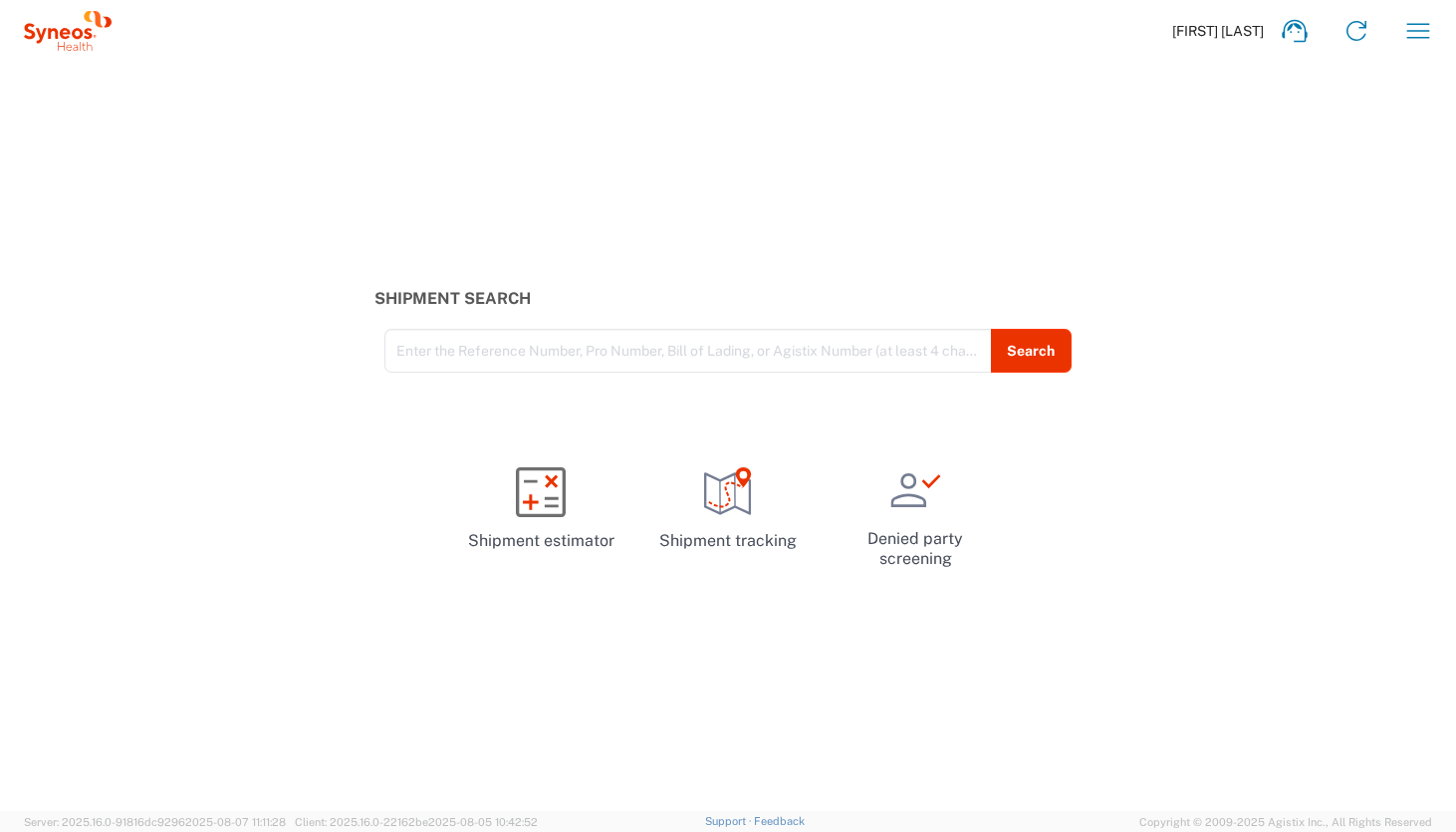 click on "Enter the Reference Number, Pro Number, Bill of Lading, or Agistix Number (at least 4 chars)" 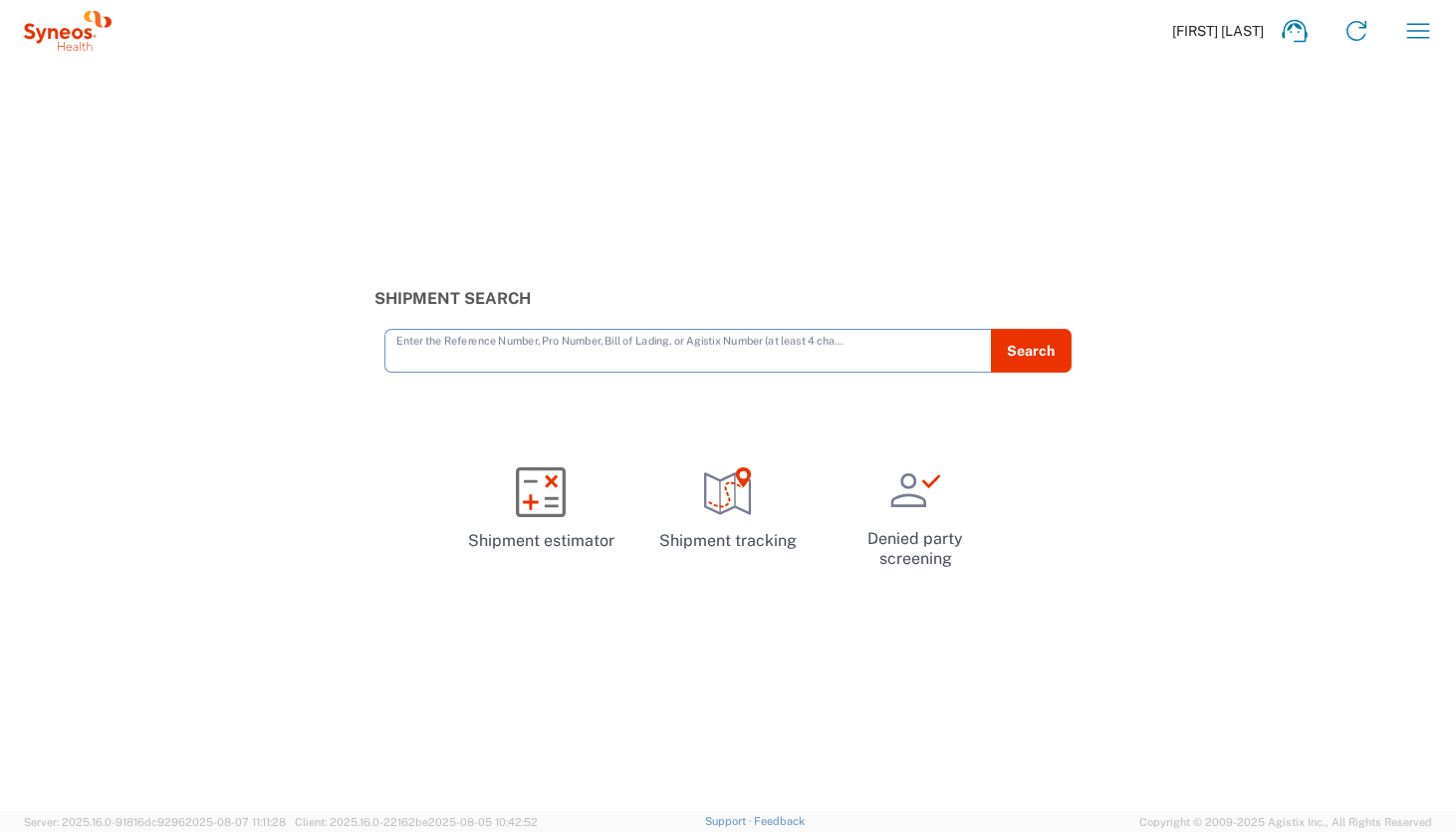 click at bounding box center [688, 349] 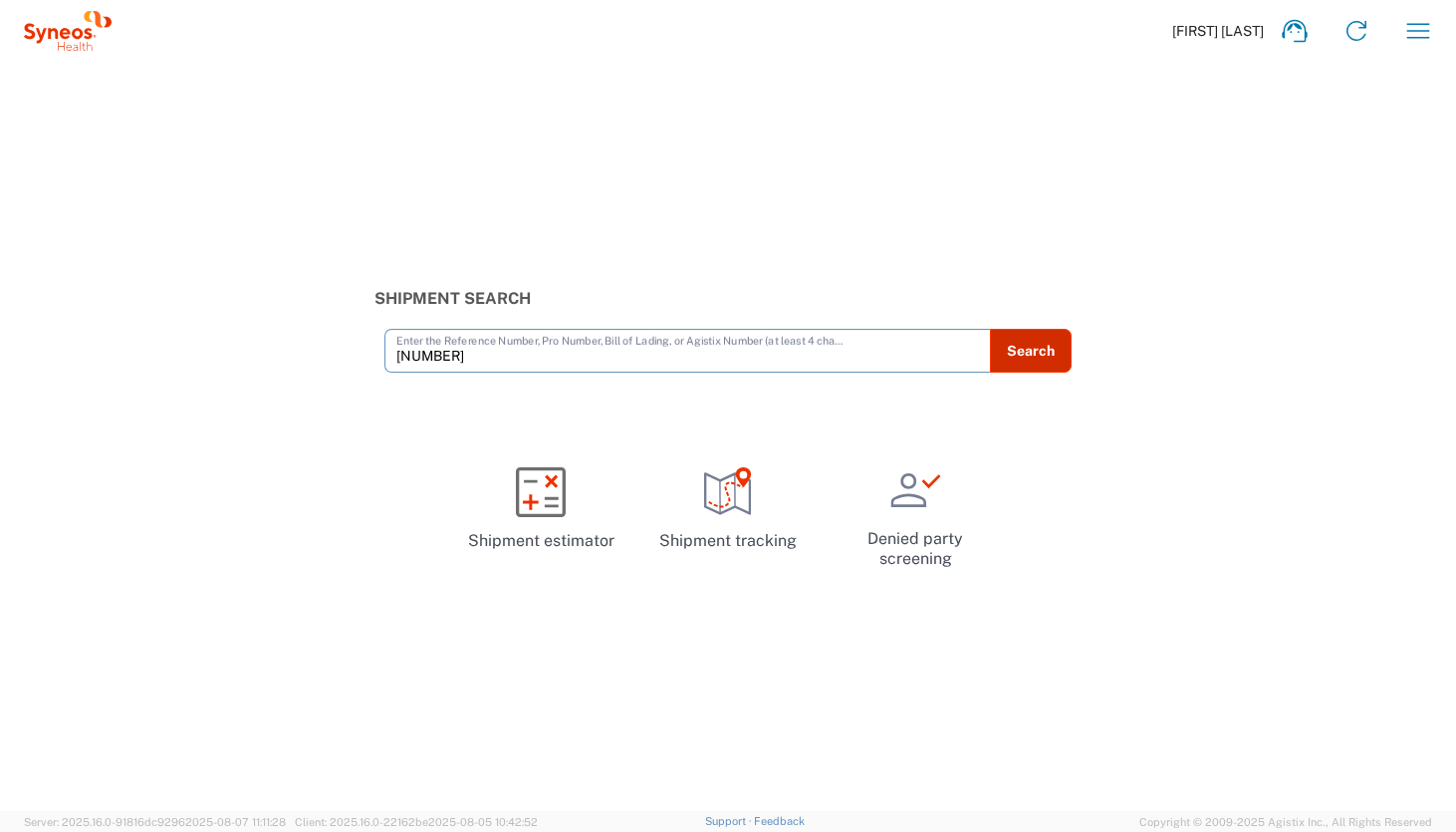type on "[NUMBER]" 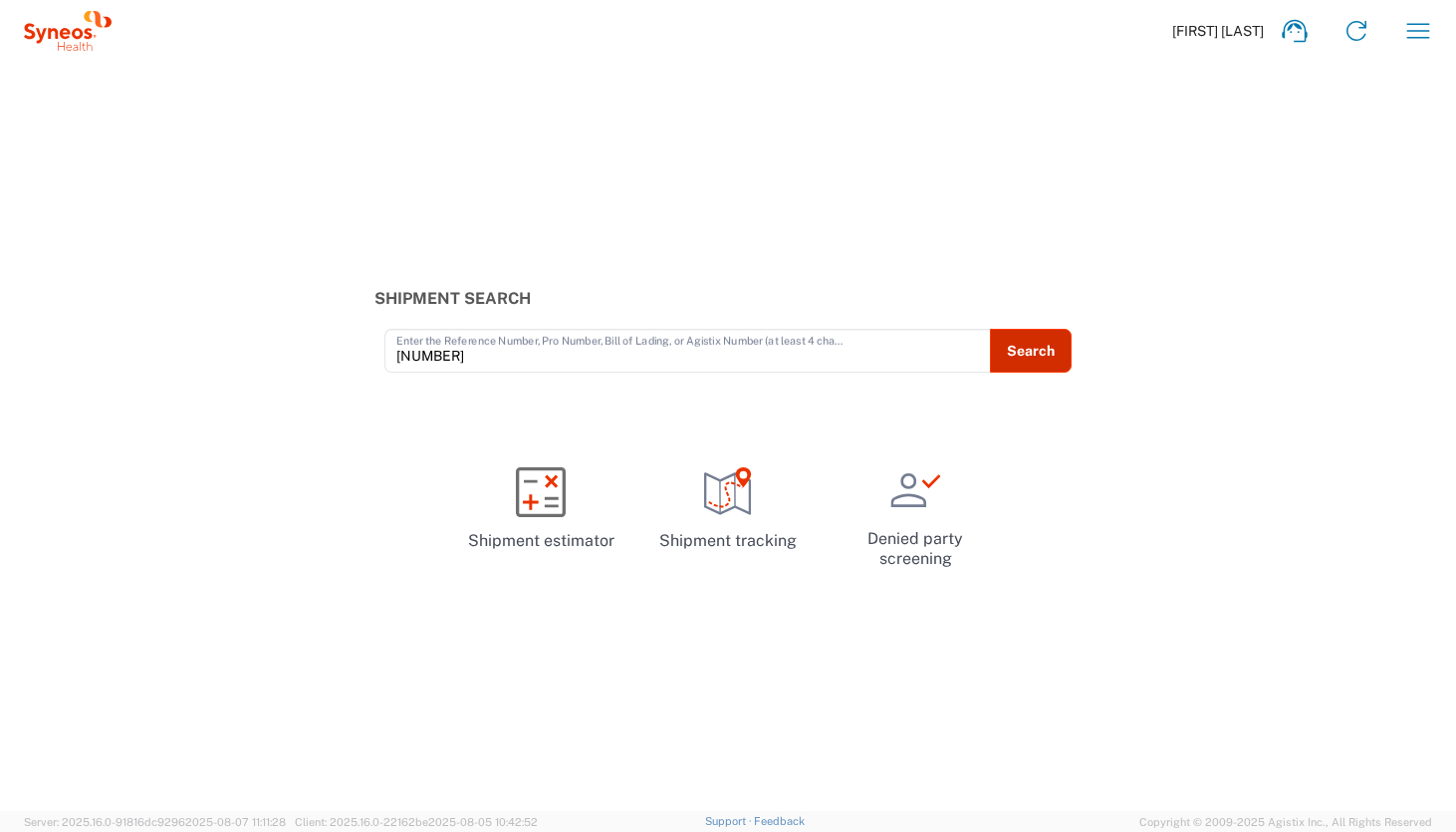 click on "Search" 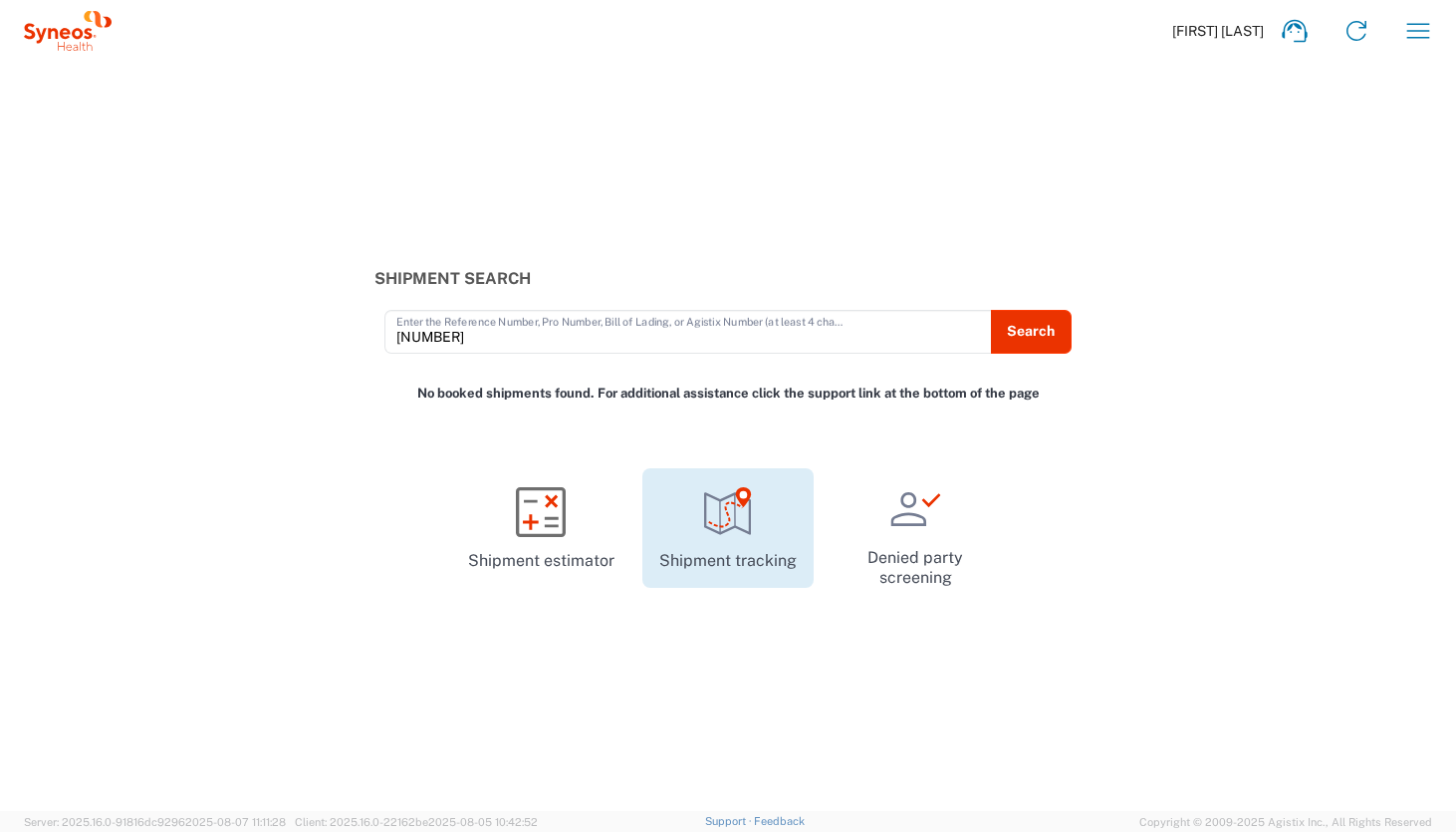 click 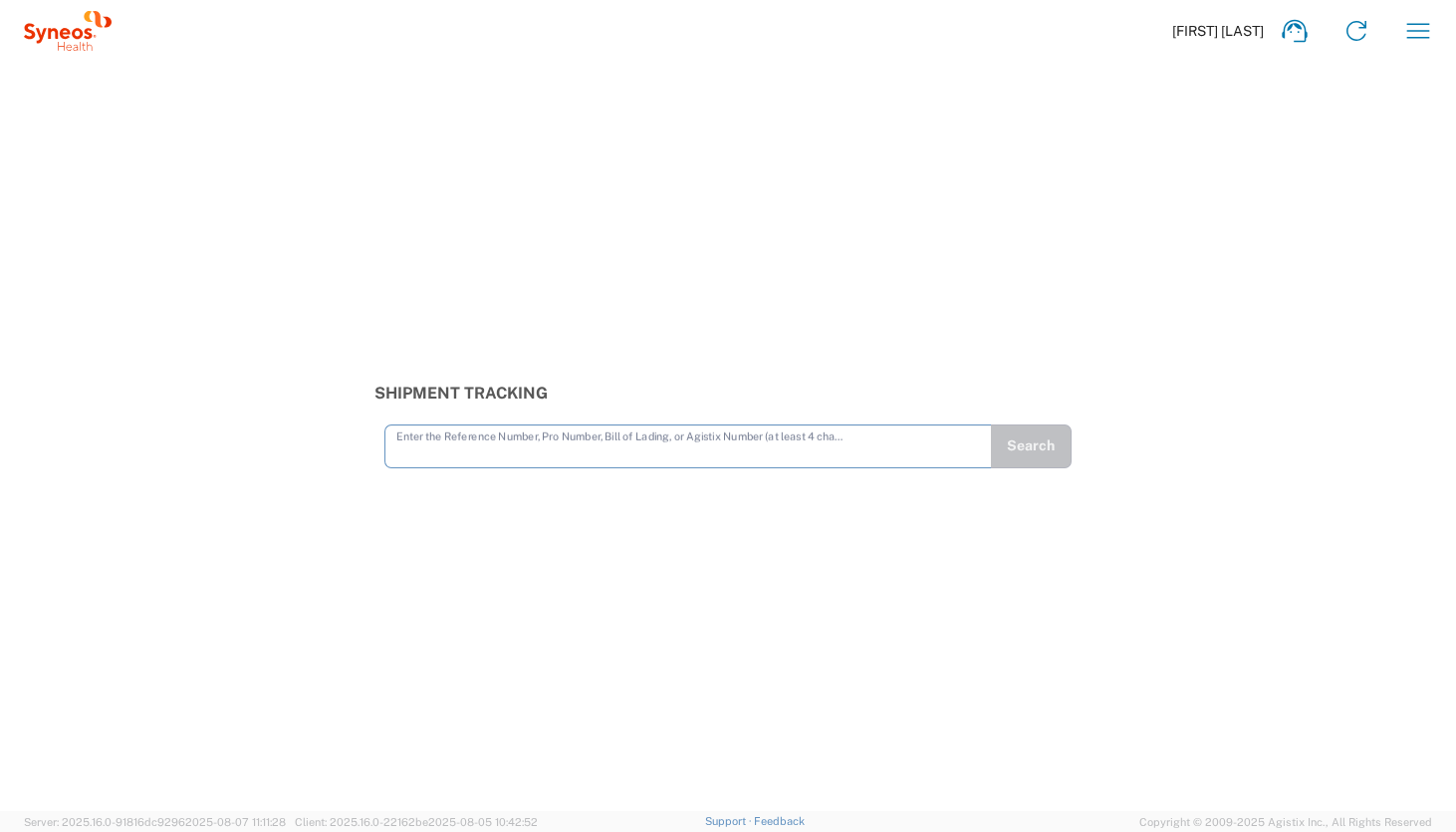 click at bounding box center (688, 444) 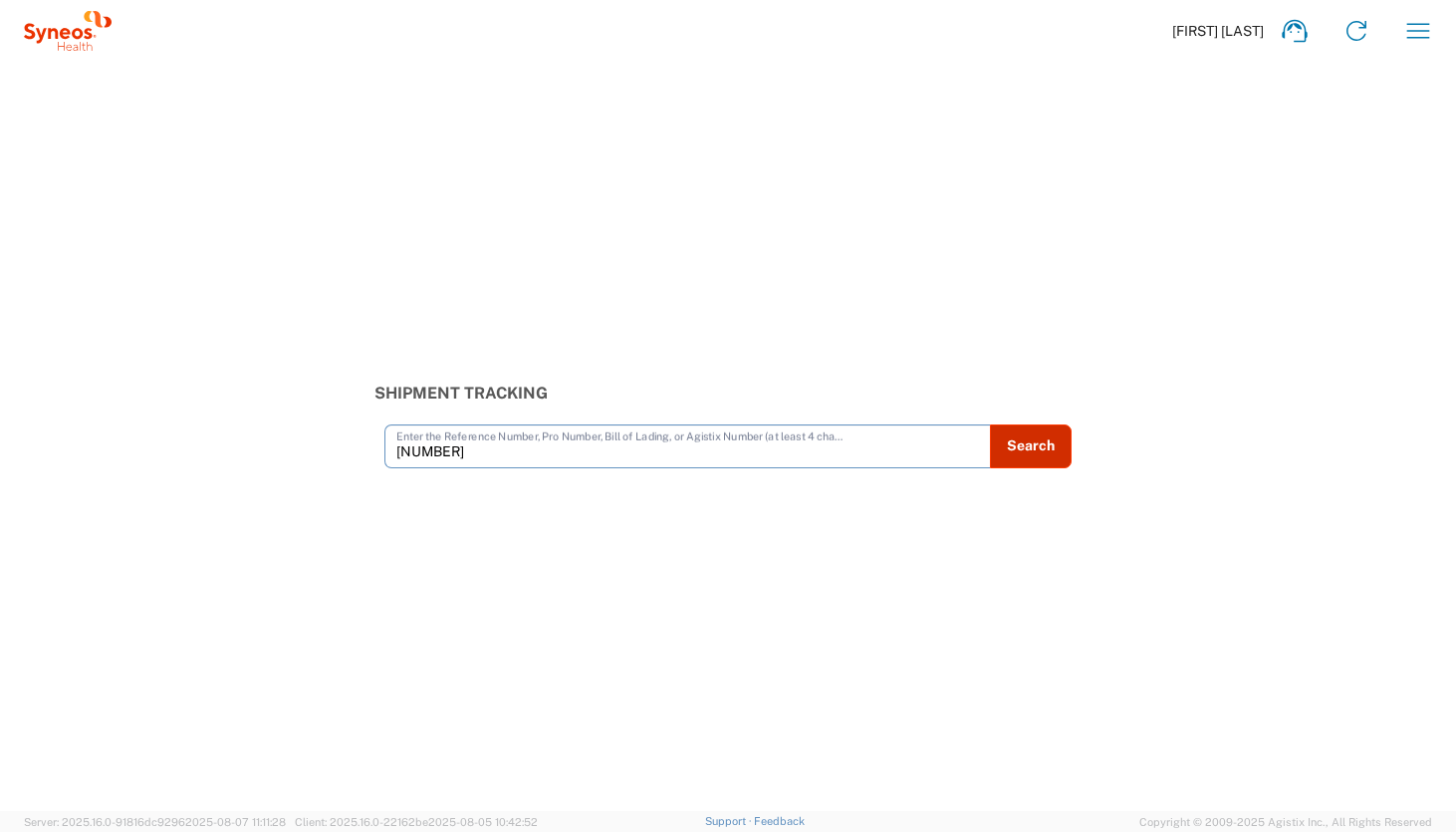type on "[NUMBER]" 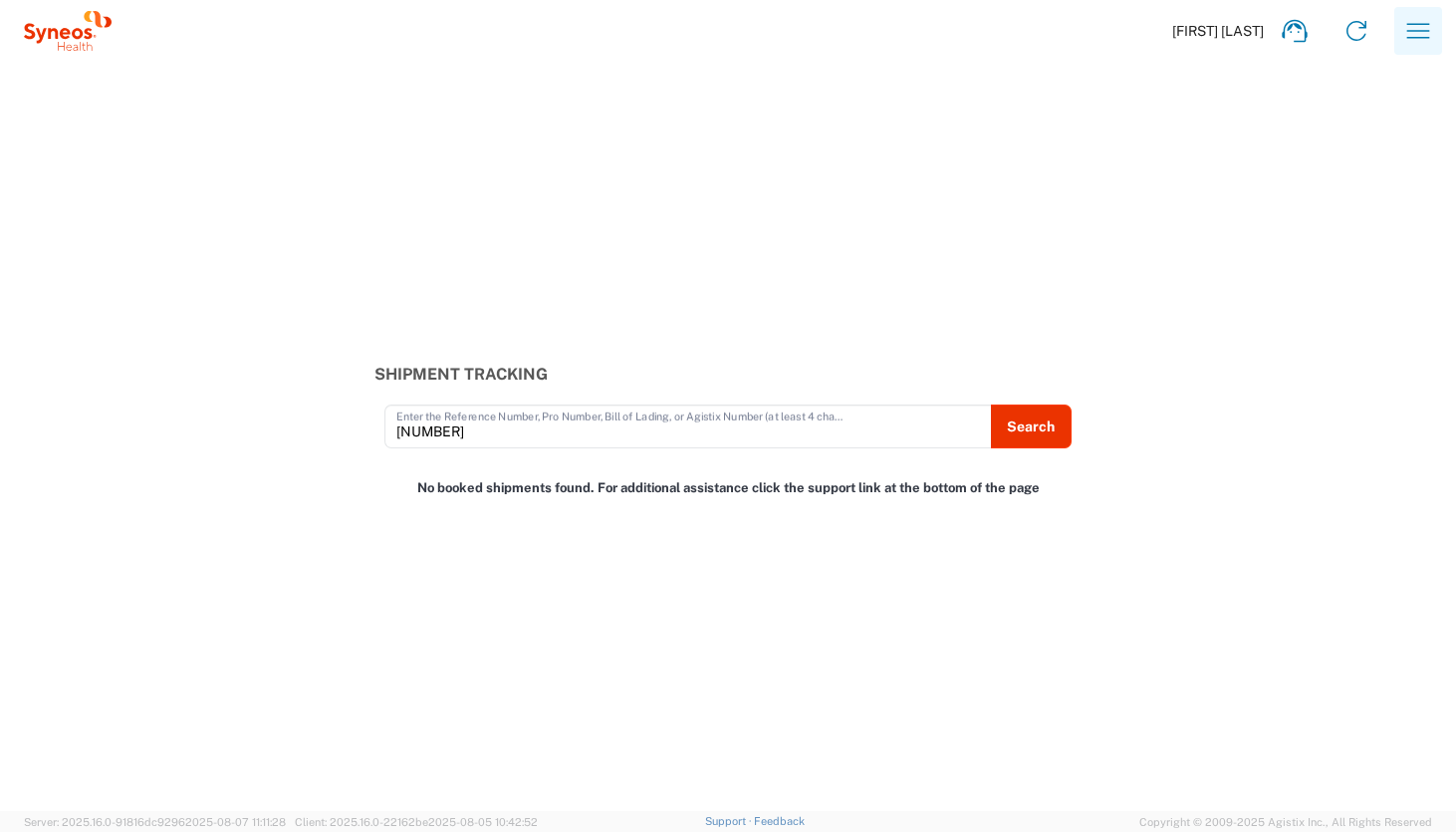 click 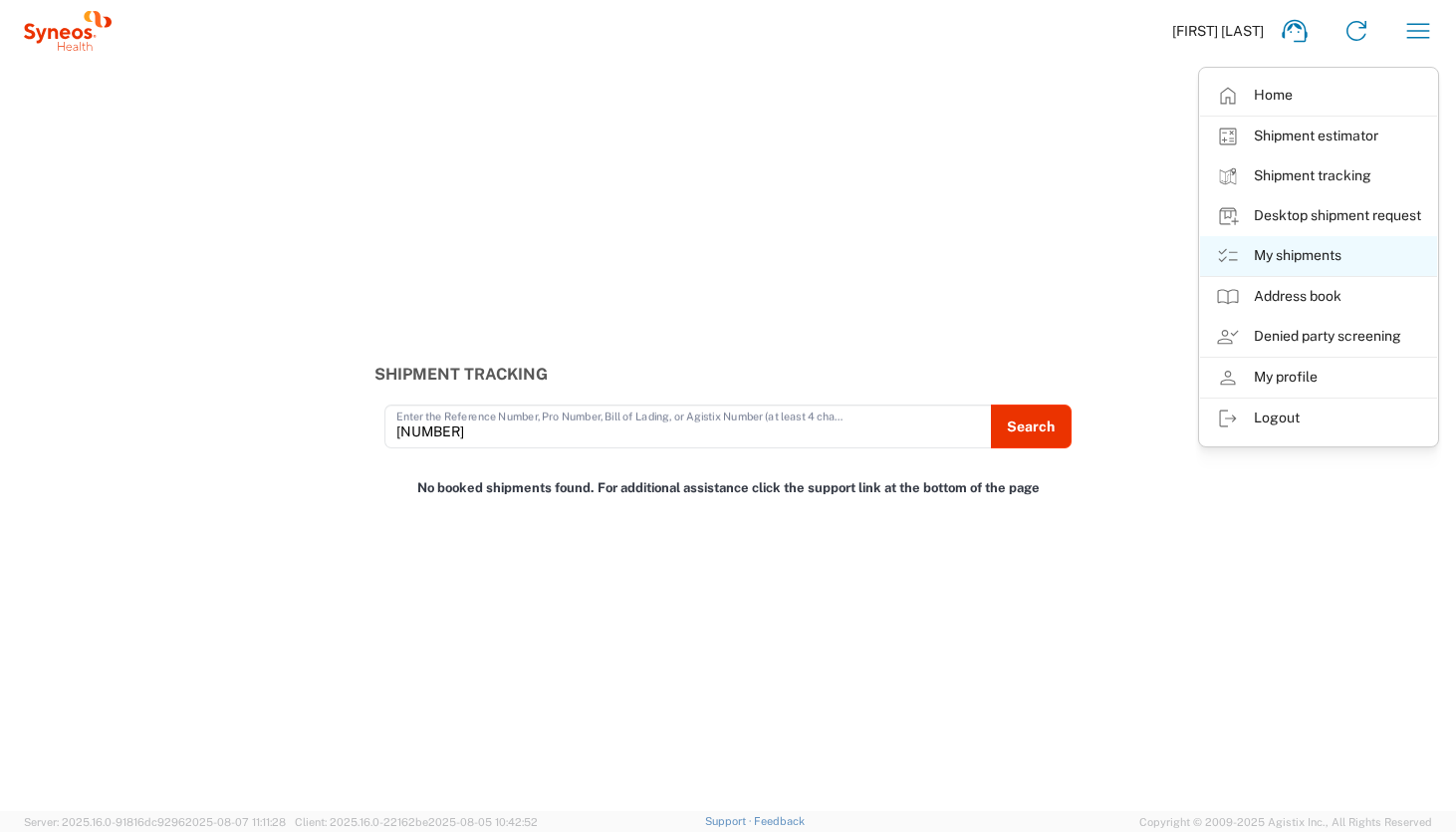 click on "My shipments" 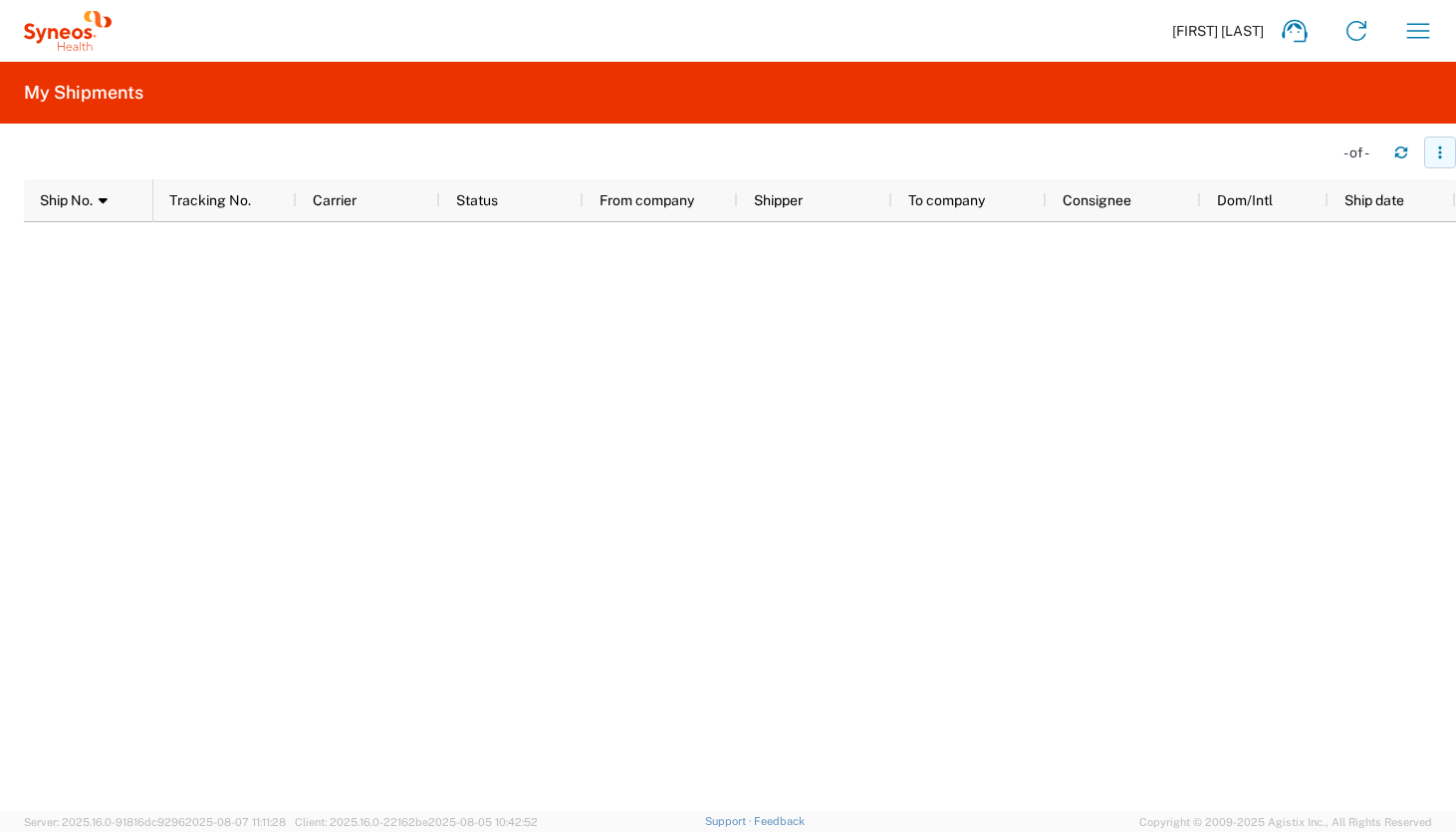 click 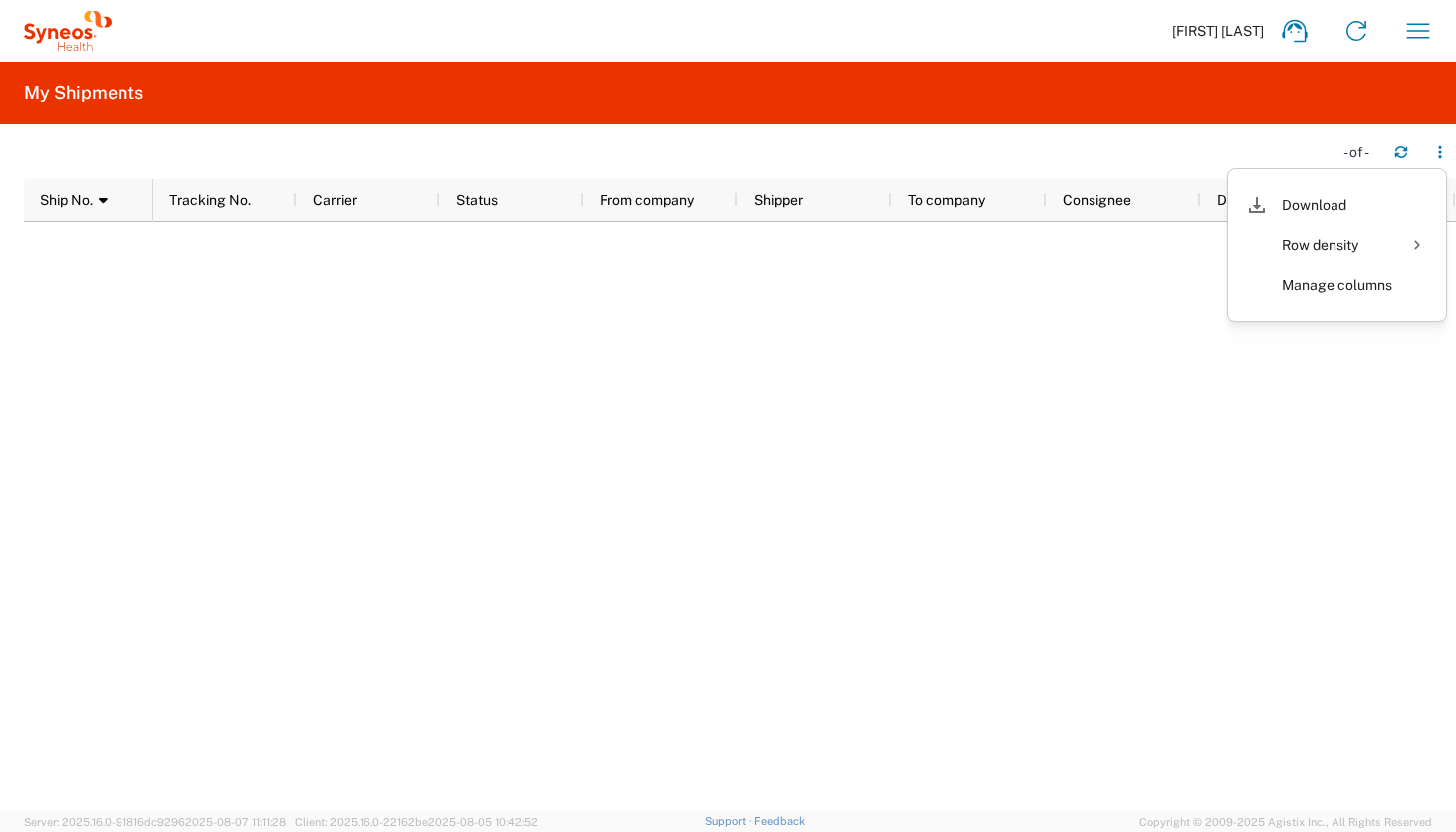 click 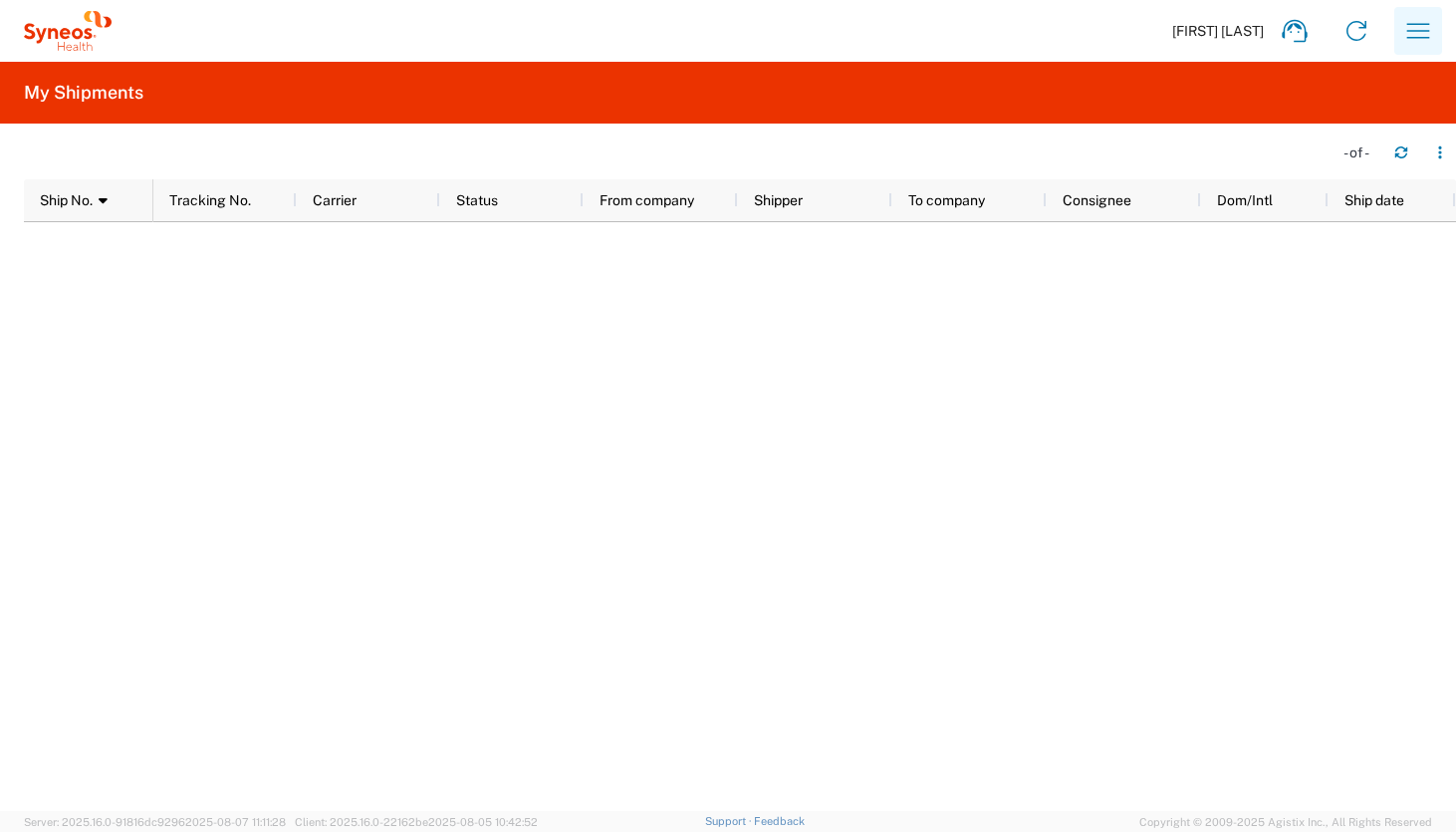 click 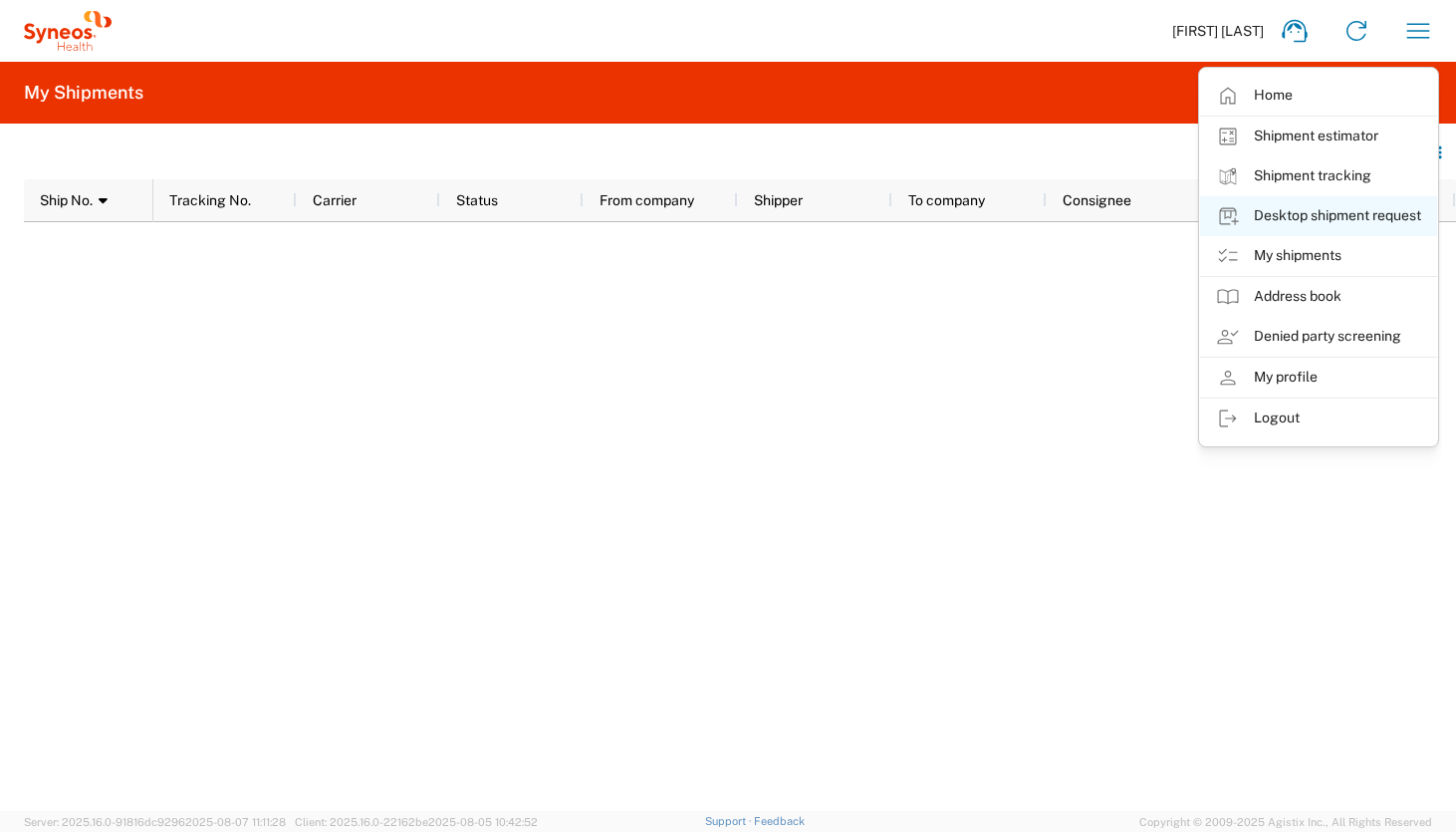 click on "Desktop shipment request" 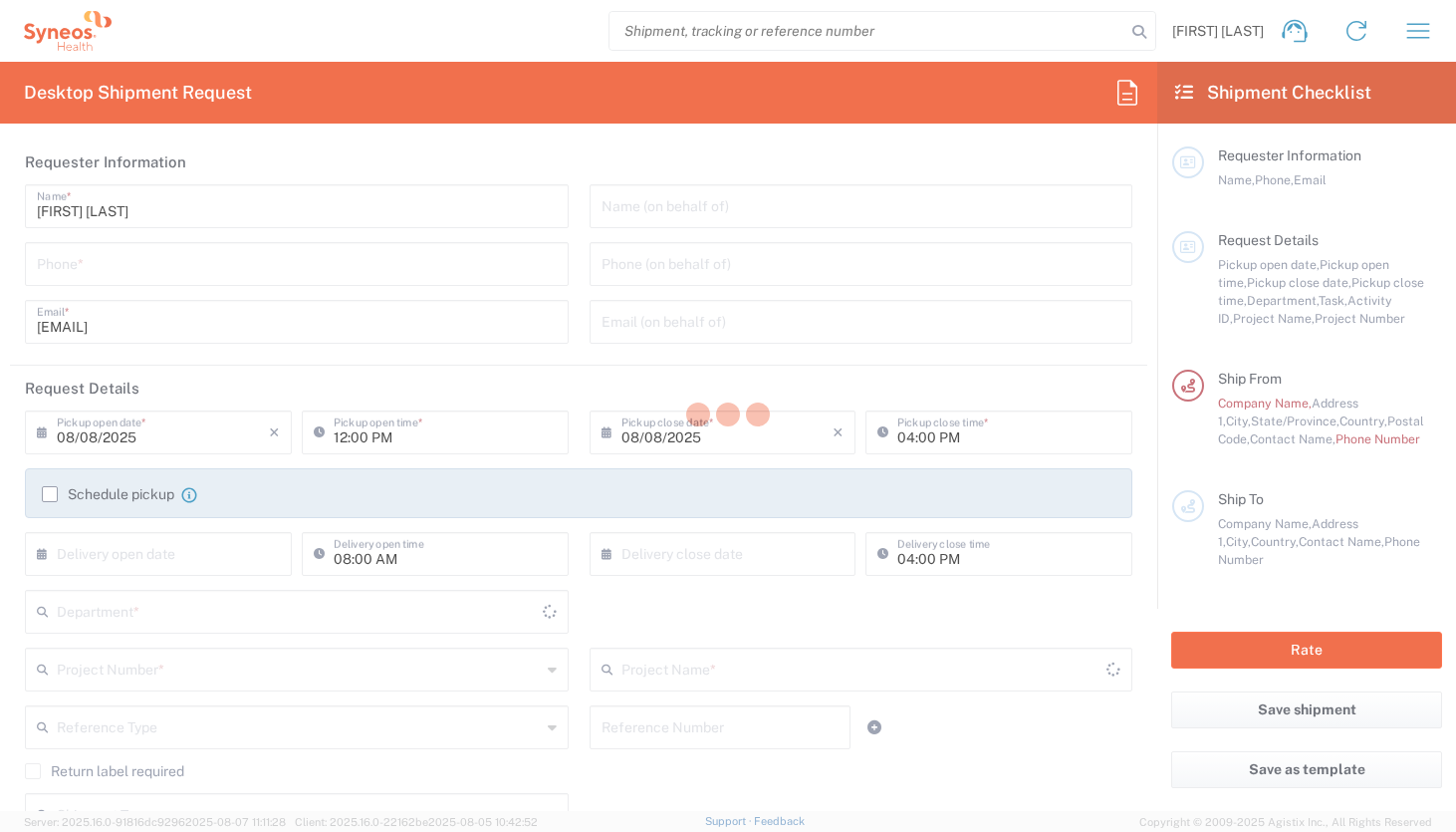 type on "6150" 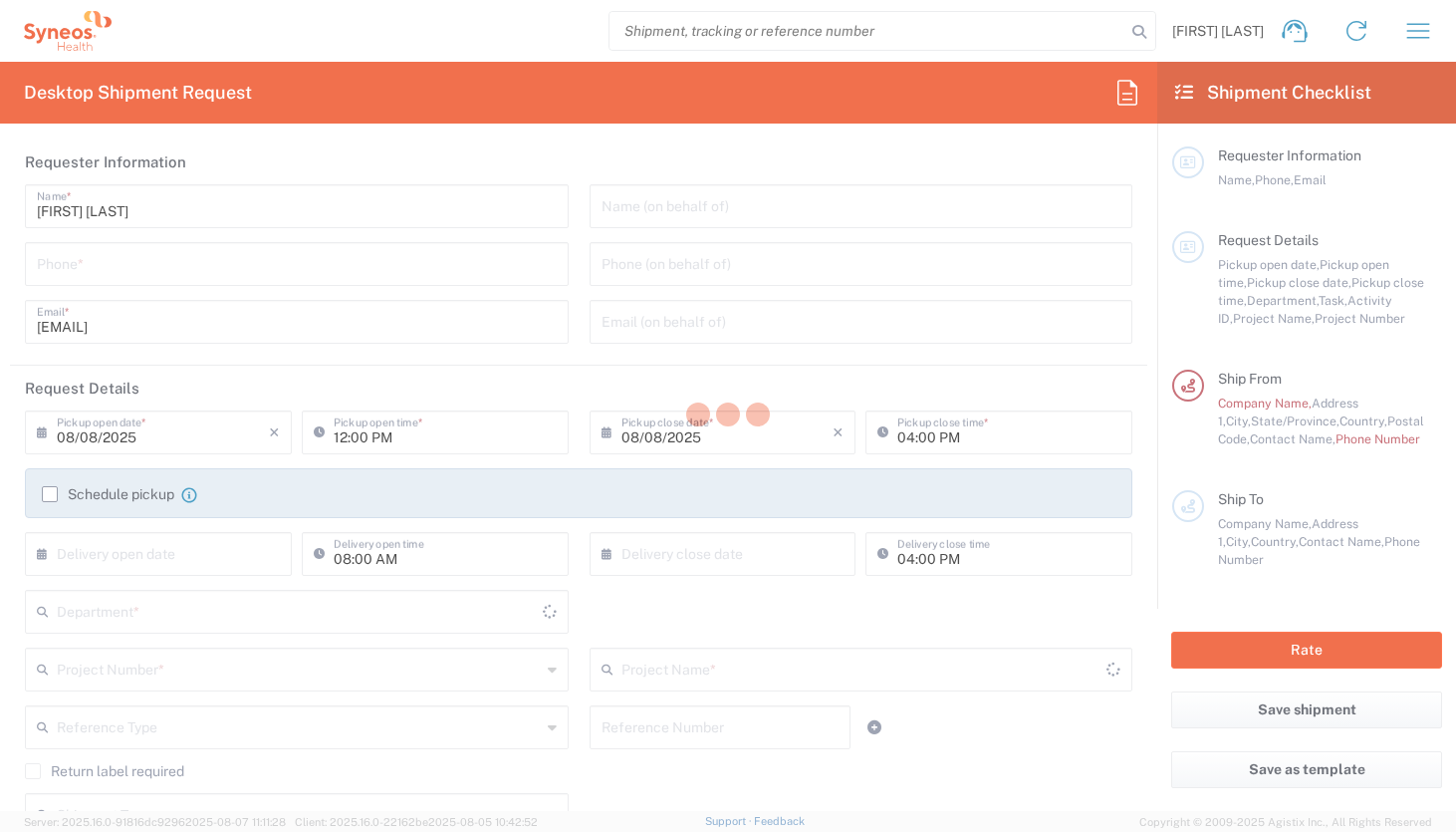 type on "New York" 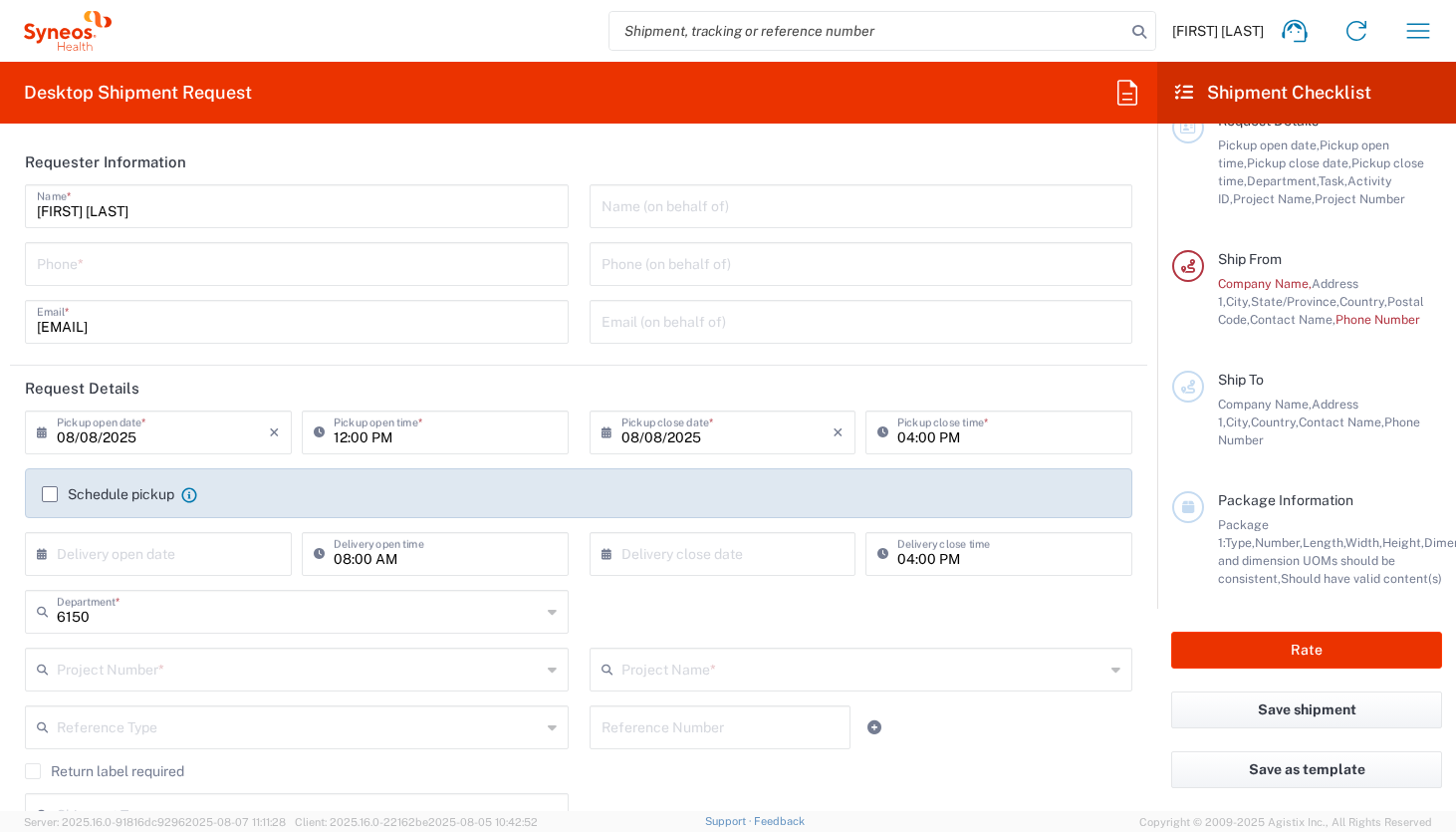 scroll, scrollTop: 123, scrollLeft: 0, axis: vertical 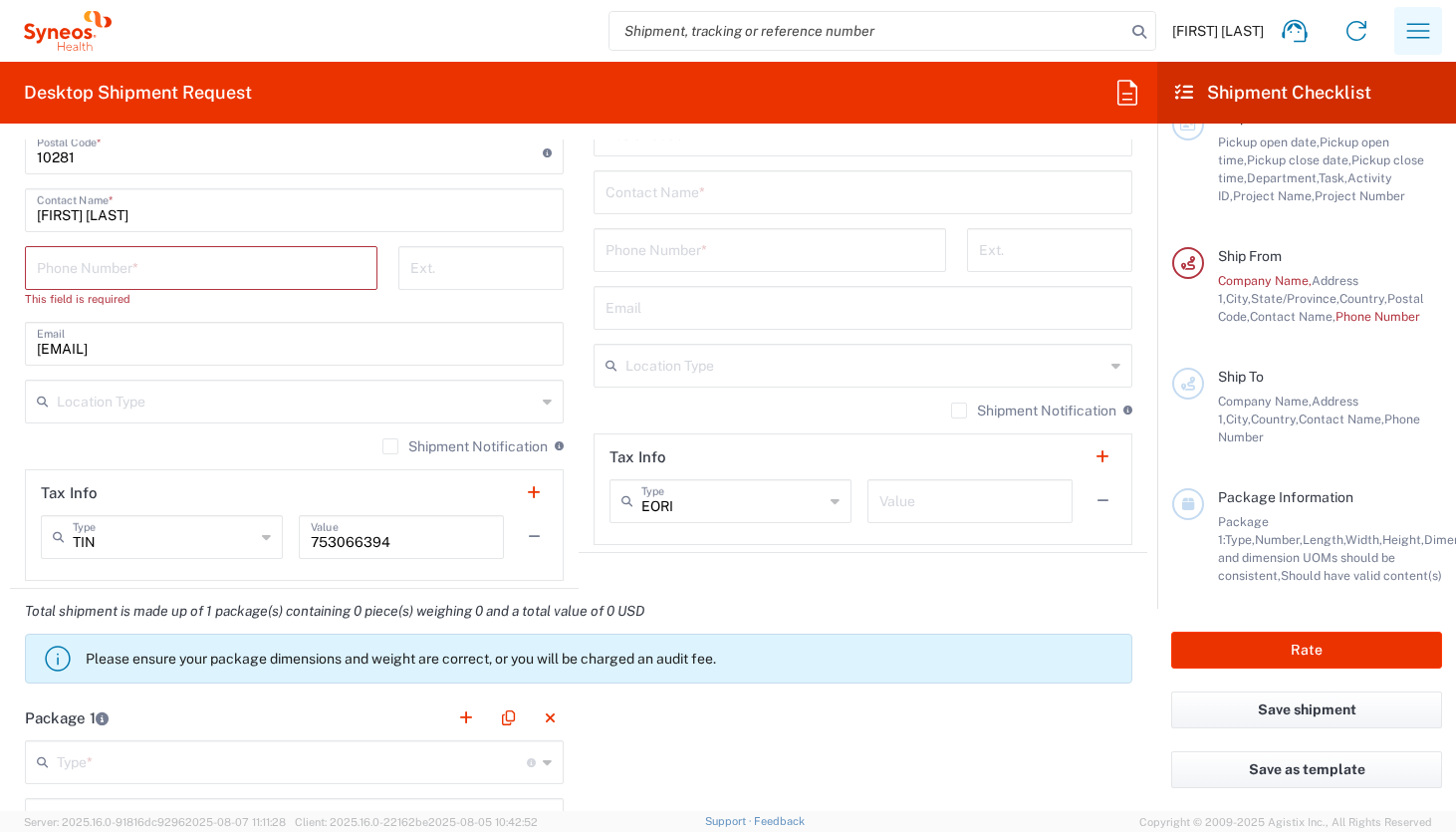 click 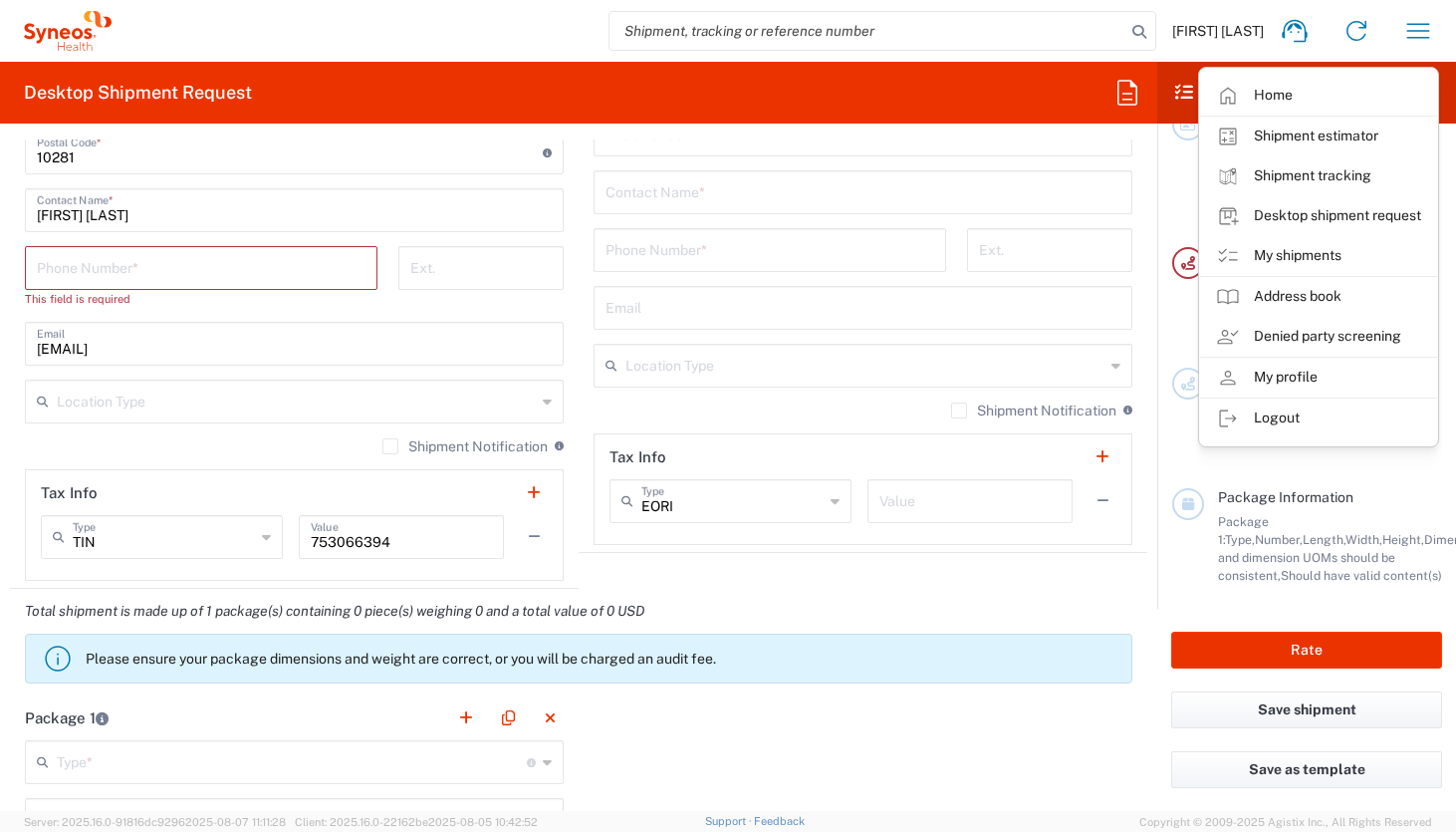 click 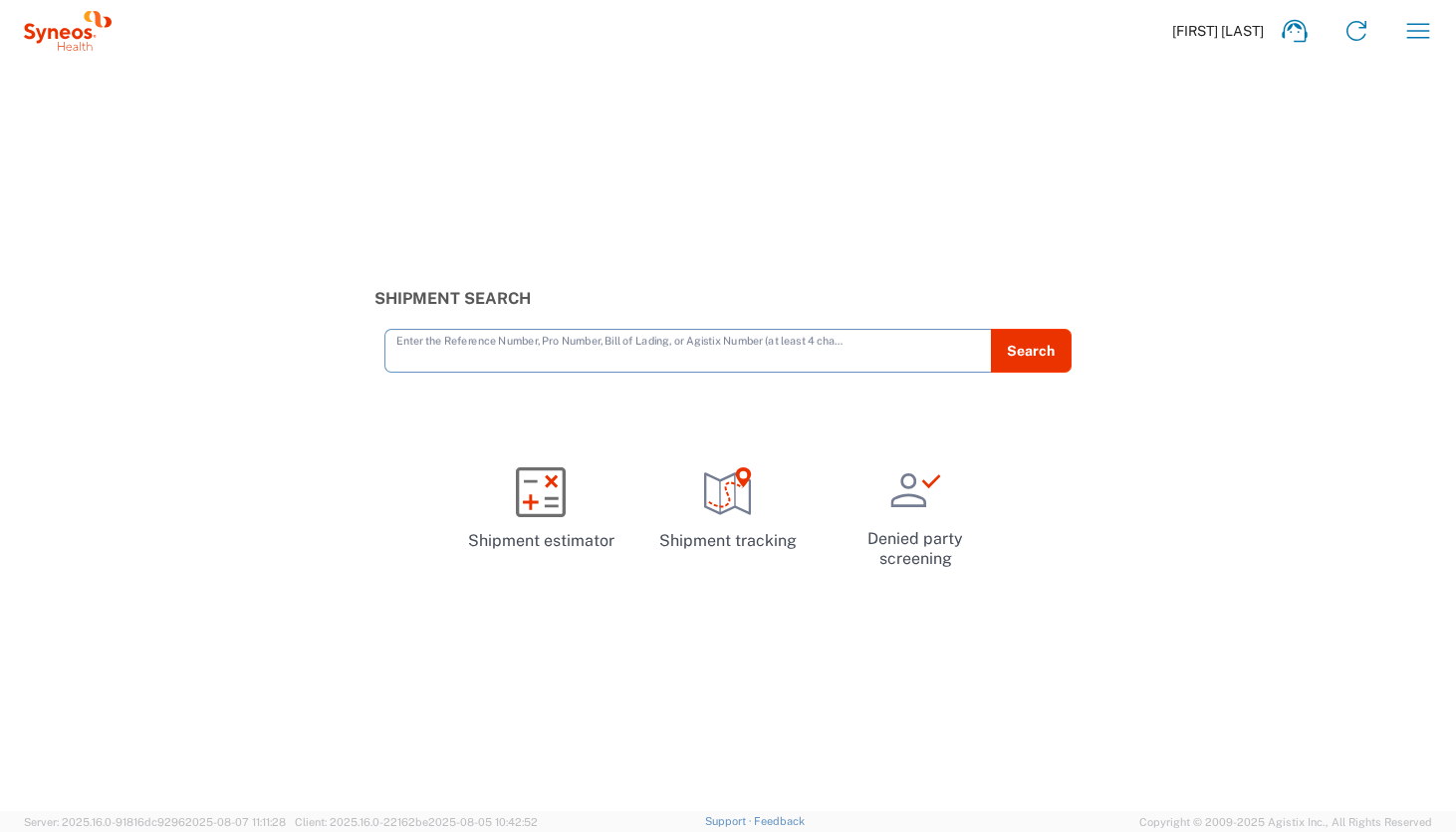 scroll, scrollTop: 0, scrollLeft: 0, axis: both 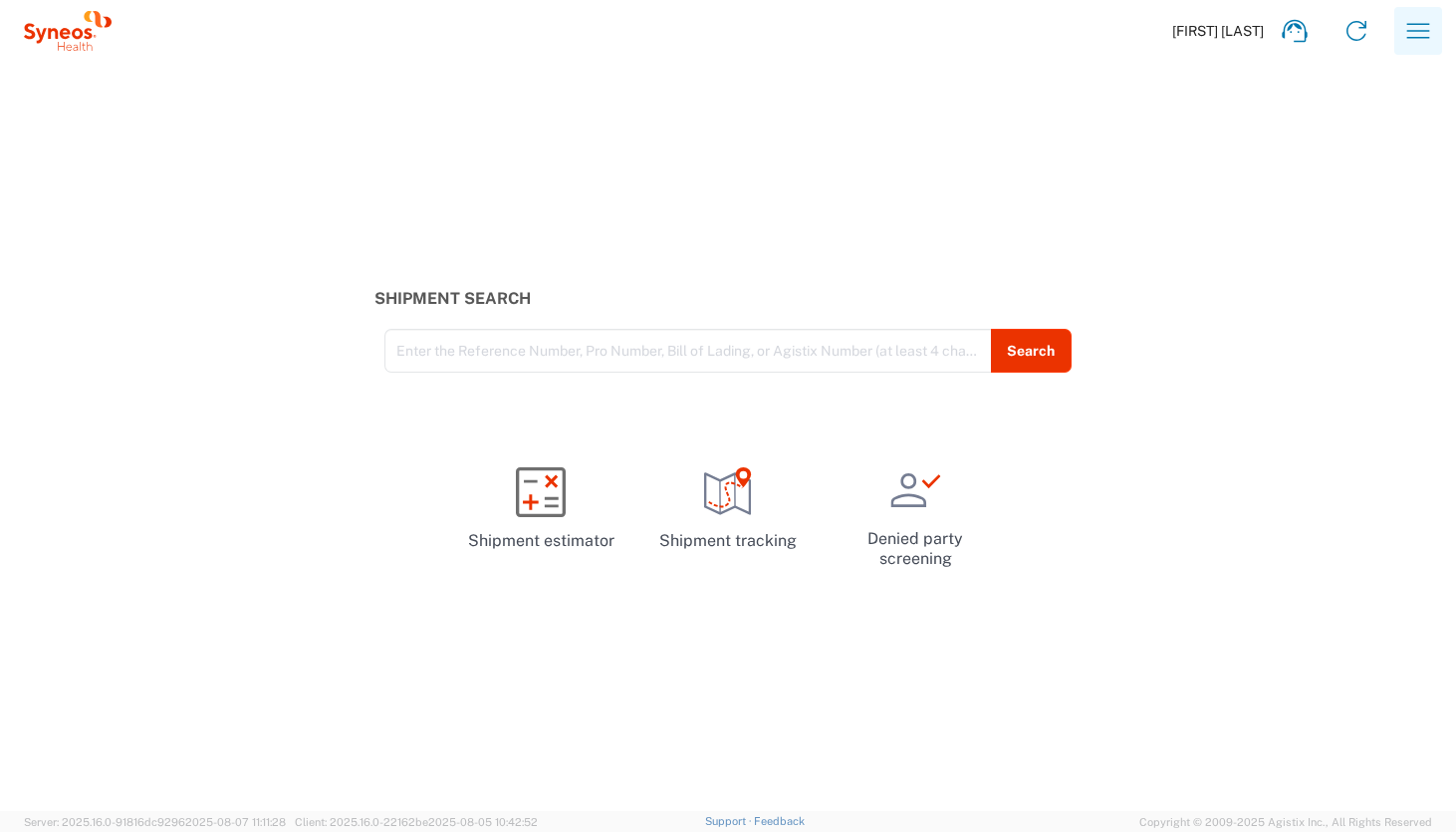 click 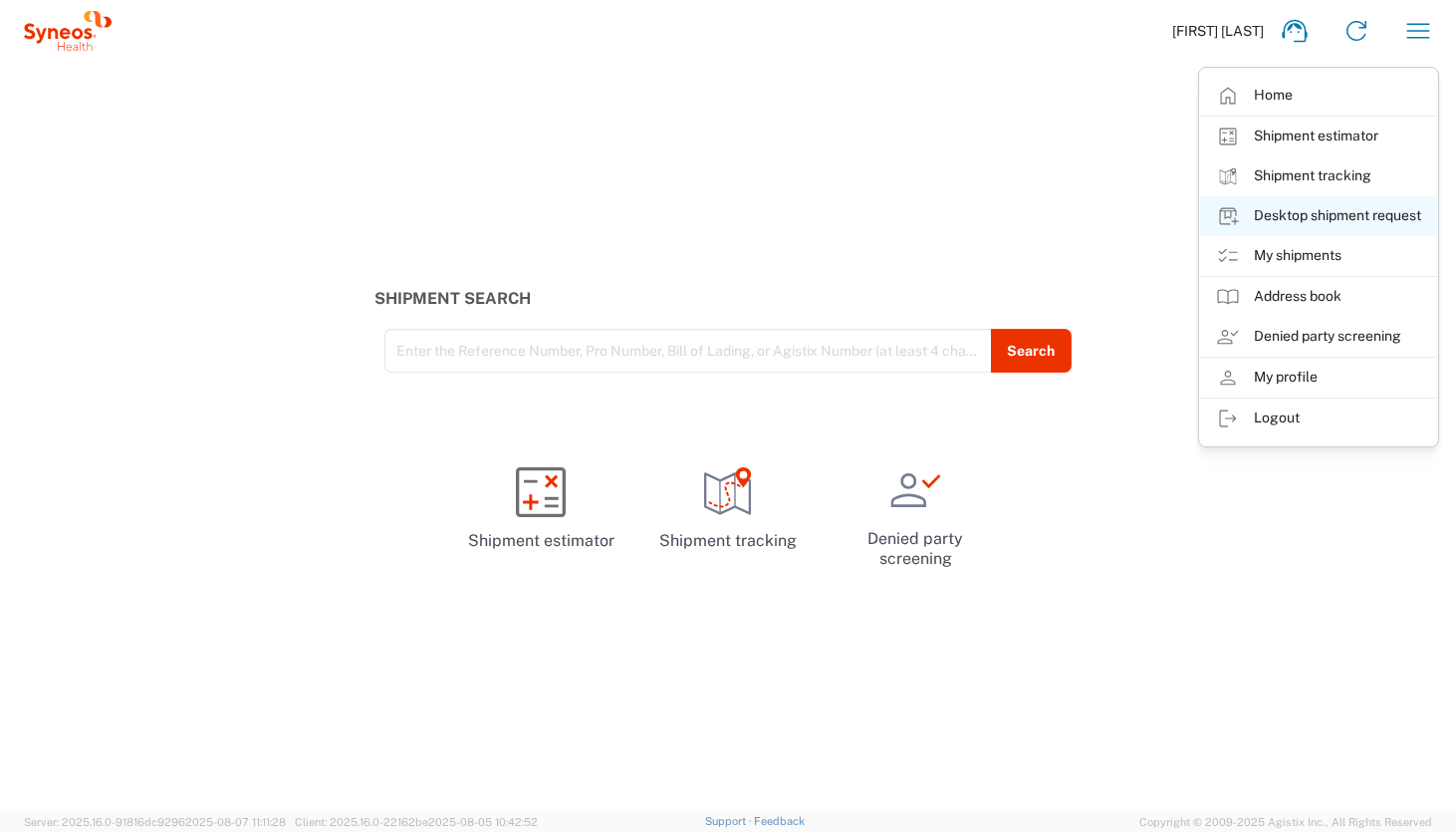 click on "Desktop shipment request" 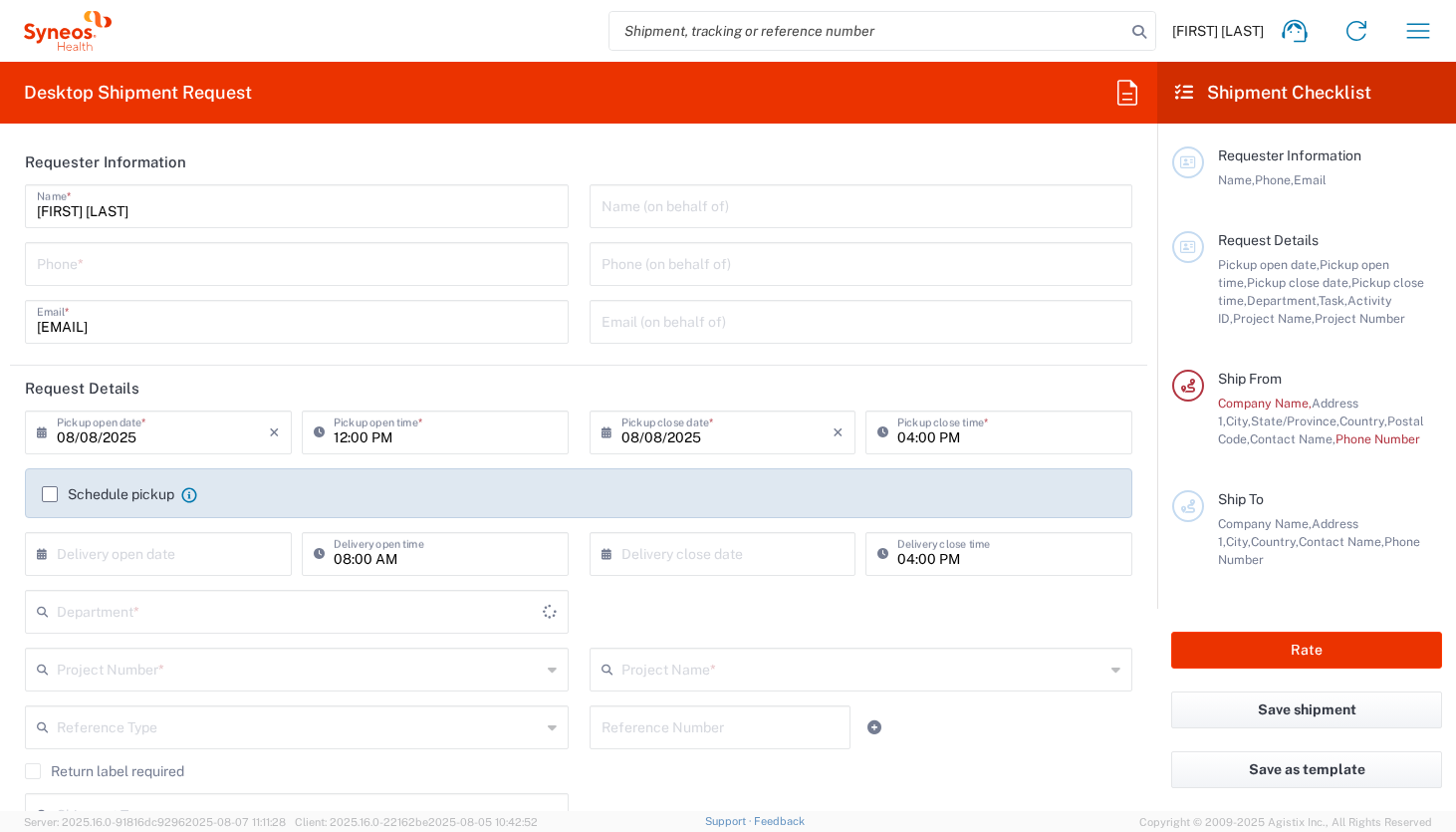 type on "New York" 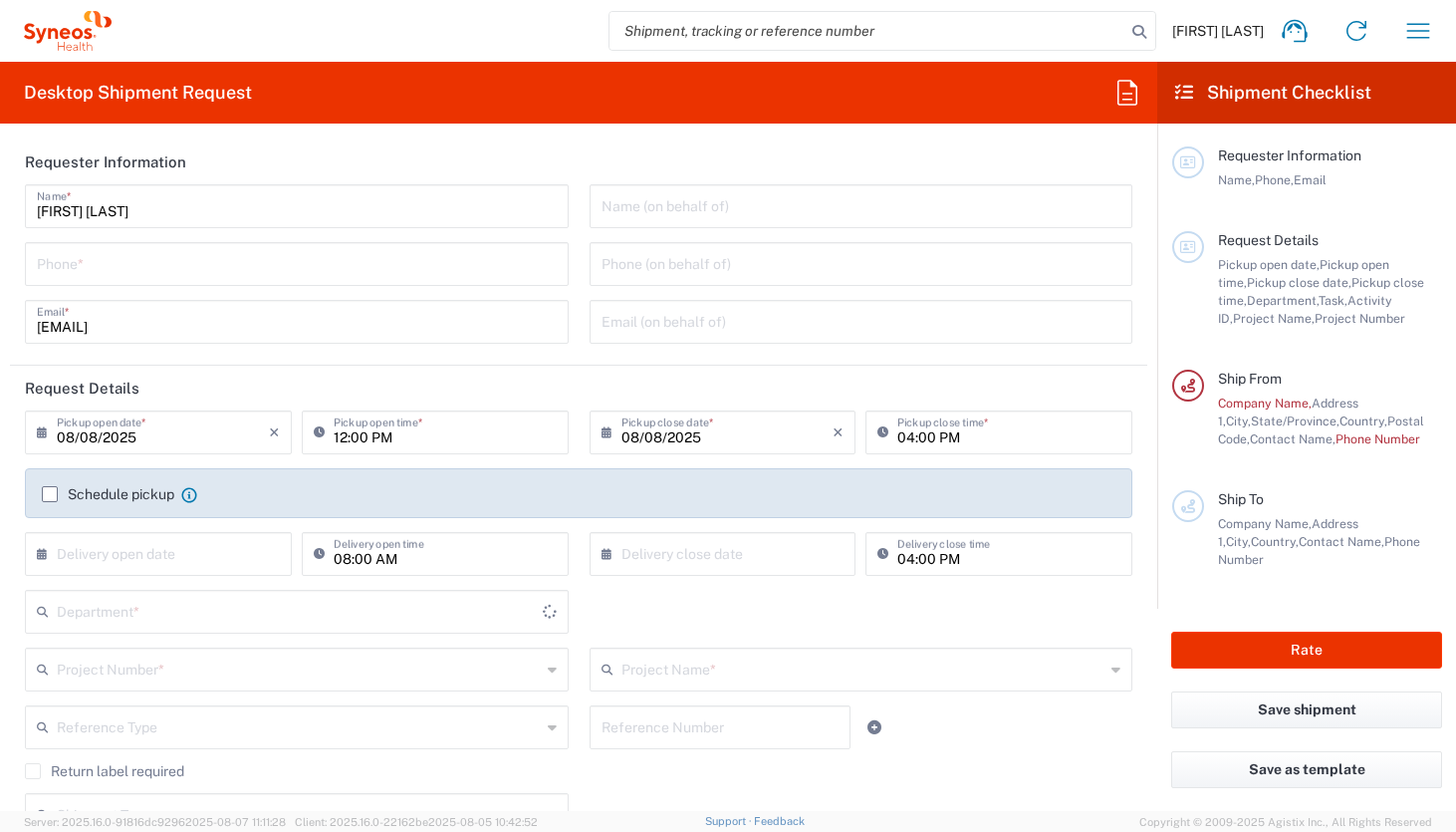 type on "6150" 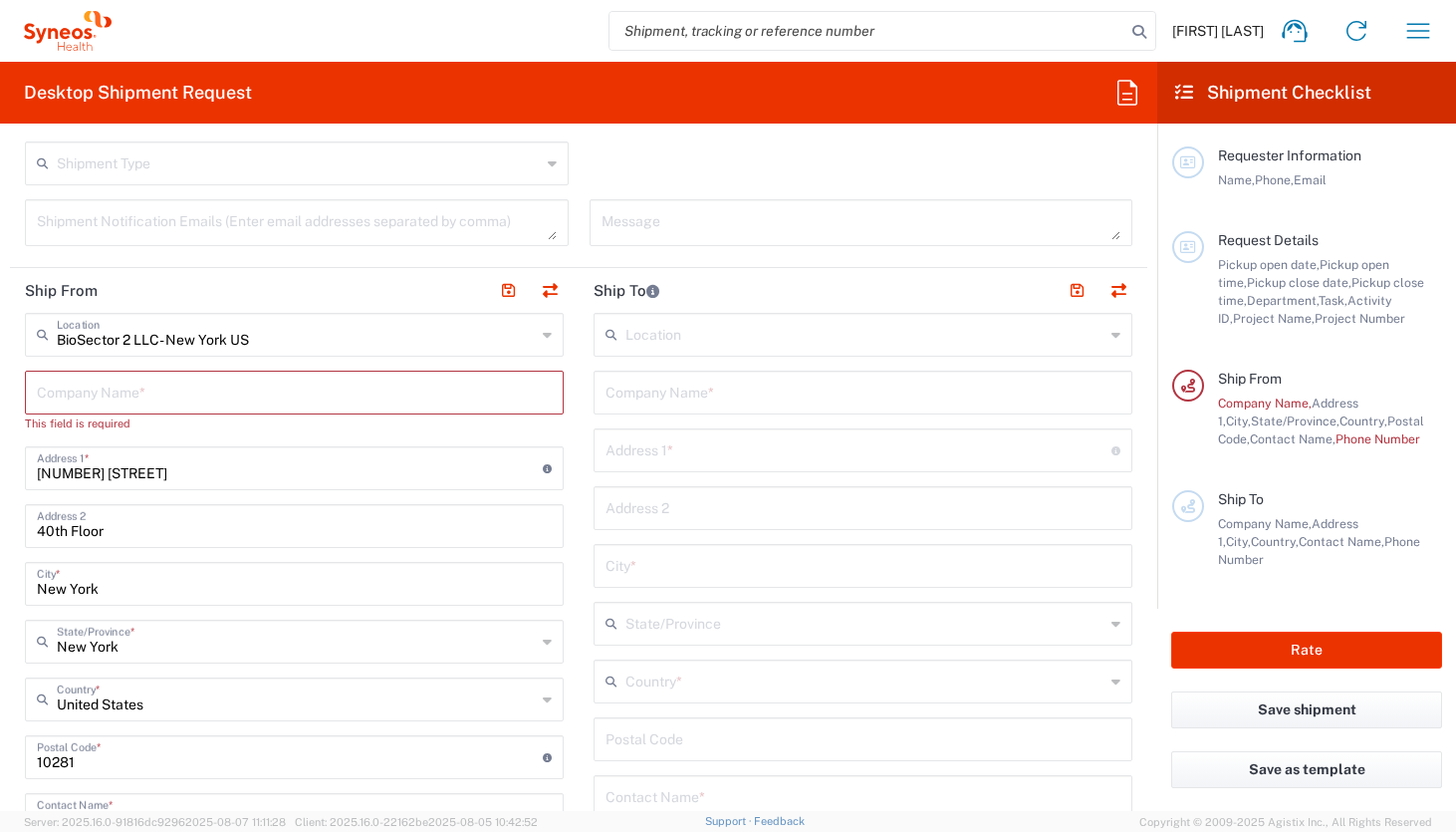 scroll, scrollTop: 661, scrollLeft: 0, axis: vertical 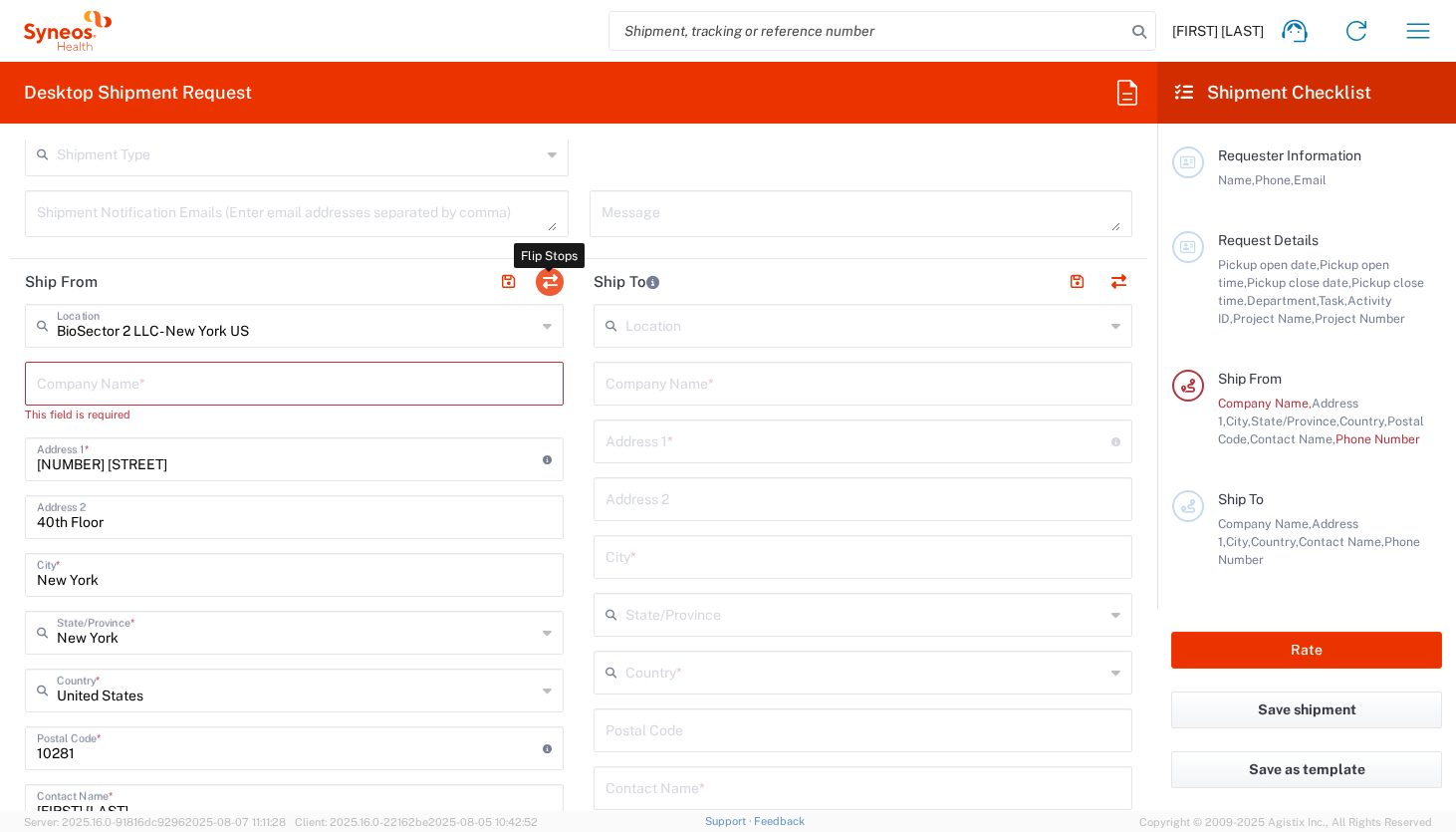 click 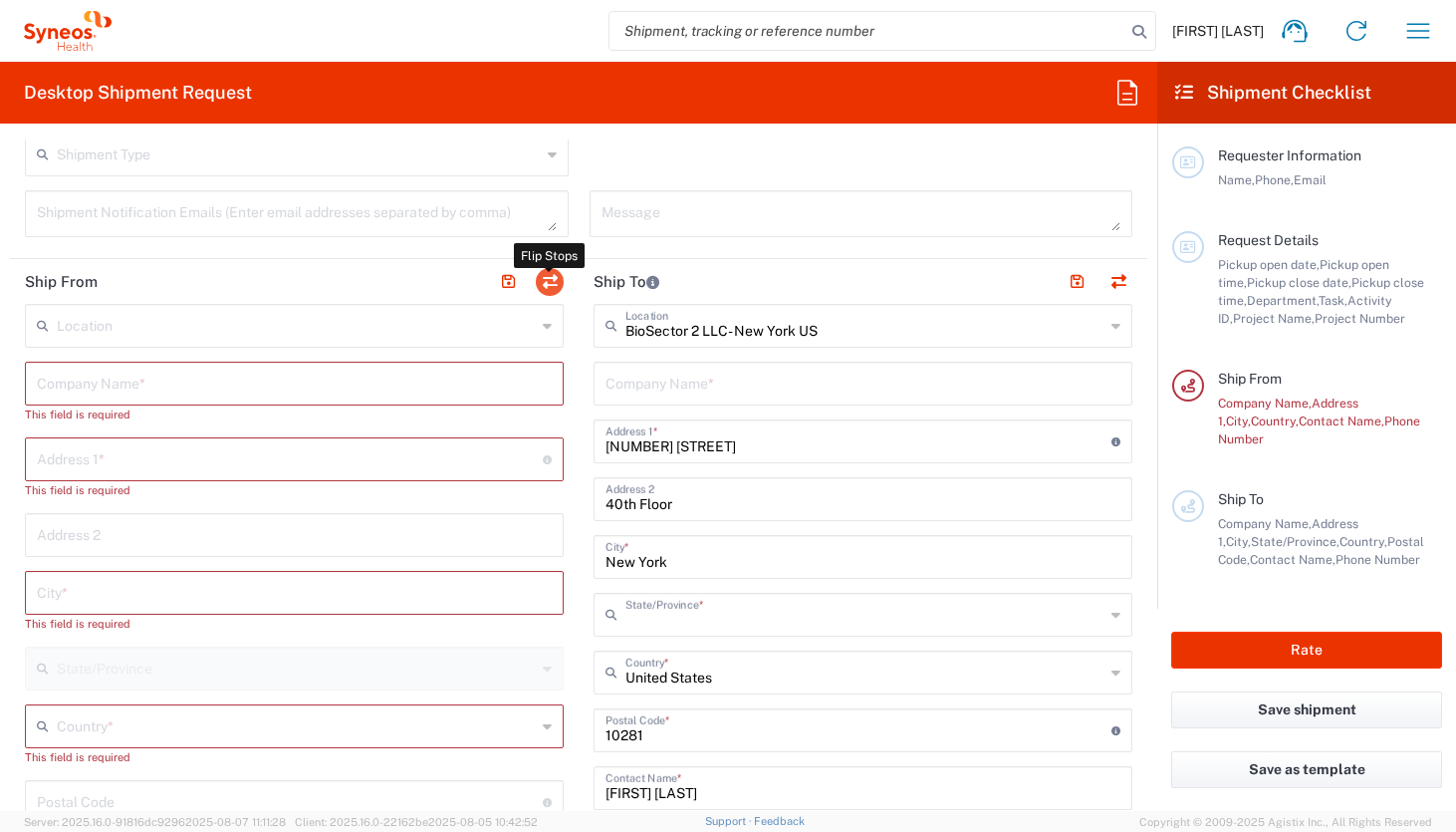 type on "New York" 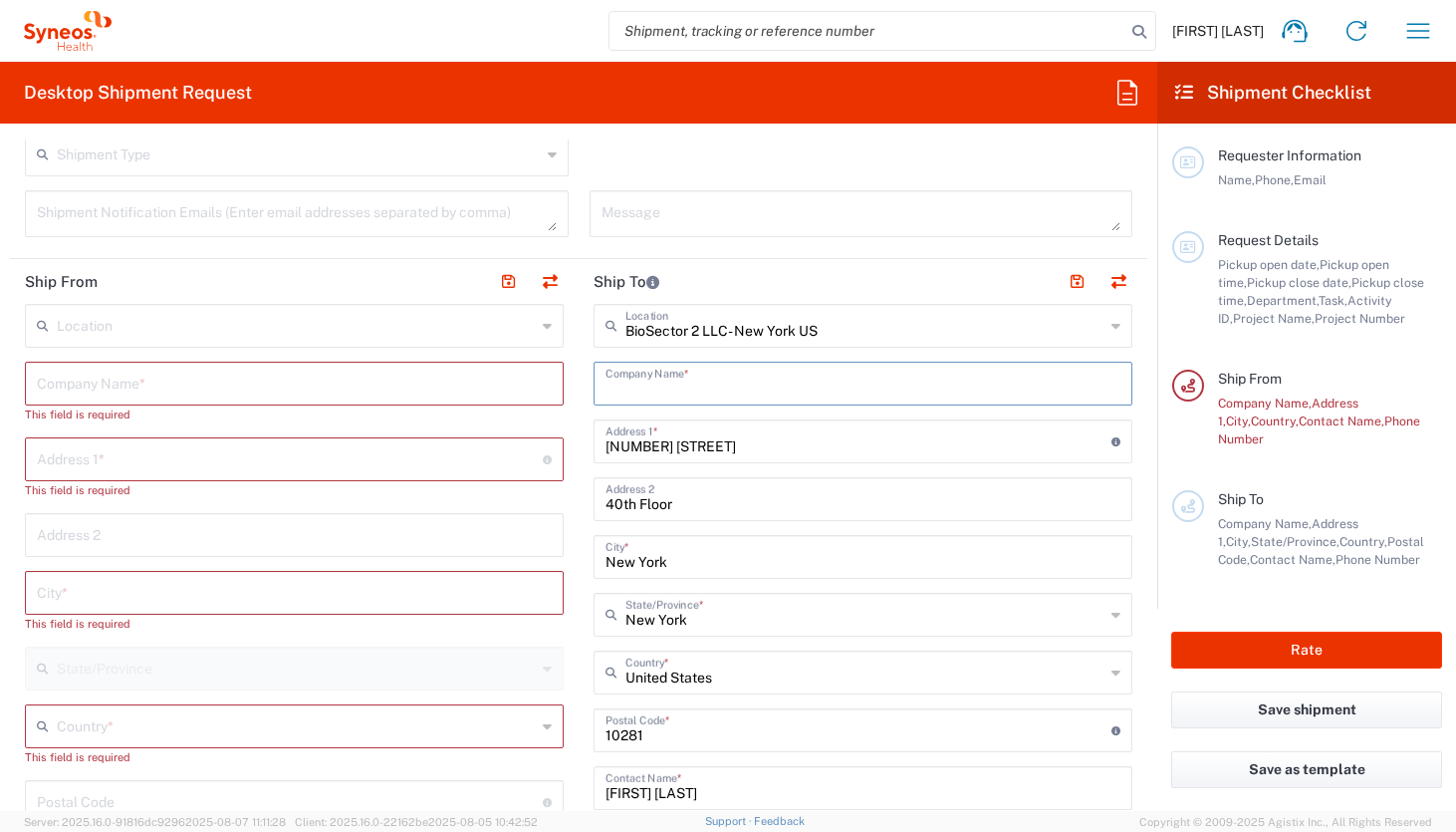 click at bounding box center [862, 382] 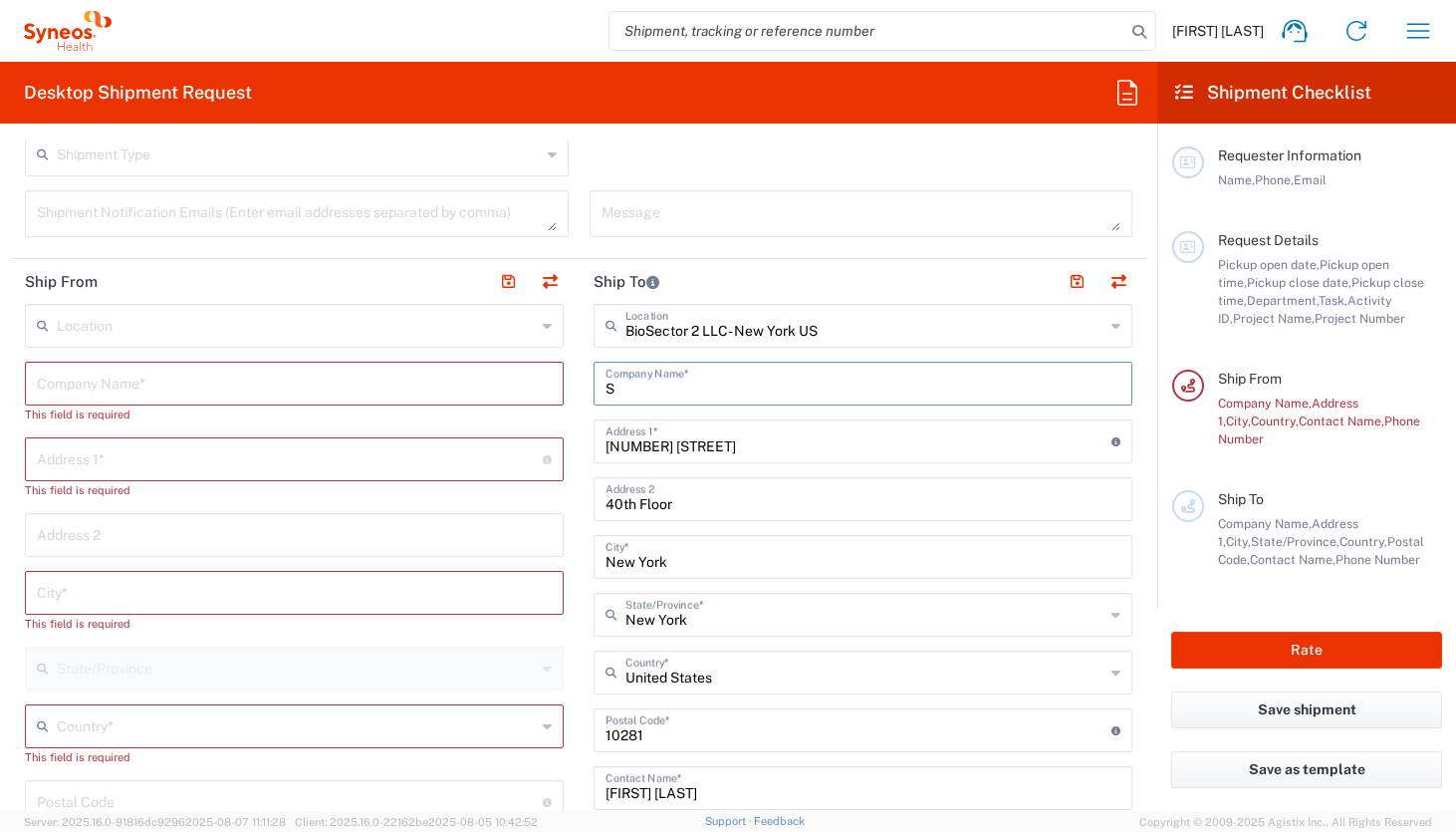 type on "Sy" 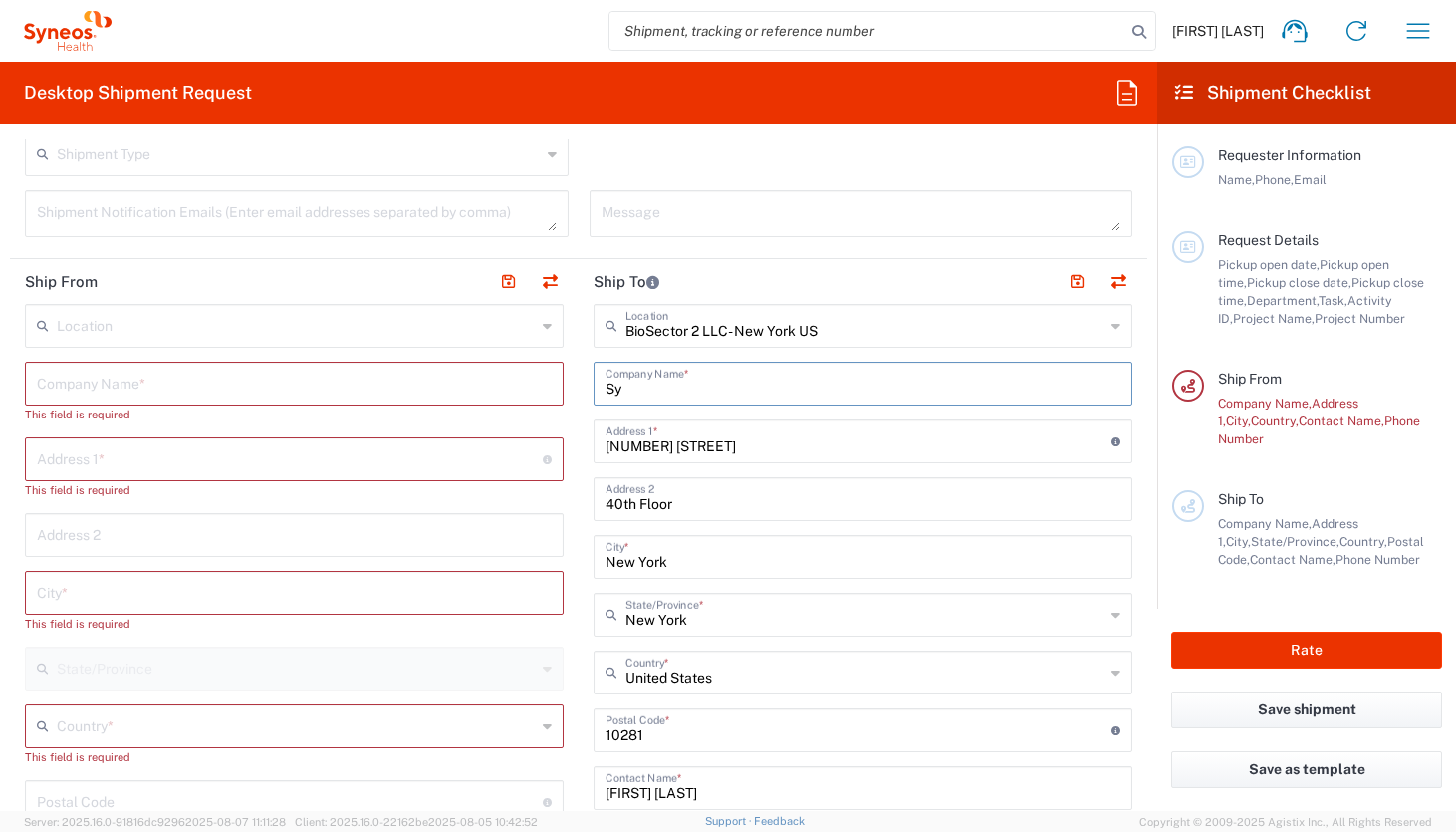 type 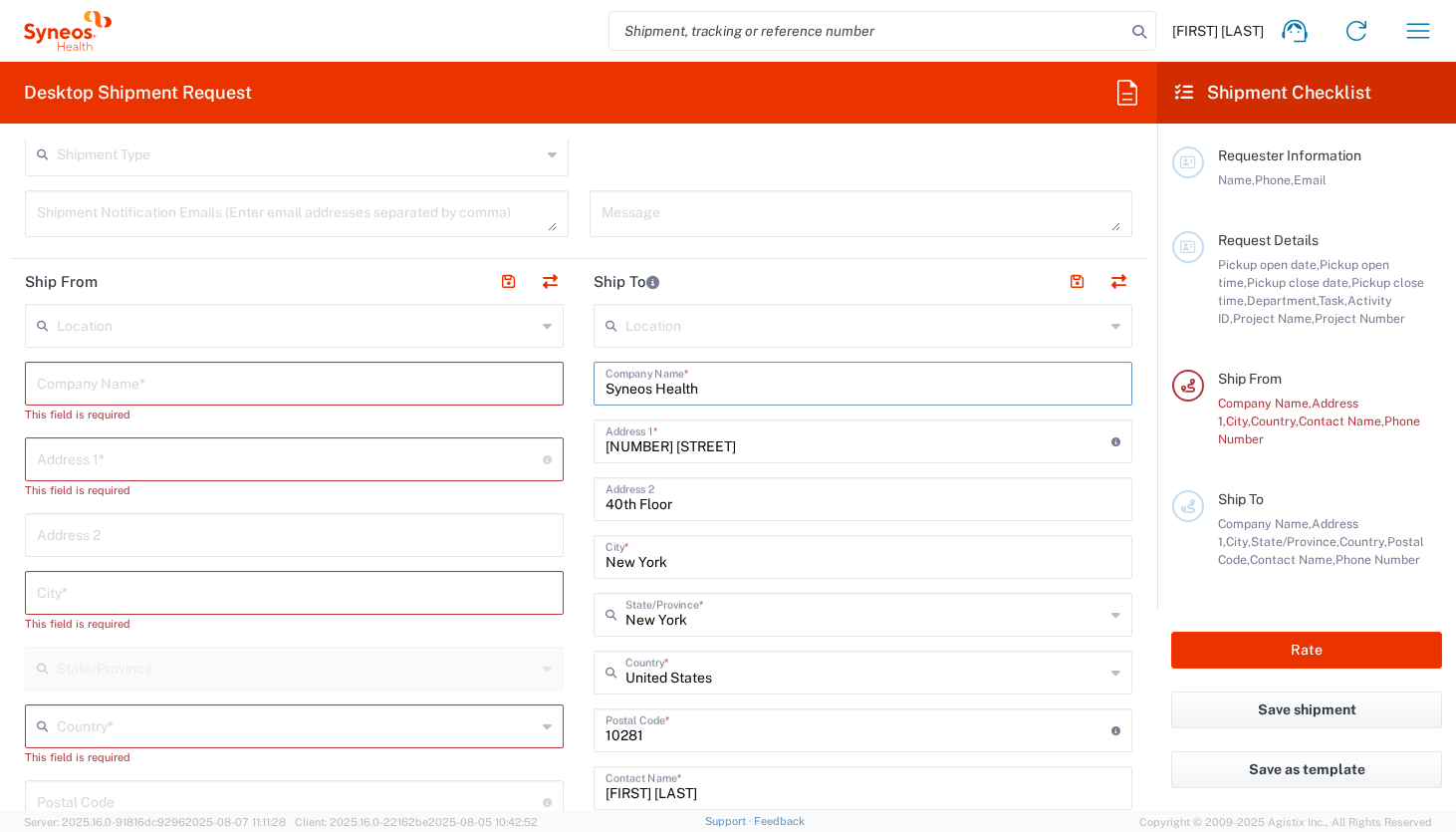 type on "Syneos Health" 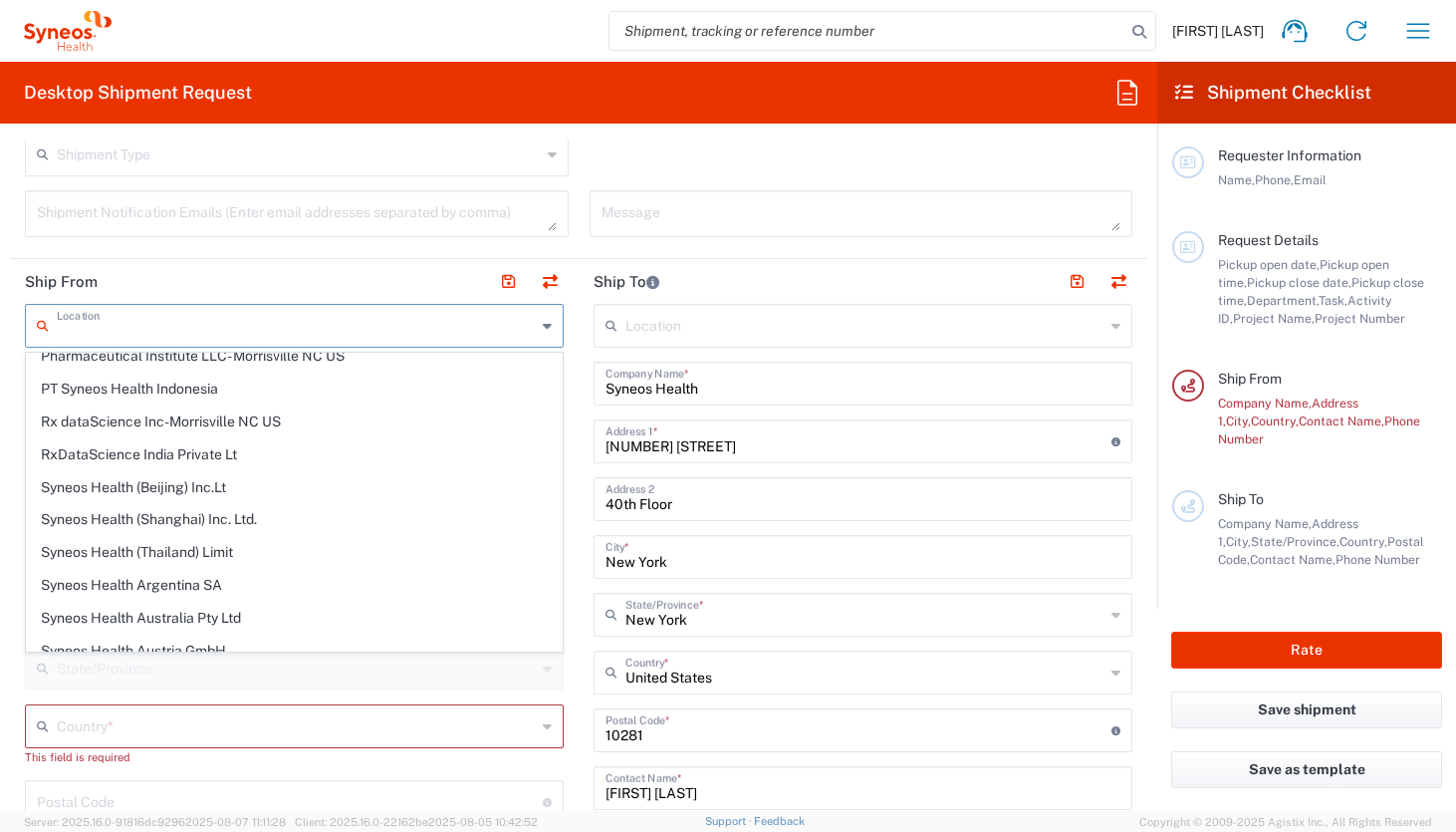 scroll, scrollTop: 774, scrollLeft: 0, axis: vertical 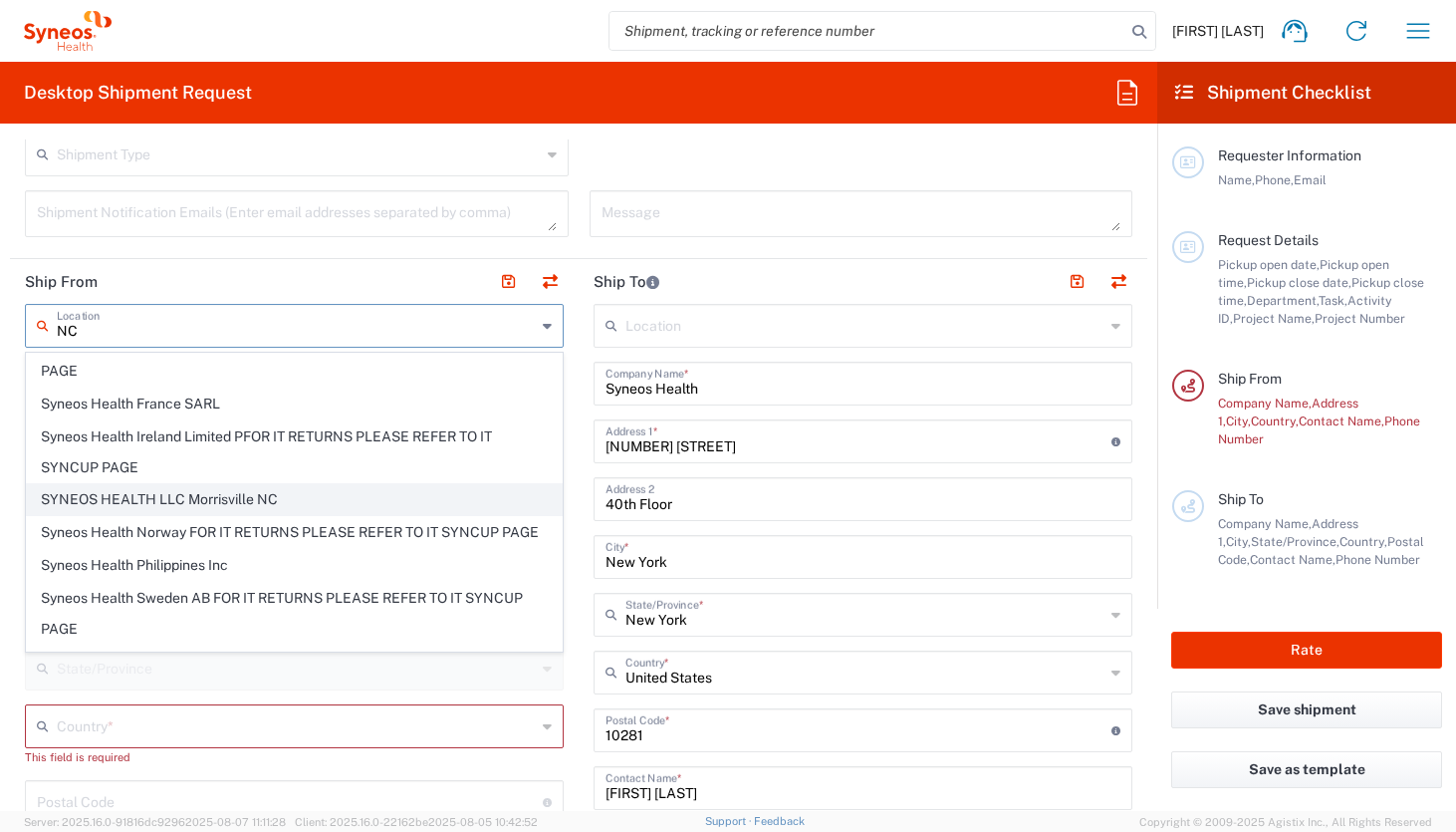click on "SYNEOS HEALTH LLC Morrisville NC" 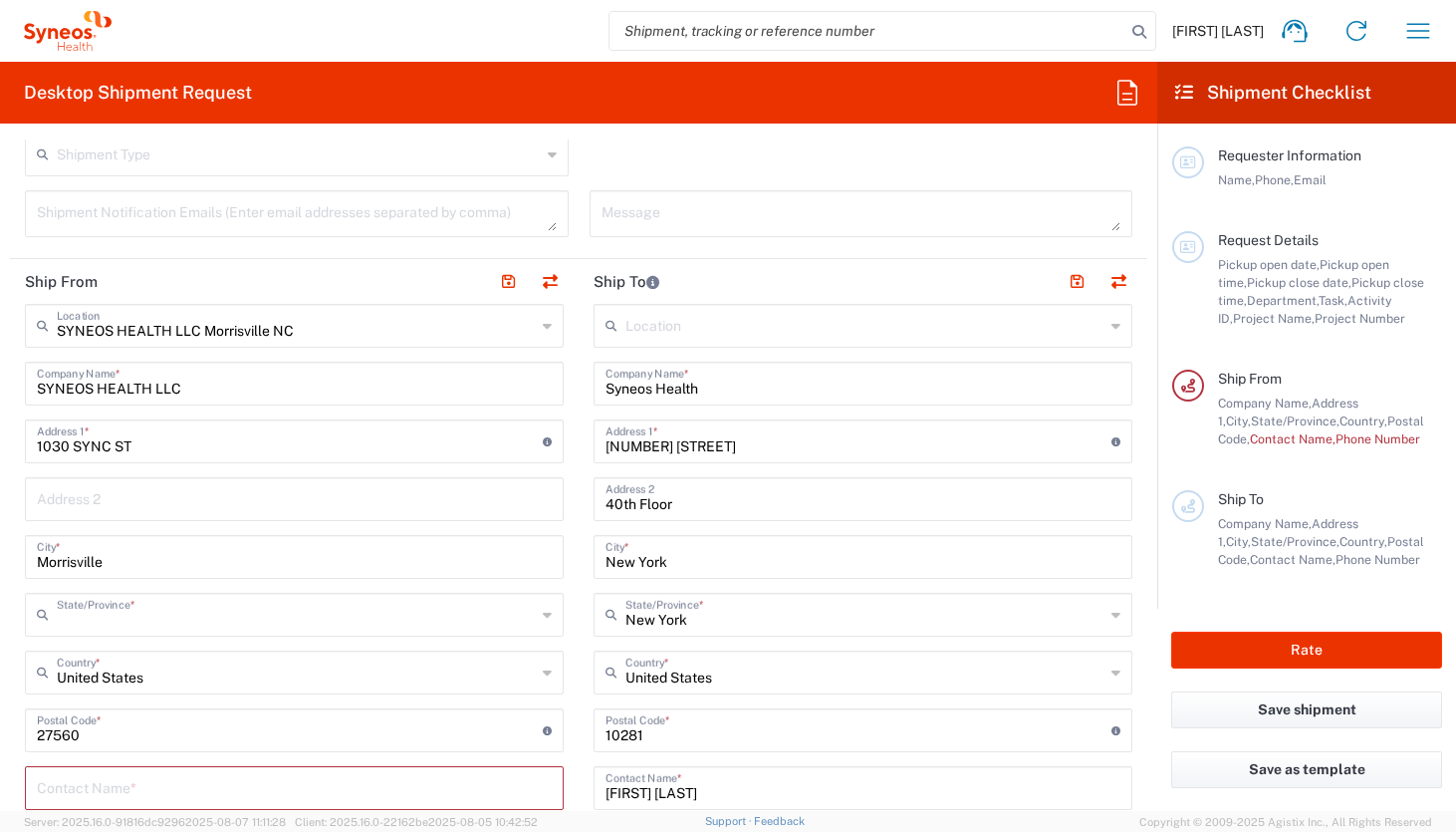 type on "North Carolina" 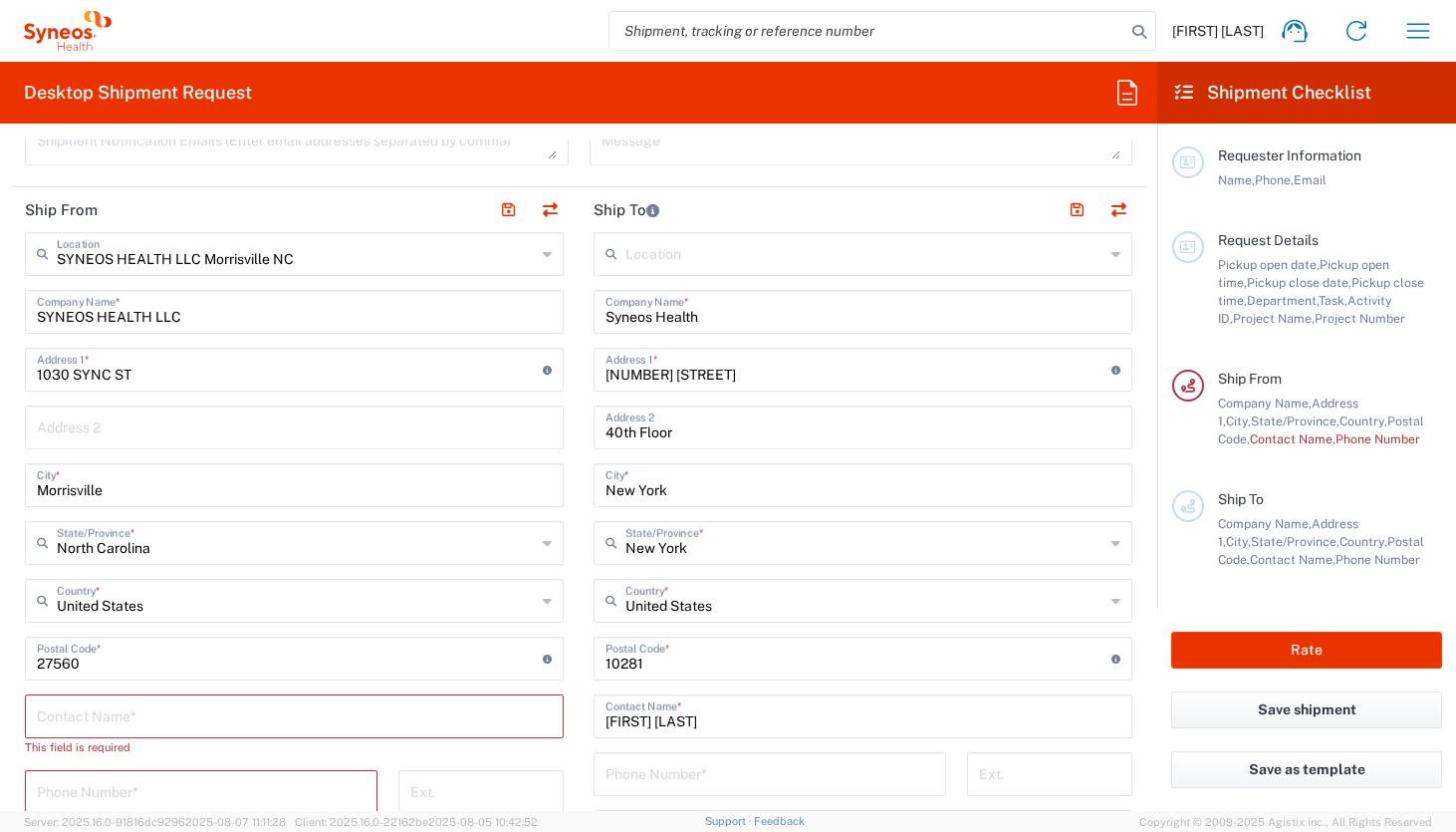 scroll, scrollTop: 728, scrollLeft: 0, axis: vertical 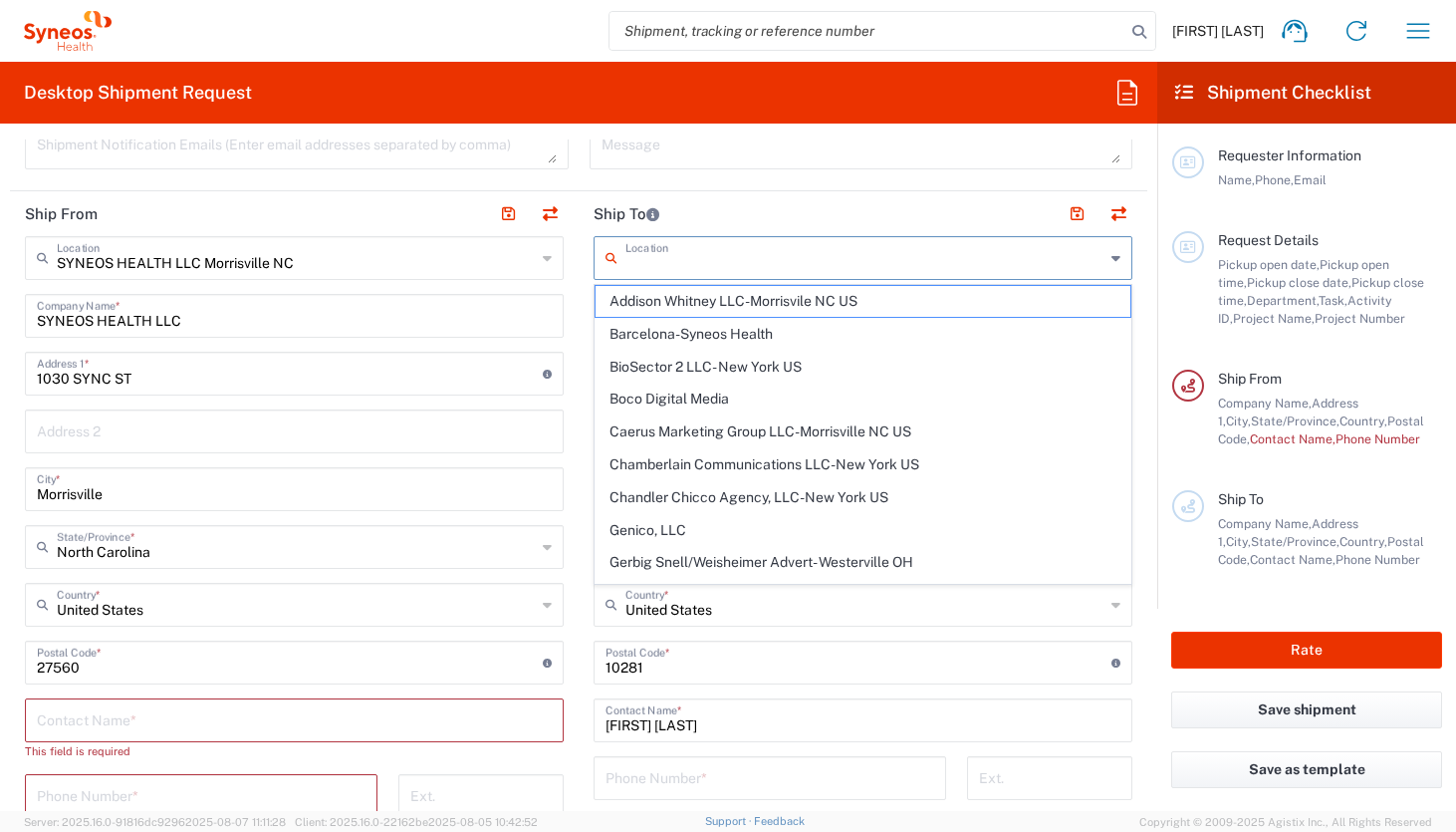 click at bounding box center (864, 256) 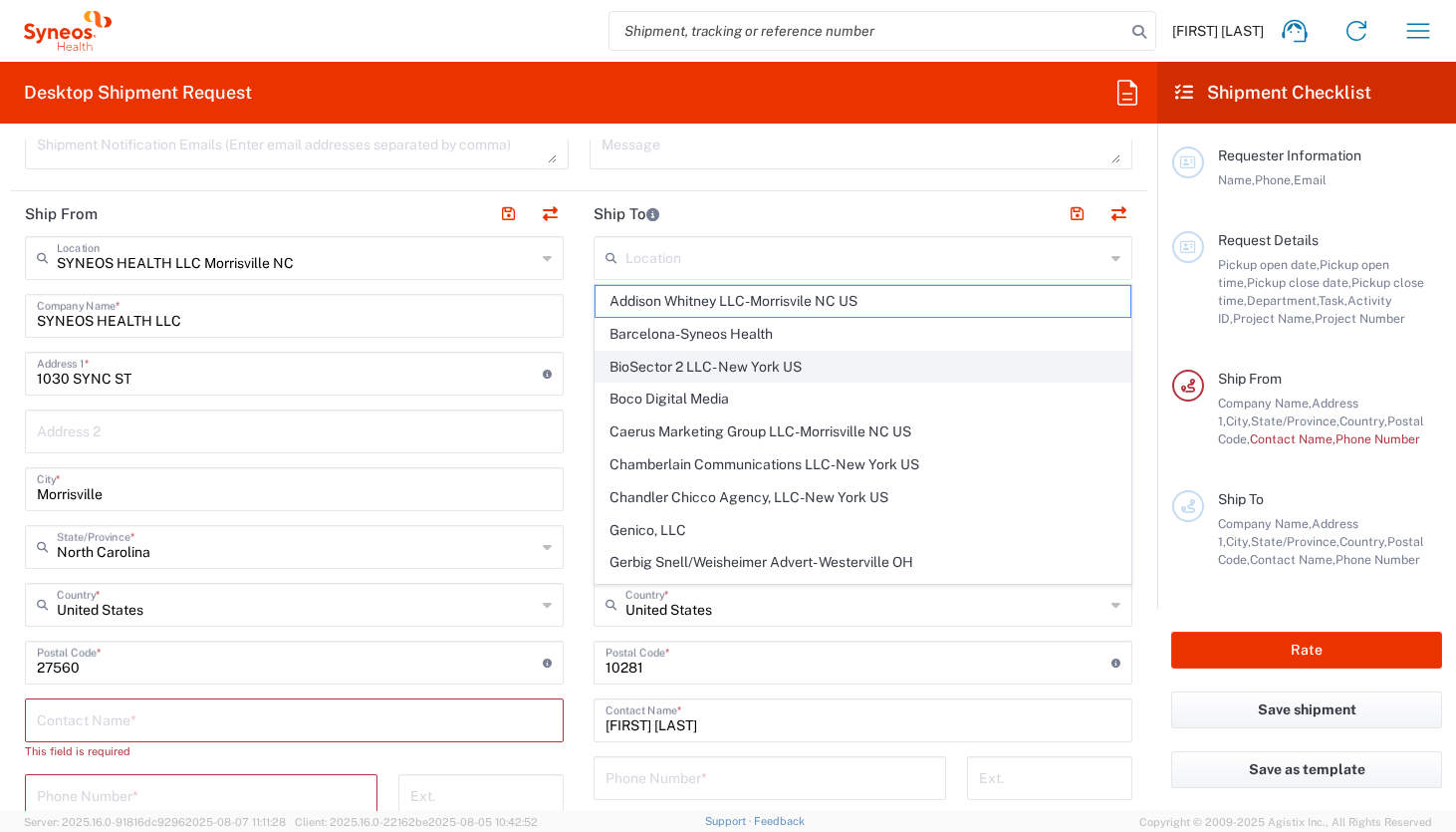 click on "BioSector 2 LLC- New York US" 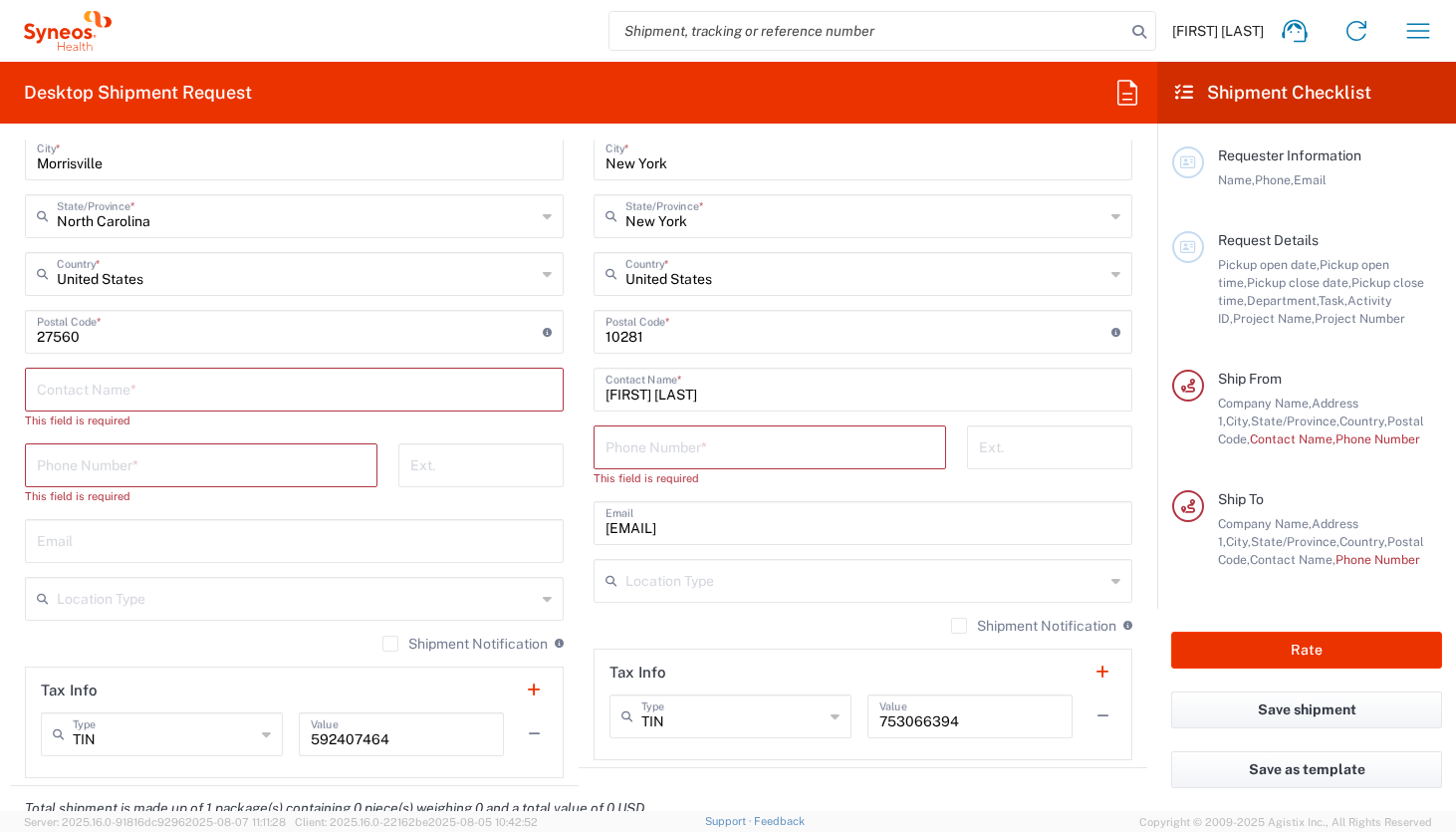 scroll, scrollTop: 1087, scrollLeft: 0, axis: vertical 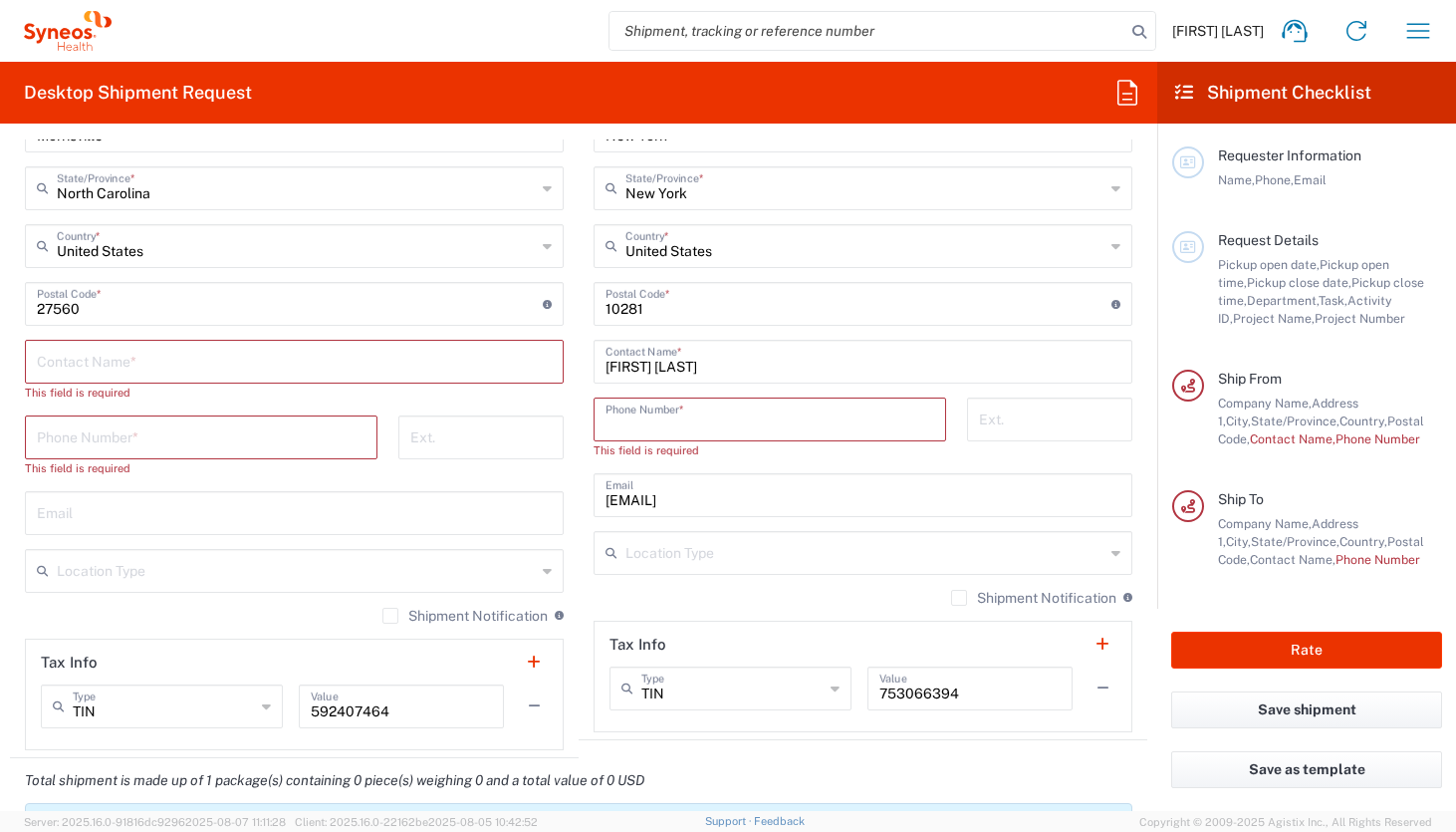 click at bounding box center [770, 417] 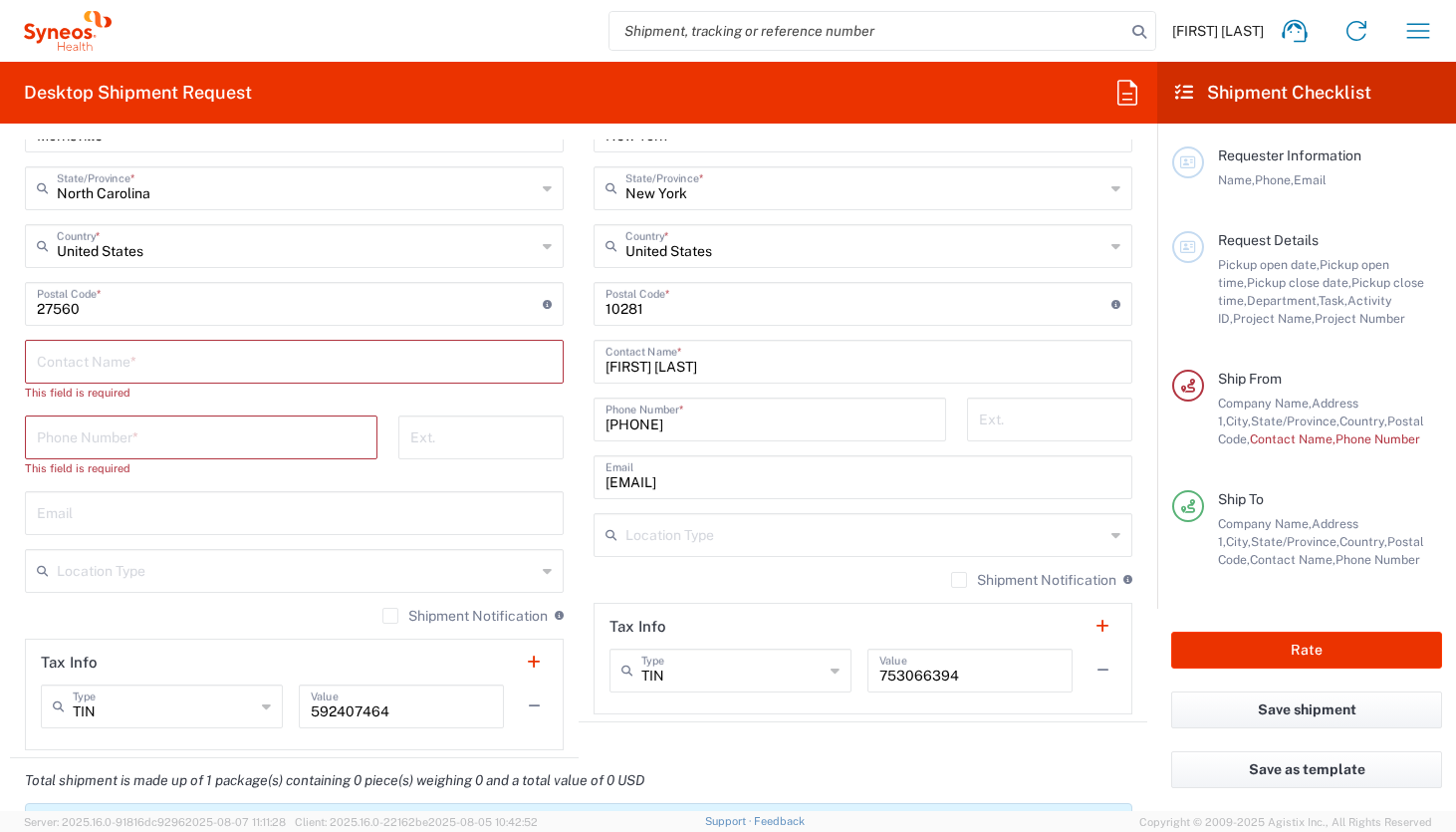 click on "BioSector 2 LLC- [CITY] US Location BioSector 2 LLC- [CITY] US Addison Whitney LLC-Morrisvile [STATE] US Barcelona-Syneos Health Boco Digital Media Caerus Marketing Group LLC-Morrisville [STATE] US Chamberlain Communications LLC- [CITY] US Chandler Chicco Agency, LLC- [CITY] US Genico, LLC Gerbig Snell/Weisheimer Advert- Westerville [STATE] US Haas & Health Partner Public Relations GmbH Illingworth Research Group Ltd-Macclesfield UK Illingworth Rsrch Grp (France) Illingworth Rsrch Grp (Italy) Illingworth Rsrch Grp (Spain) Illingworth Rsrch Grp (USA) In Illingworth Rsrch Grp(Australi INC Research Clin Svcs Mexico inVentiv Health Philippines, Inc. IRG - Morrisville Warehouse IVH IPS Pvt Ltd- India IVH Mexico SA de CV NAVICOR GROUP, LLC- [CITY] US PALIO + IGNITE, LLC- Westerville [STATE] US Pharmaceutical Institute LLC- Morrisville [STATE] US PT Syneos Health Indonesia Rx dataScience Inc-Morrisville [STATE] US RxDataScience India Private Lt Syneos Health (Beijing) Inc.Lt Syneos Health (Shanghai) Inc. Ltd. Syneos Health Argentina SA *" 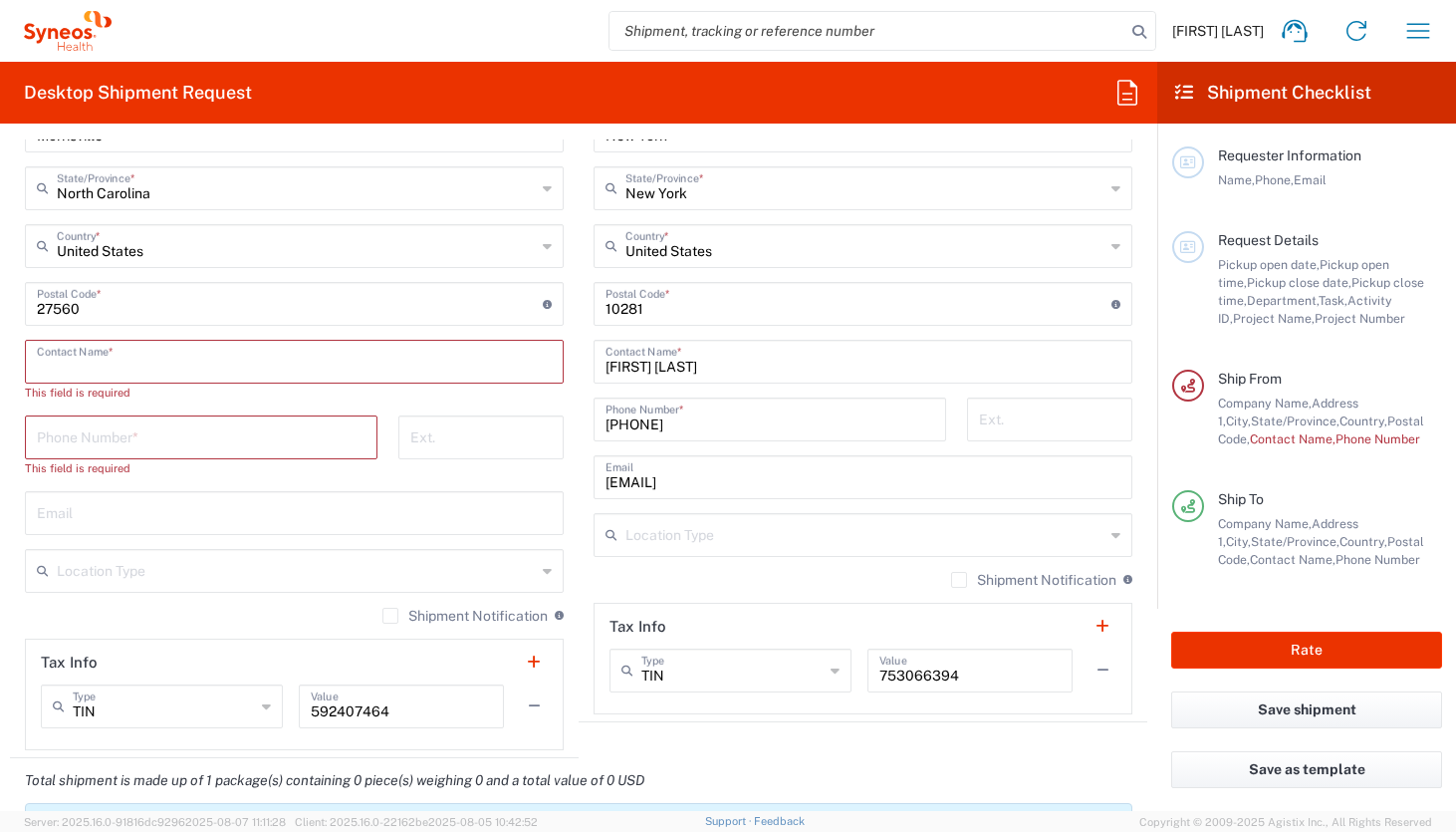 click at bounding box center (294, 360) 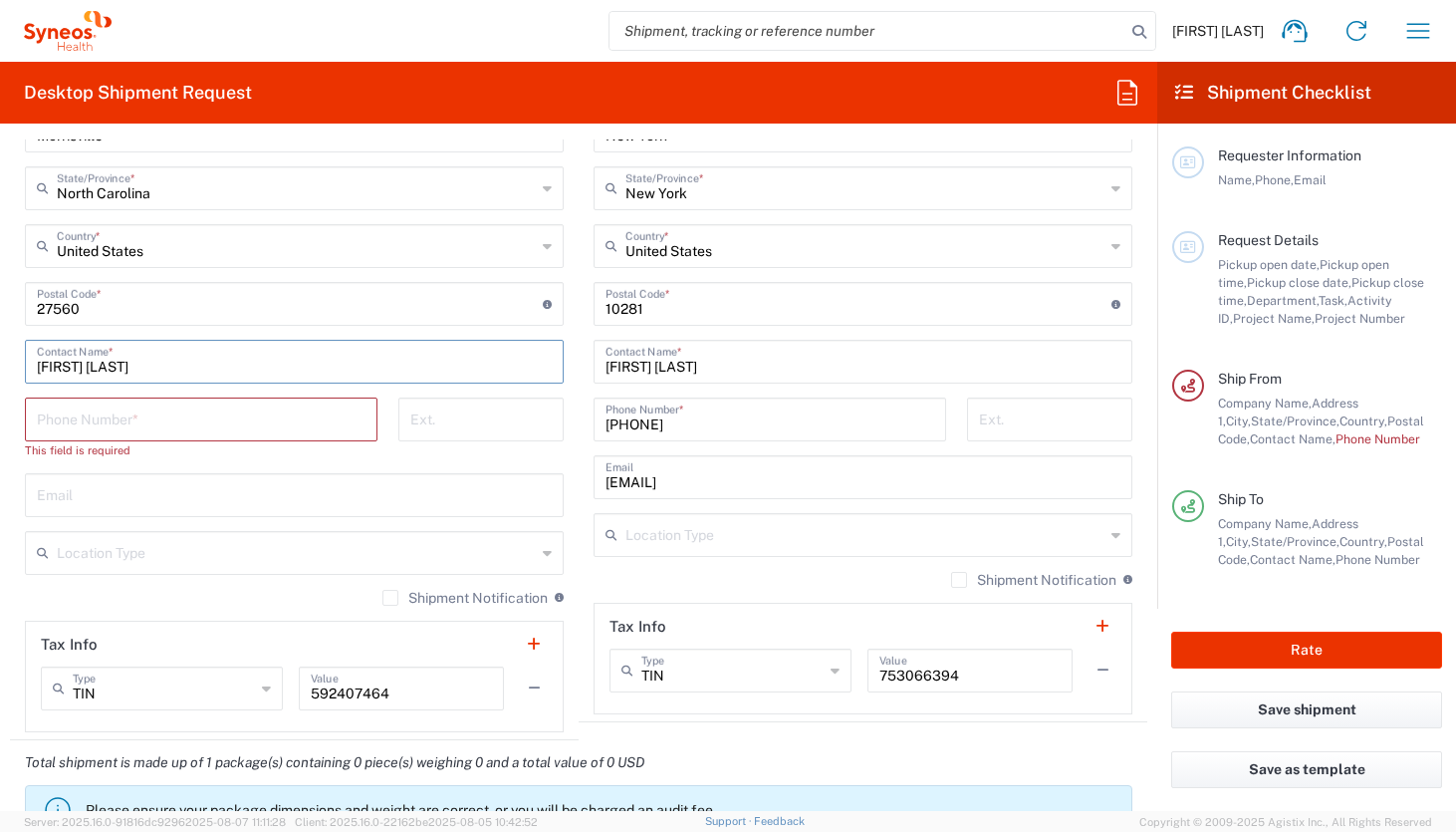 type on "[FIRST] [LAST]" 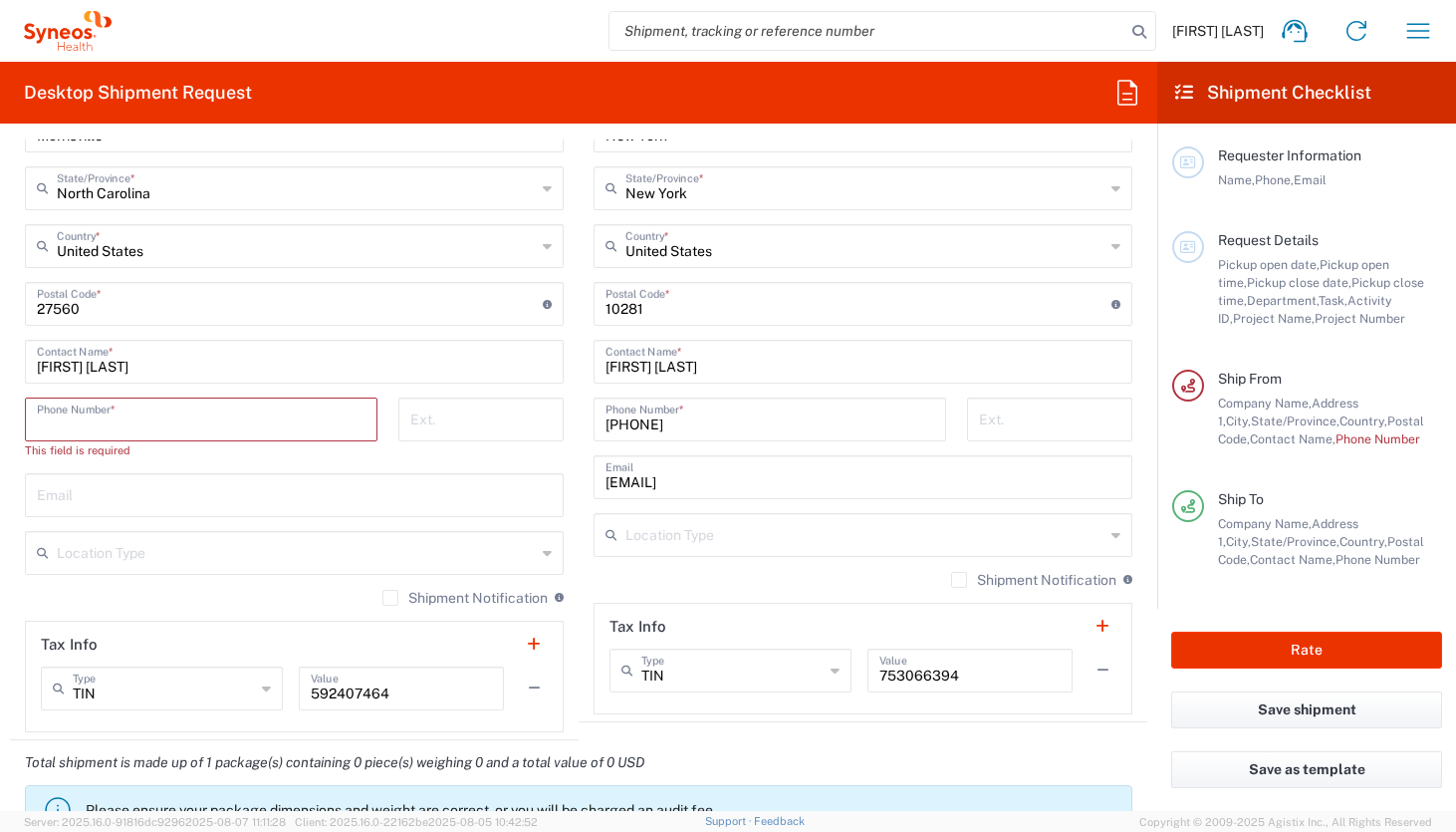 click at bounding box center (201, 417) 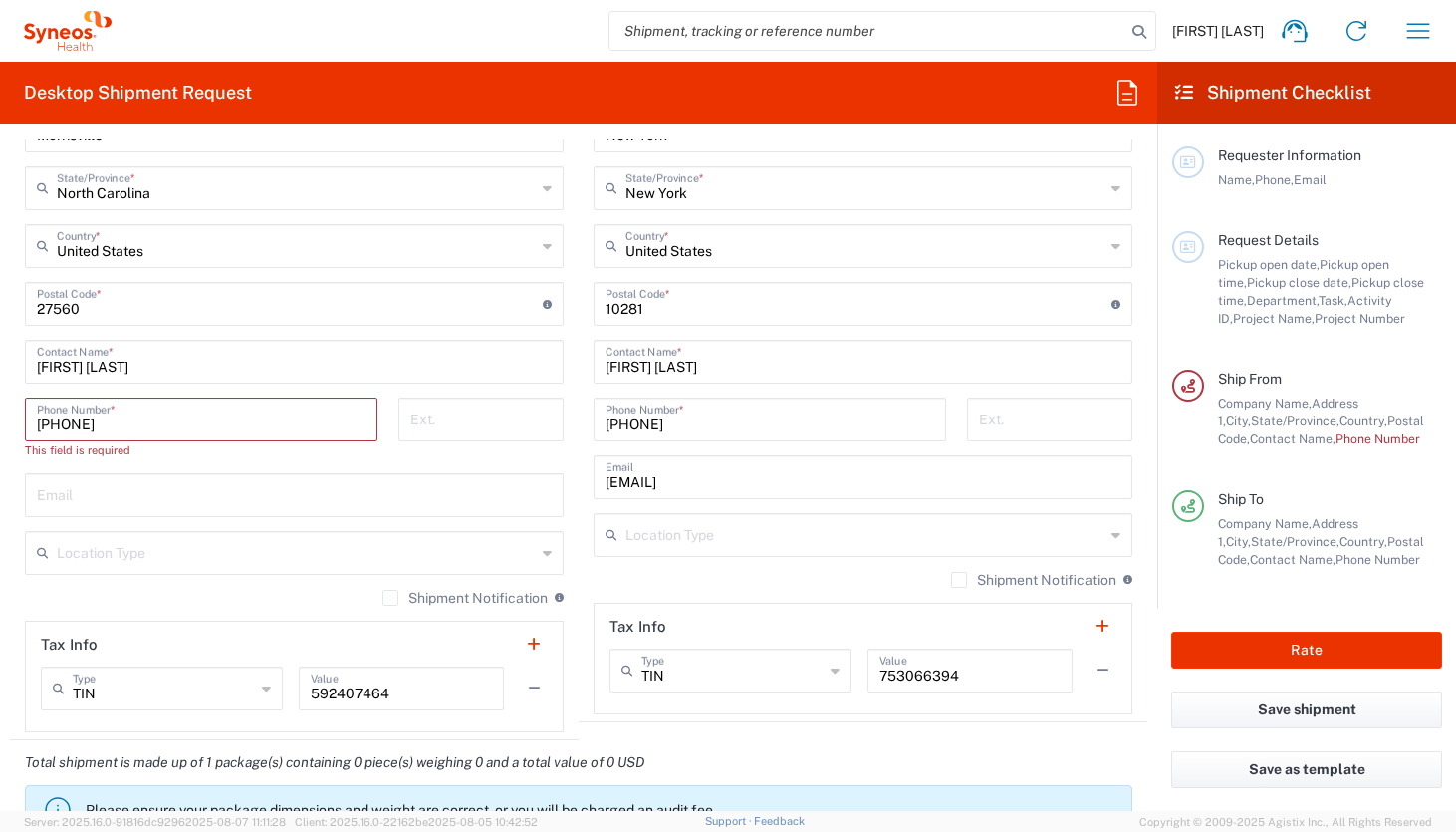 type on "[EMAIL]" 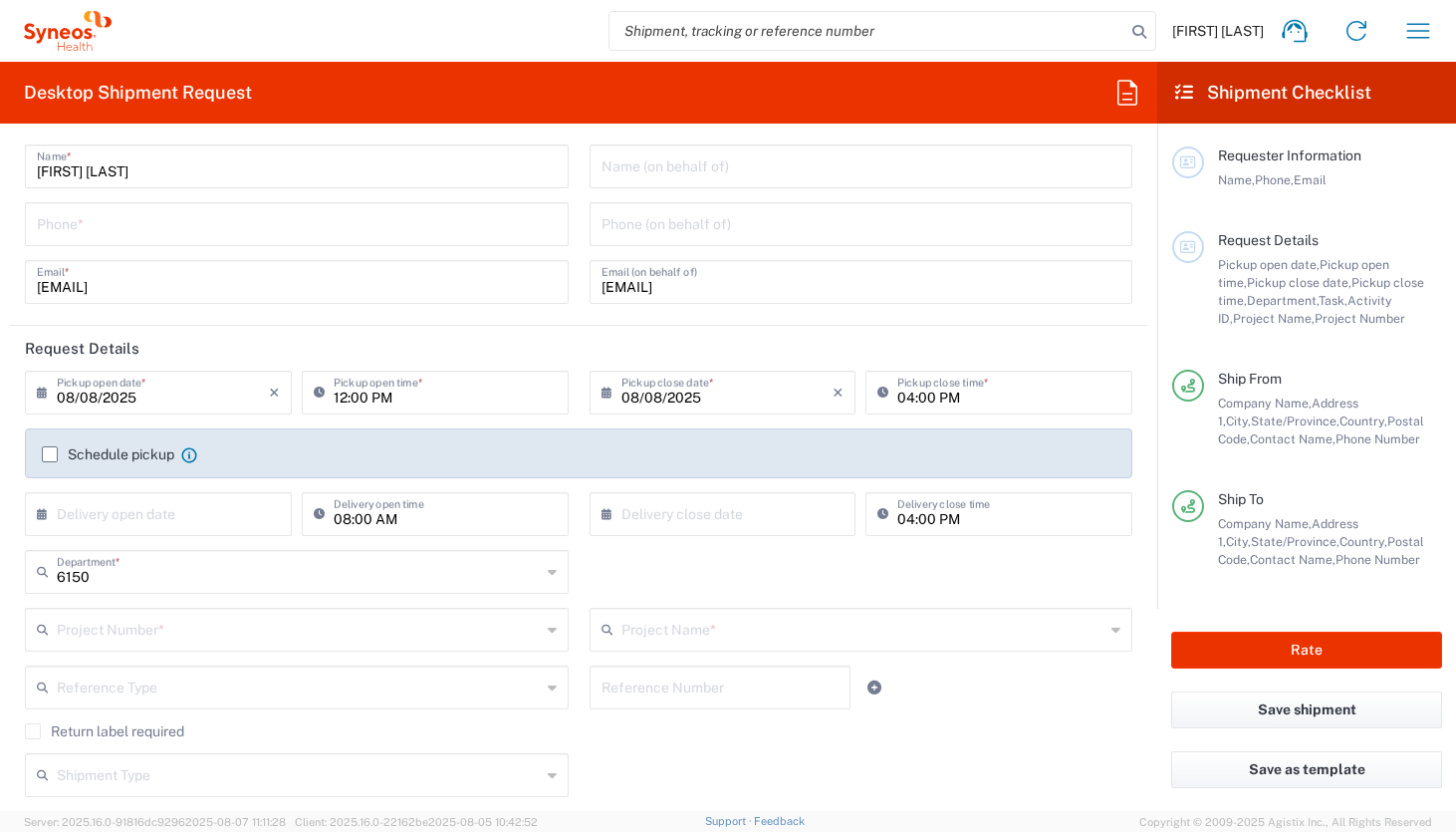 scroll, scrollTop: 0, scrollLeft: 0, axis: both 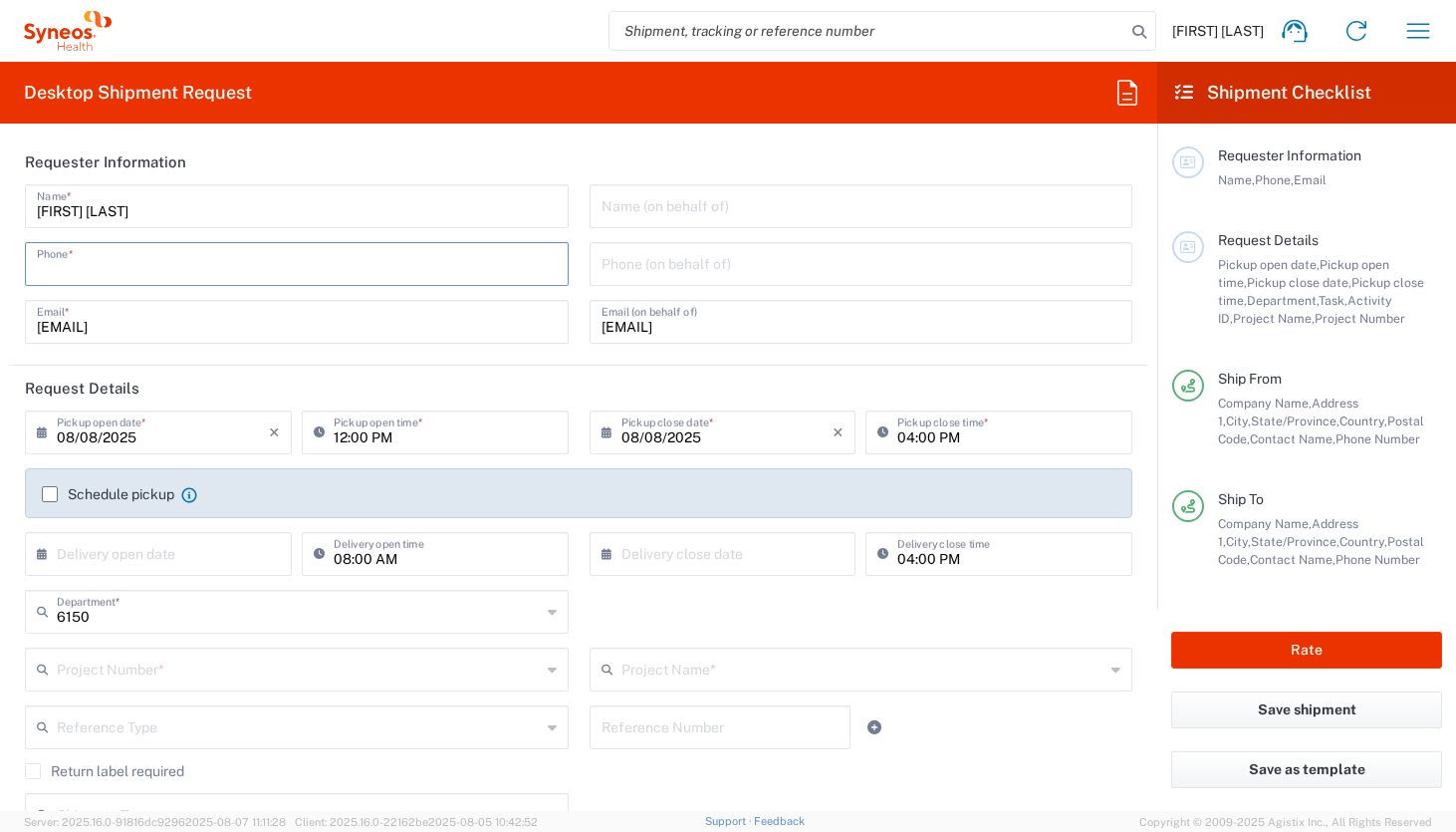 click at bounding box center (297, 262) 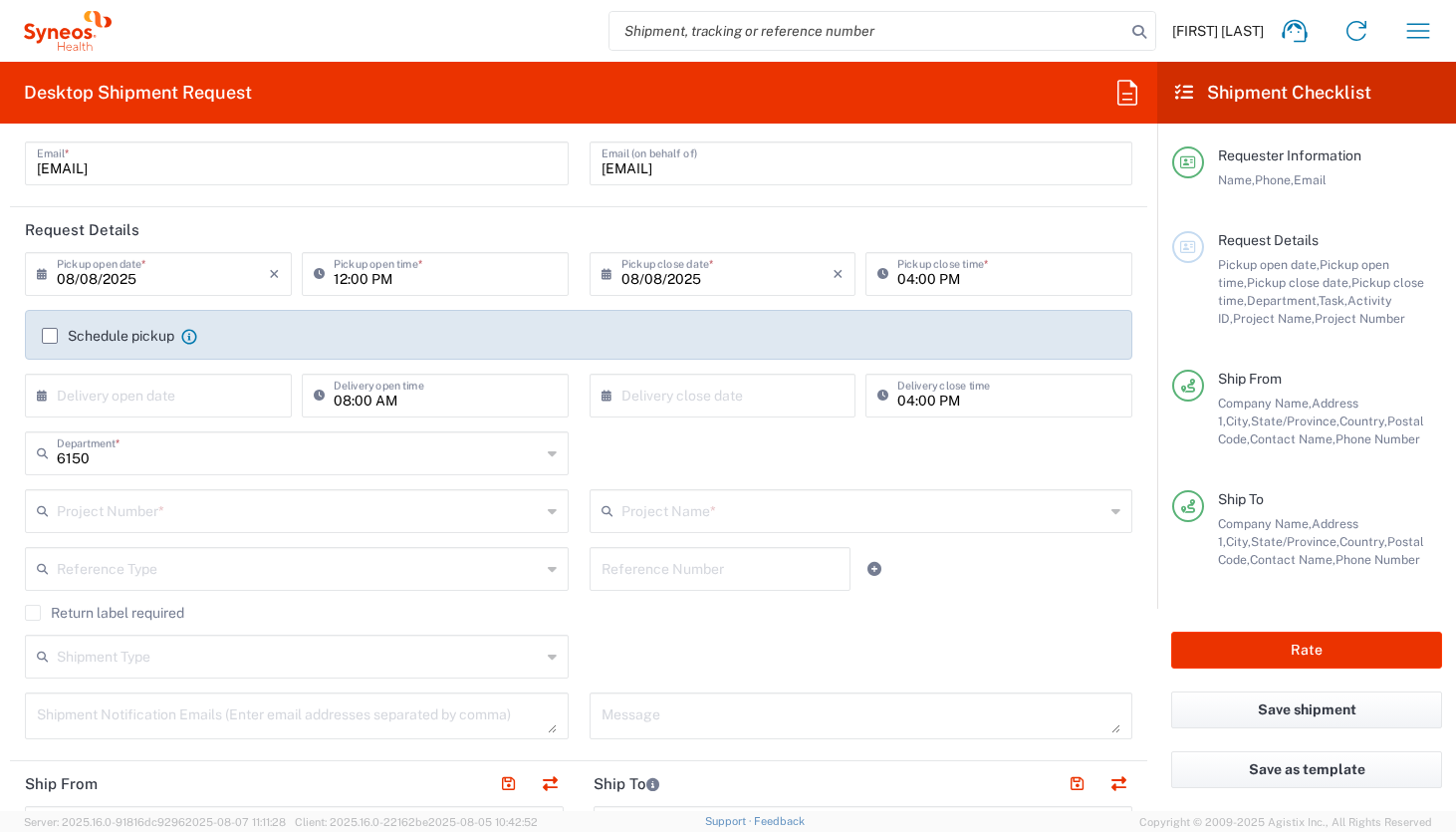 scroll, scrollTop: 154, scrollLeft: 0, axis: vertical 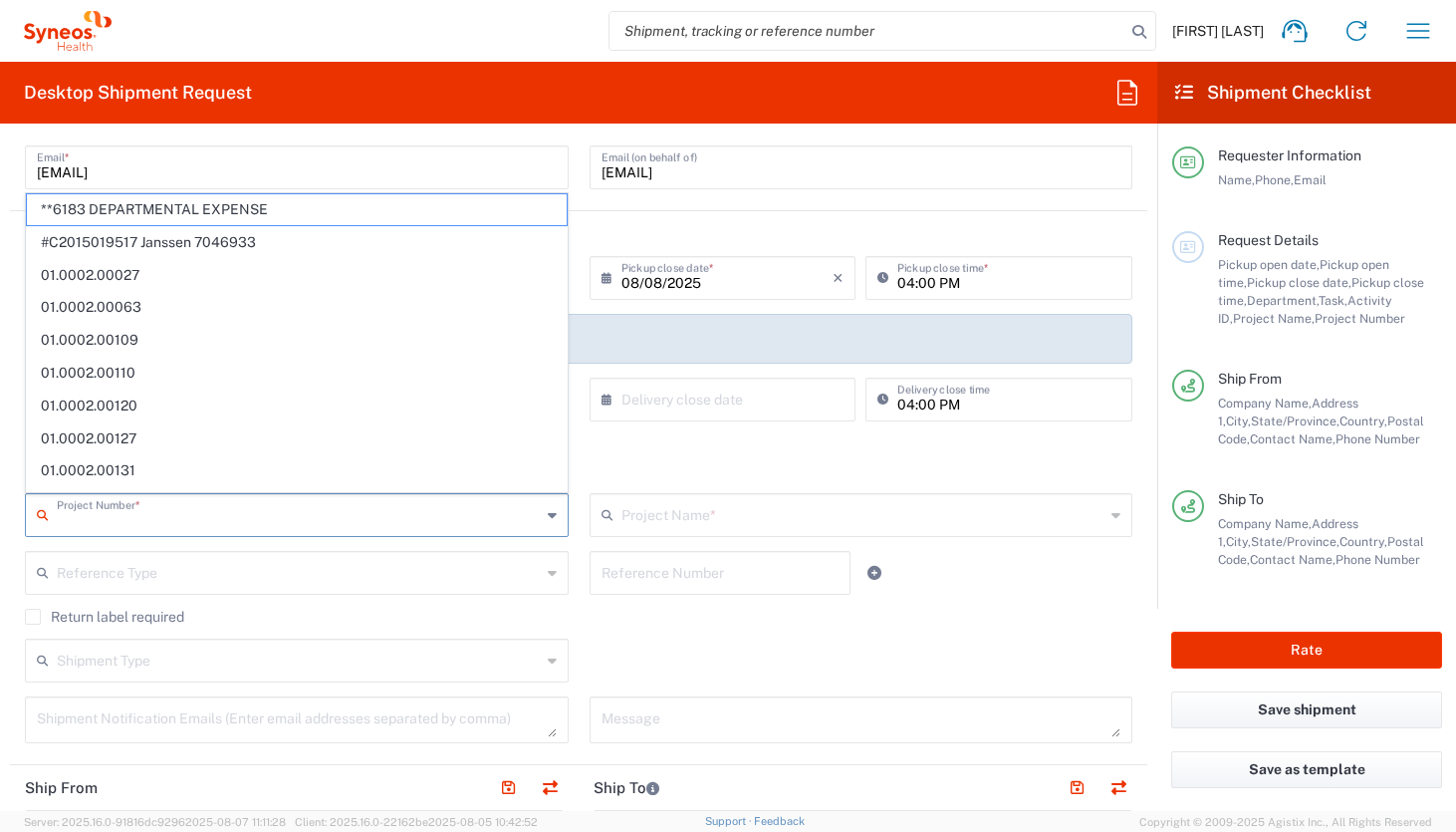 click at bounding box center (299, 513) 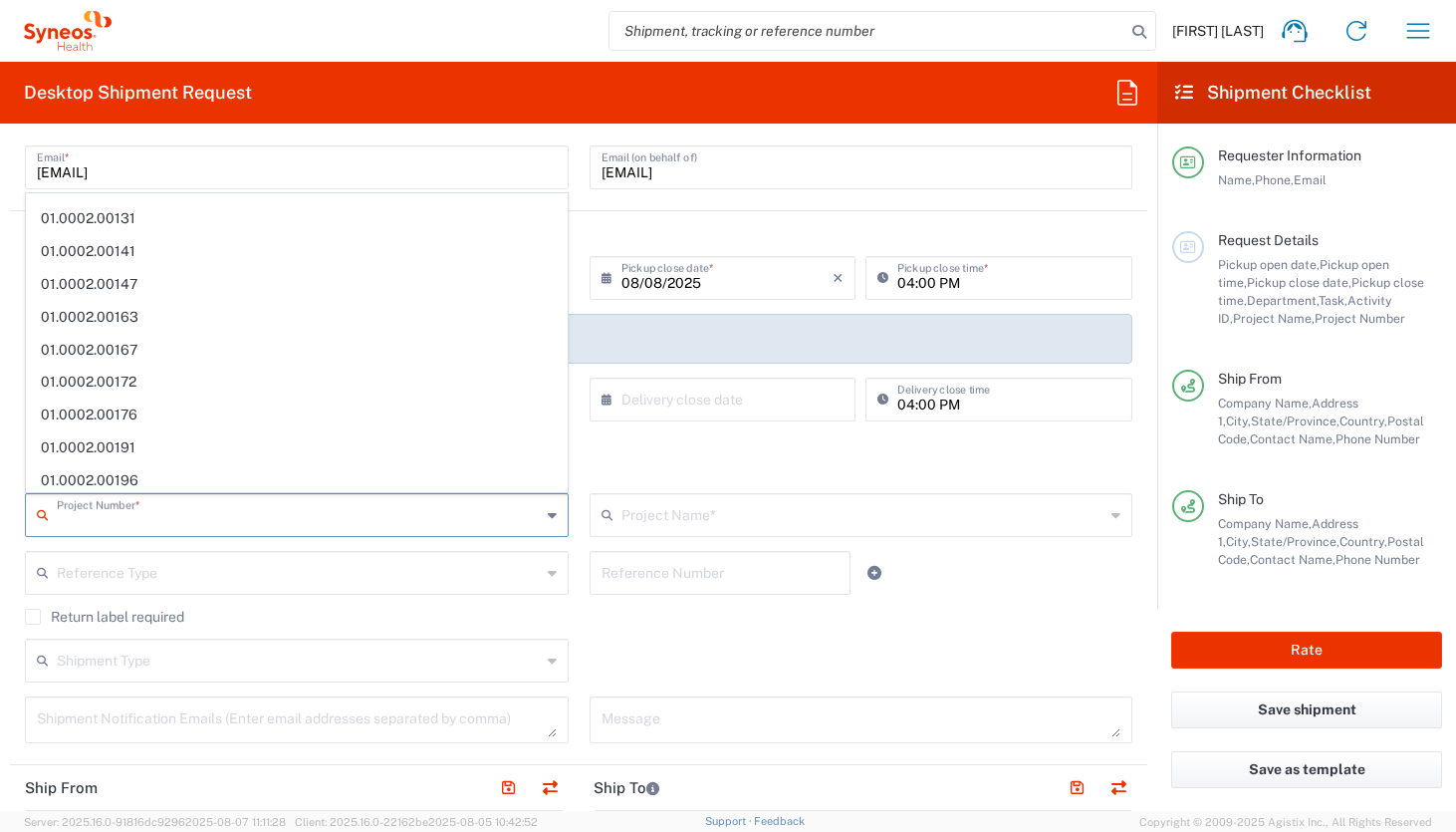 scroll, scrollTop: 0, scrollLeft: 0, axis: both 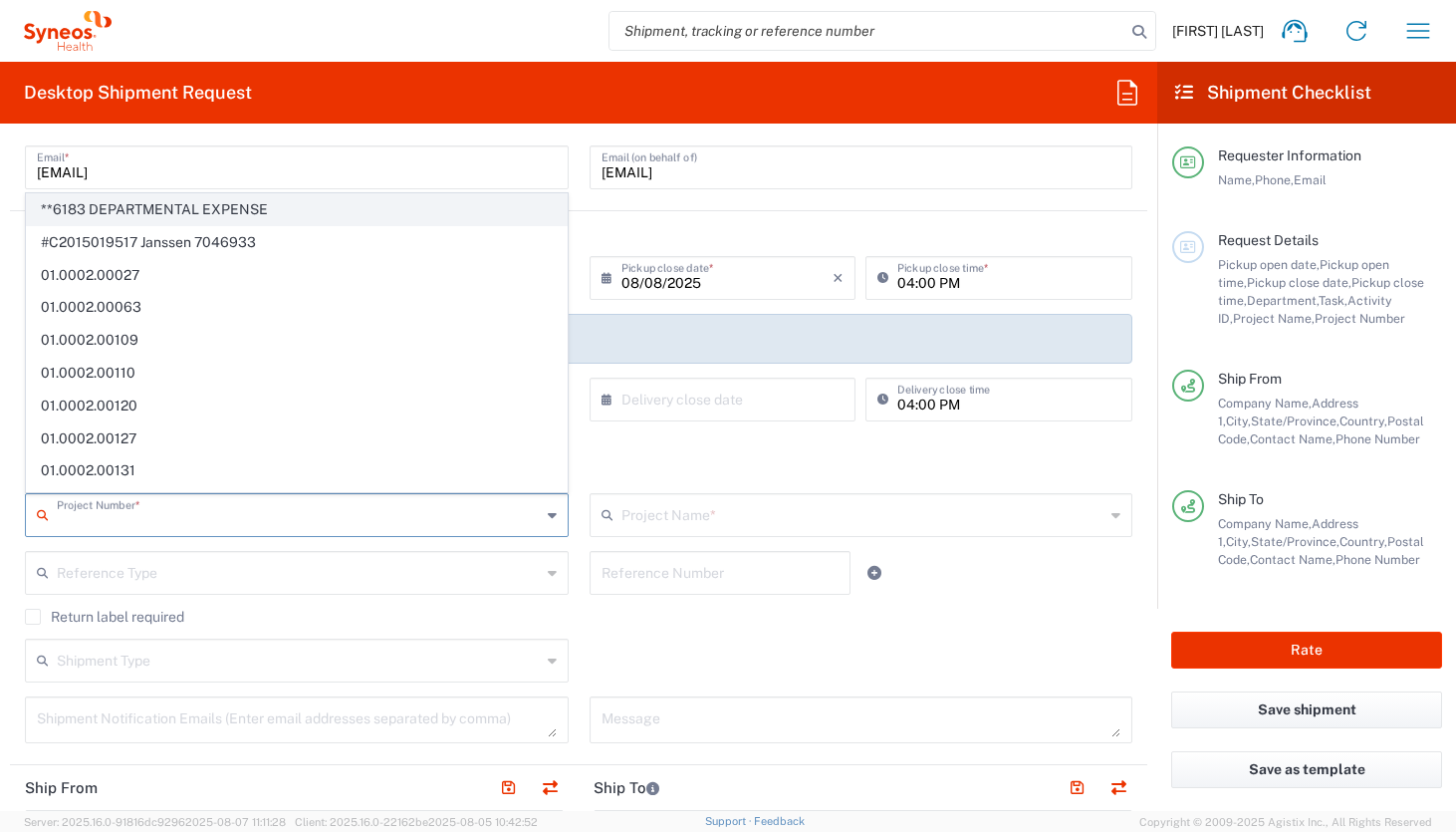 click on "**6183 DEPARTMENTAL EXPENSE" 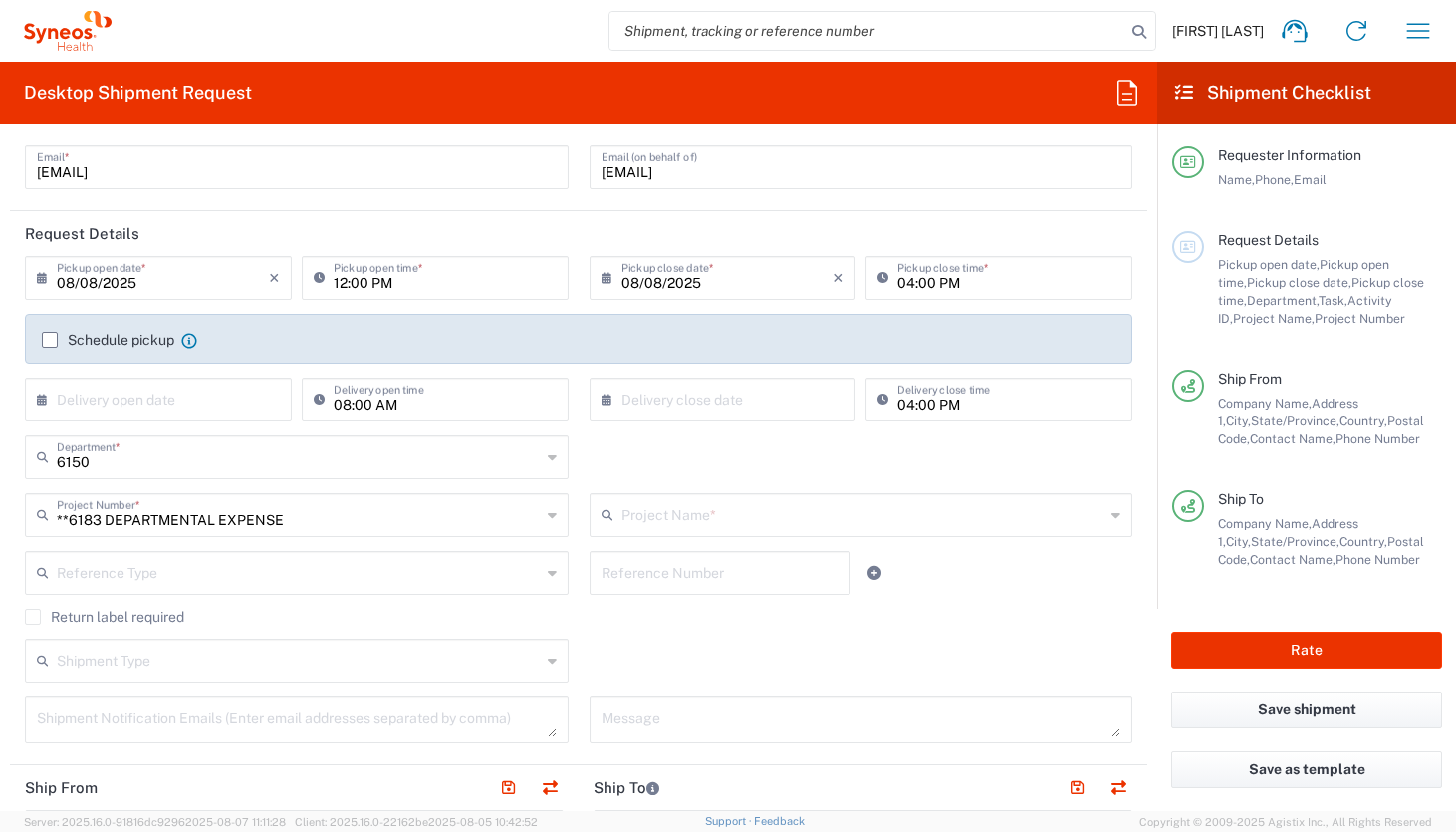 type on "6183" 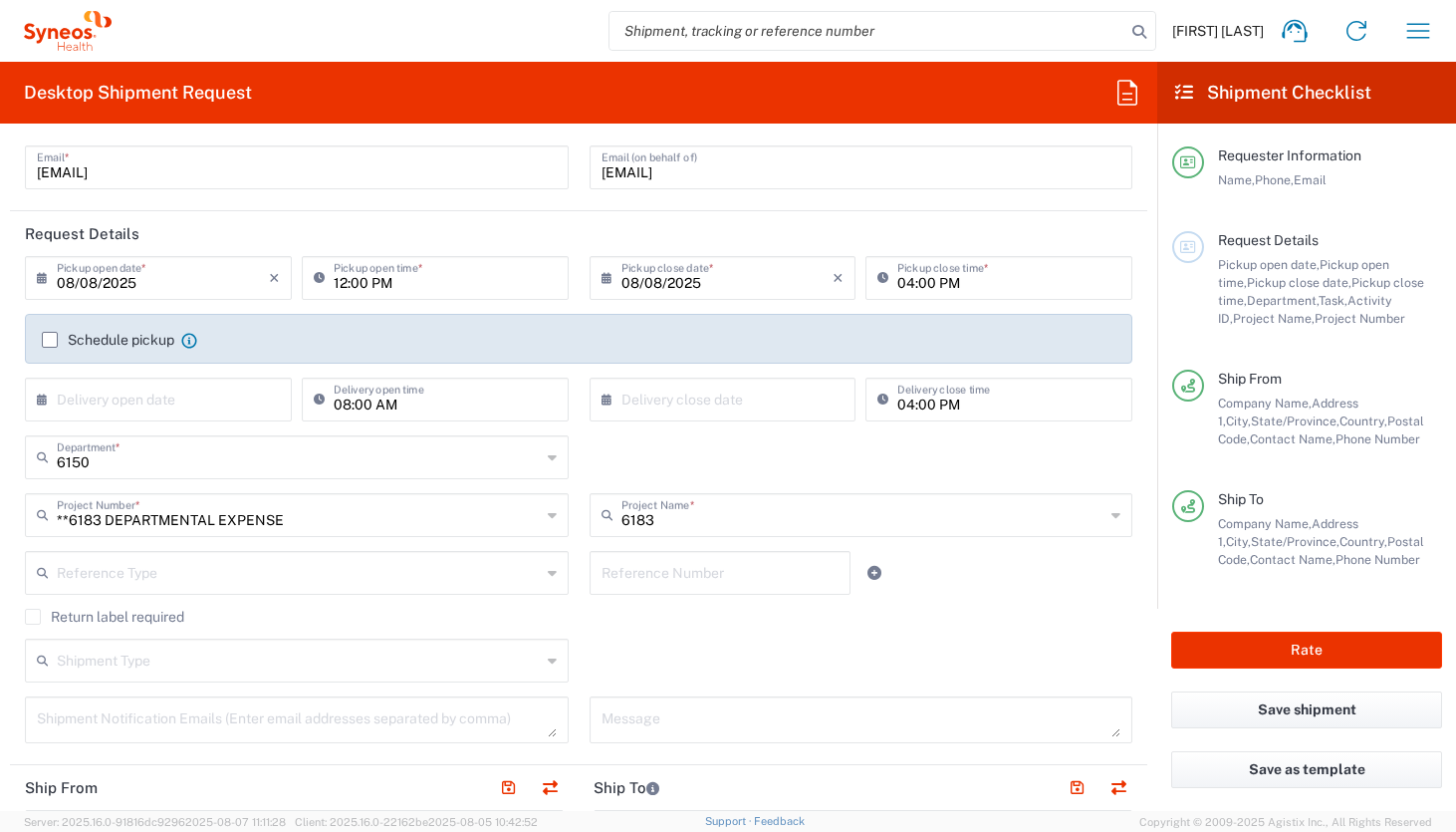 click on "Shipment Type  Batch Regular" 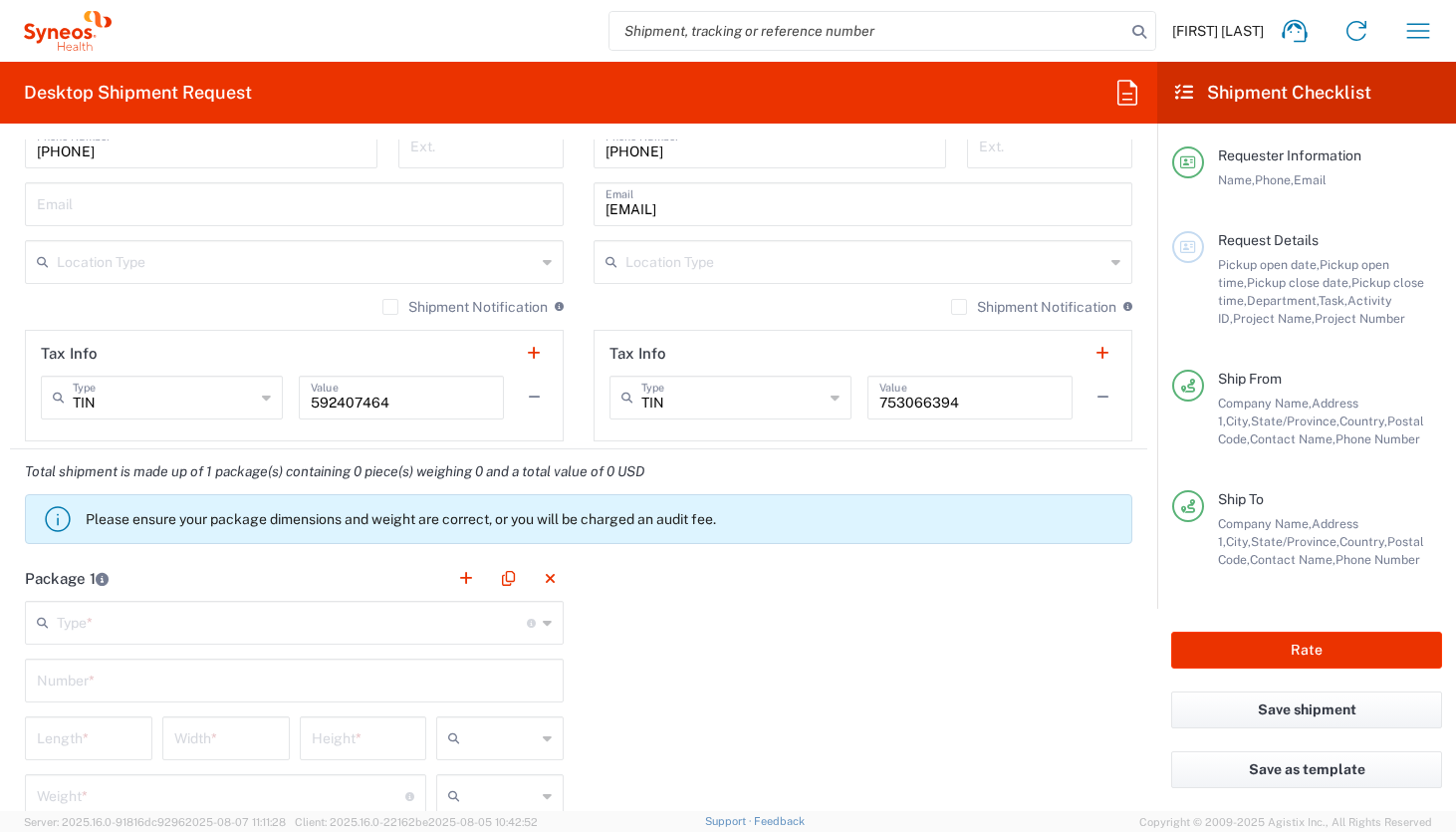 scroll, scrollTop: 1499, scrollLeft: 0, axis: vertical 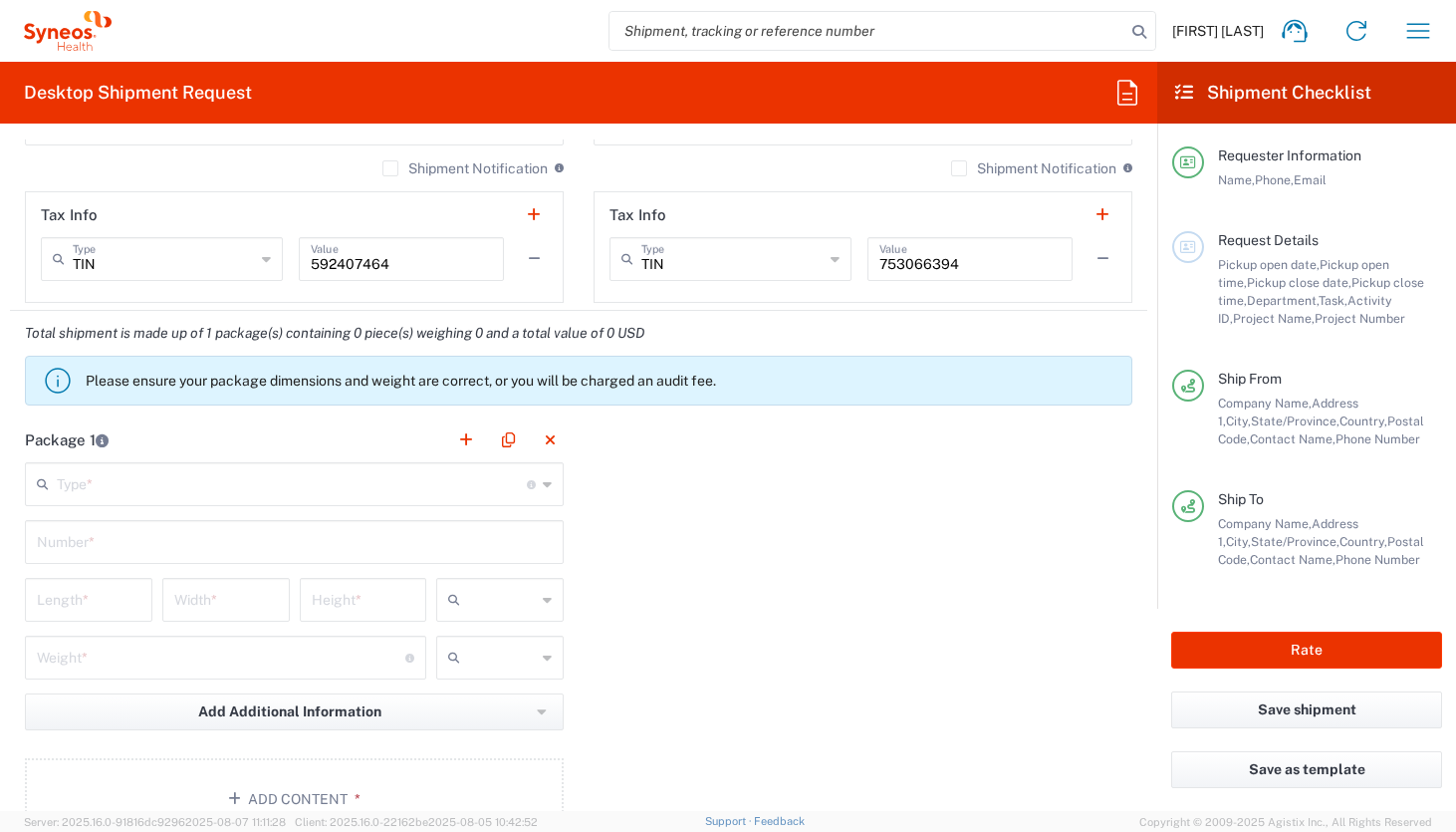 click 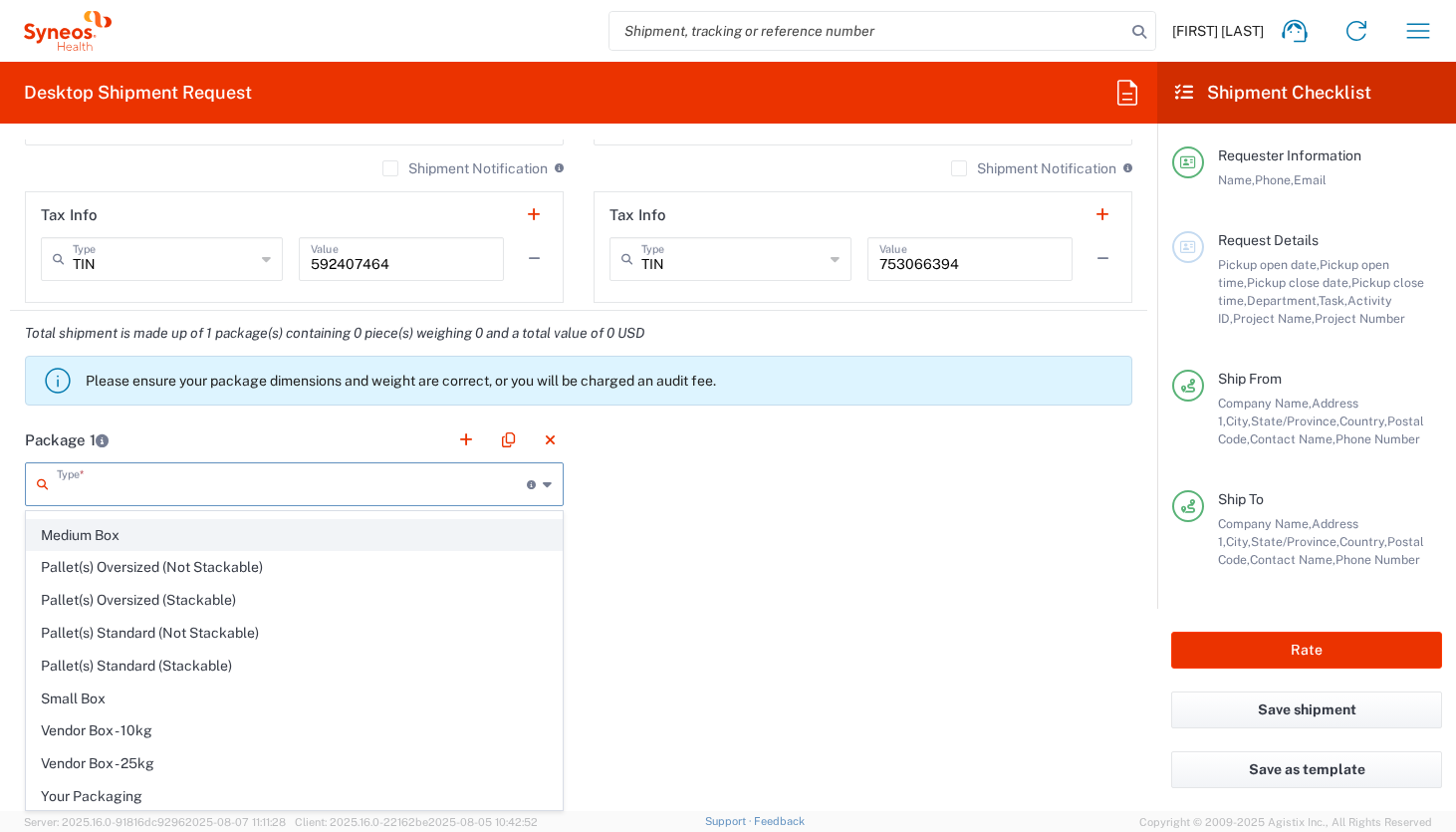scroll, scrollTop: 61, scrollLeft: 0, axis: vertical 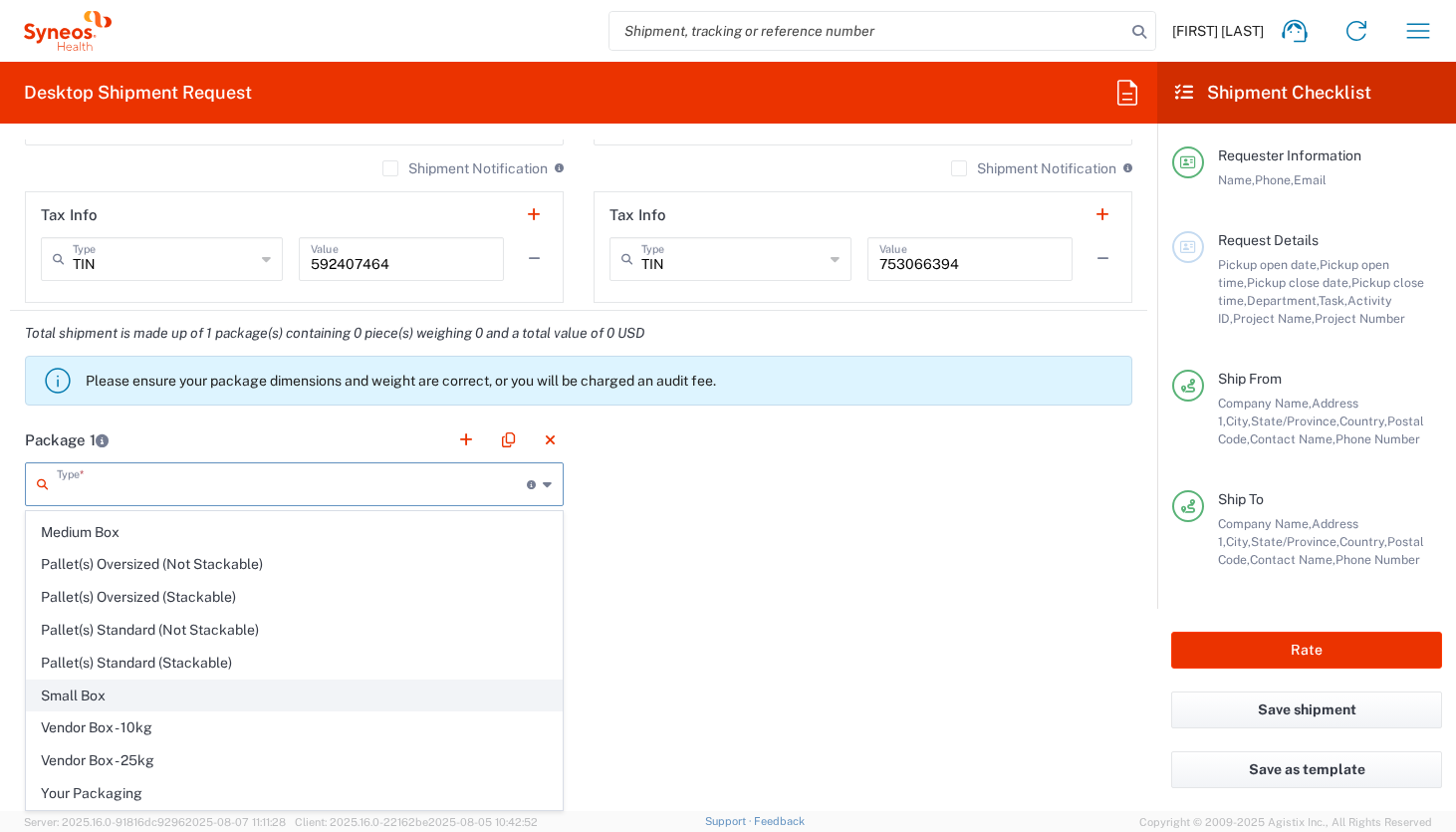 click on "Small Box" 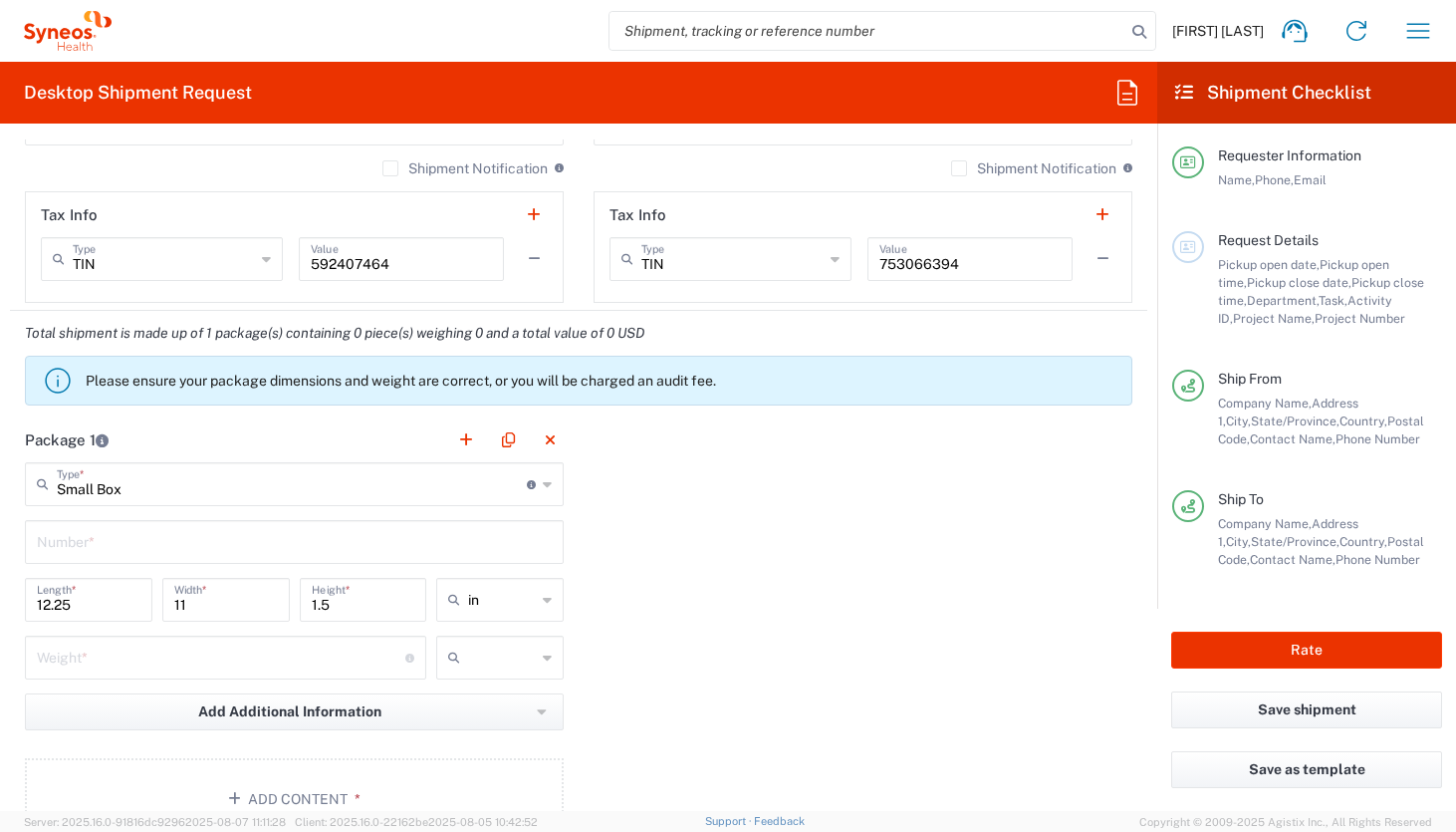 click 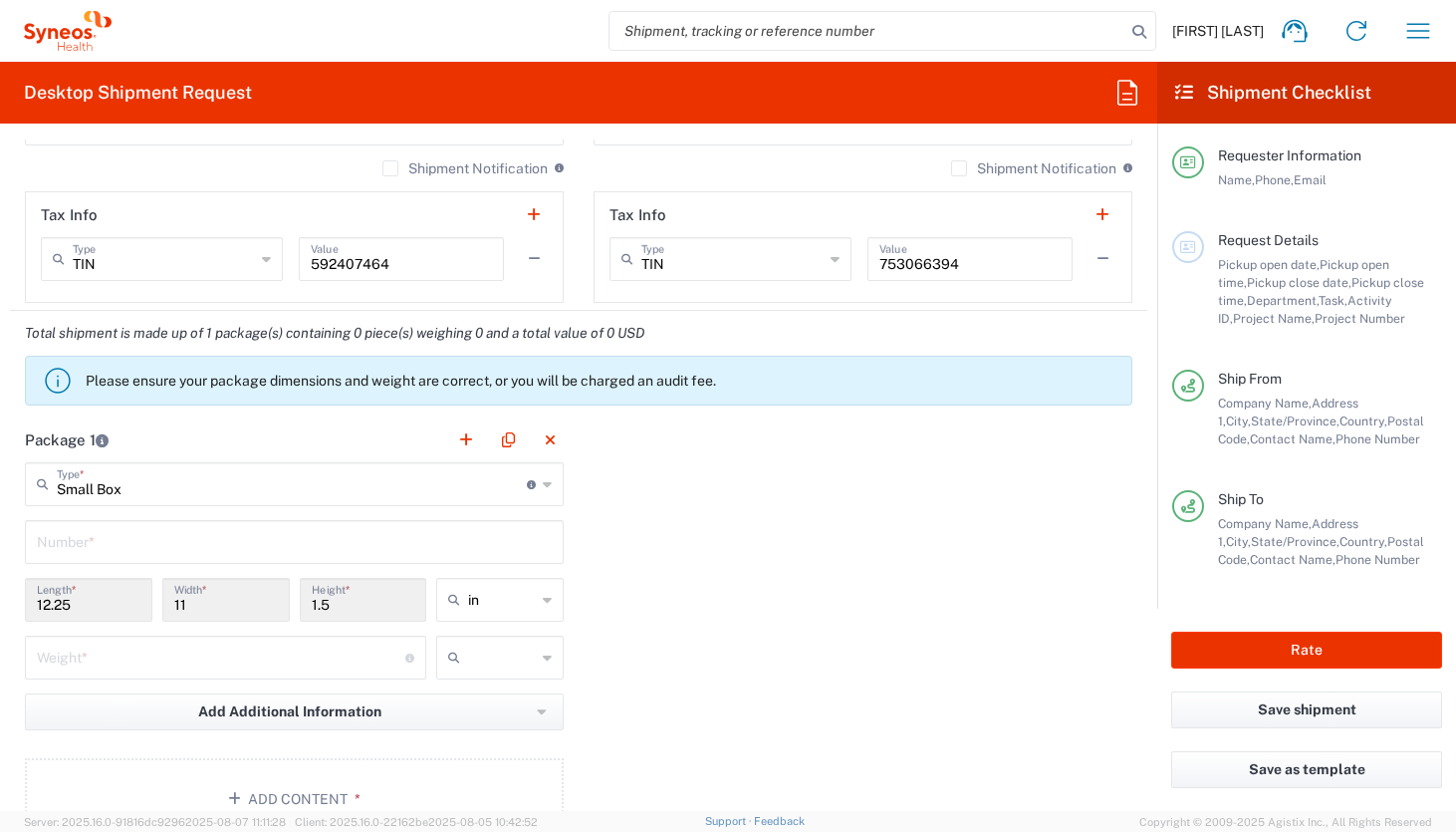 click 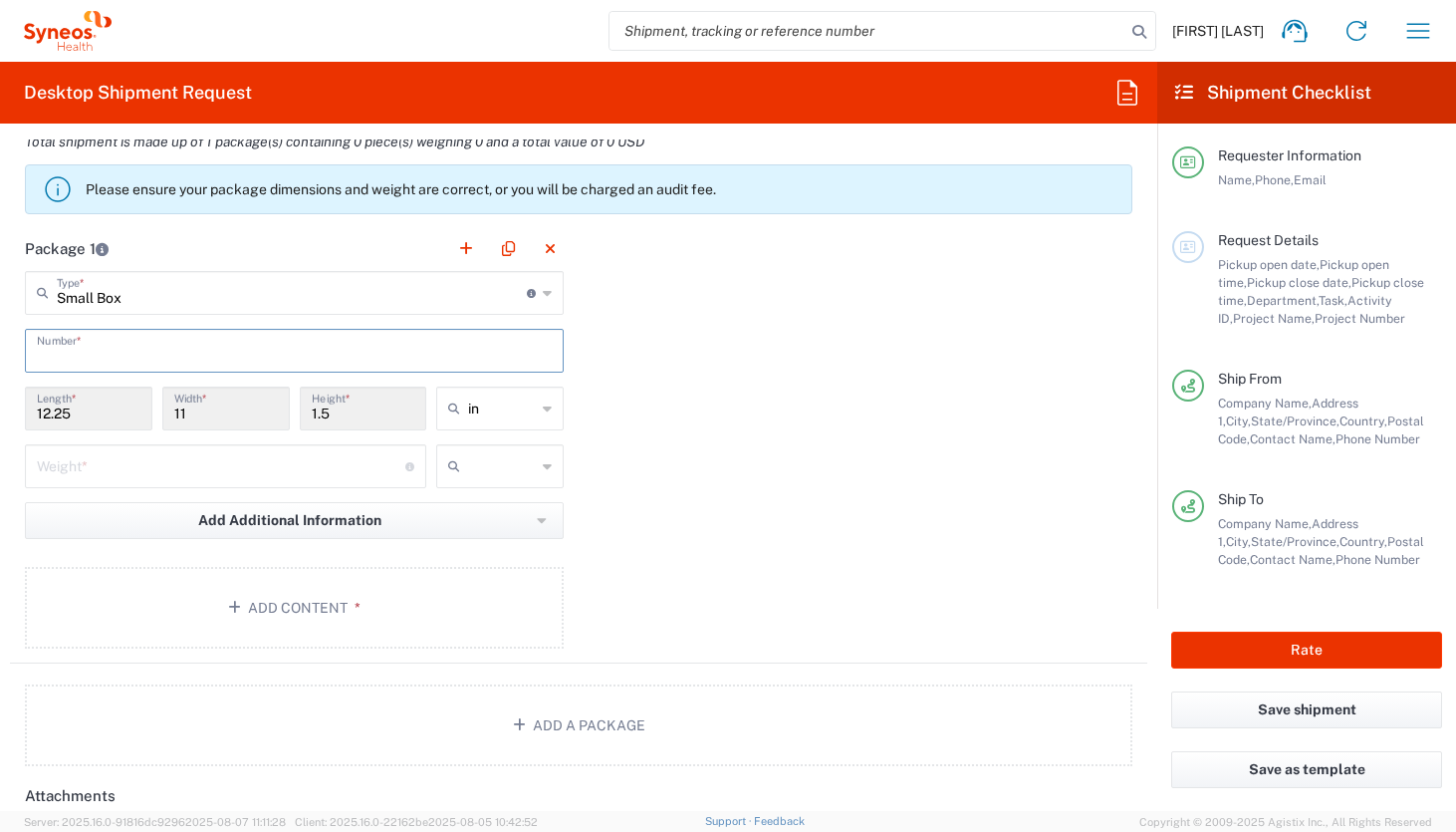 scroll, scrollTop: 1693, scrollLeft: 0, axis: vertical 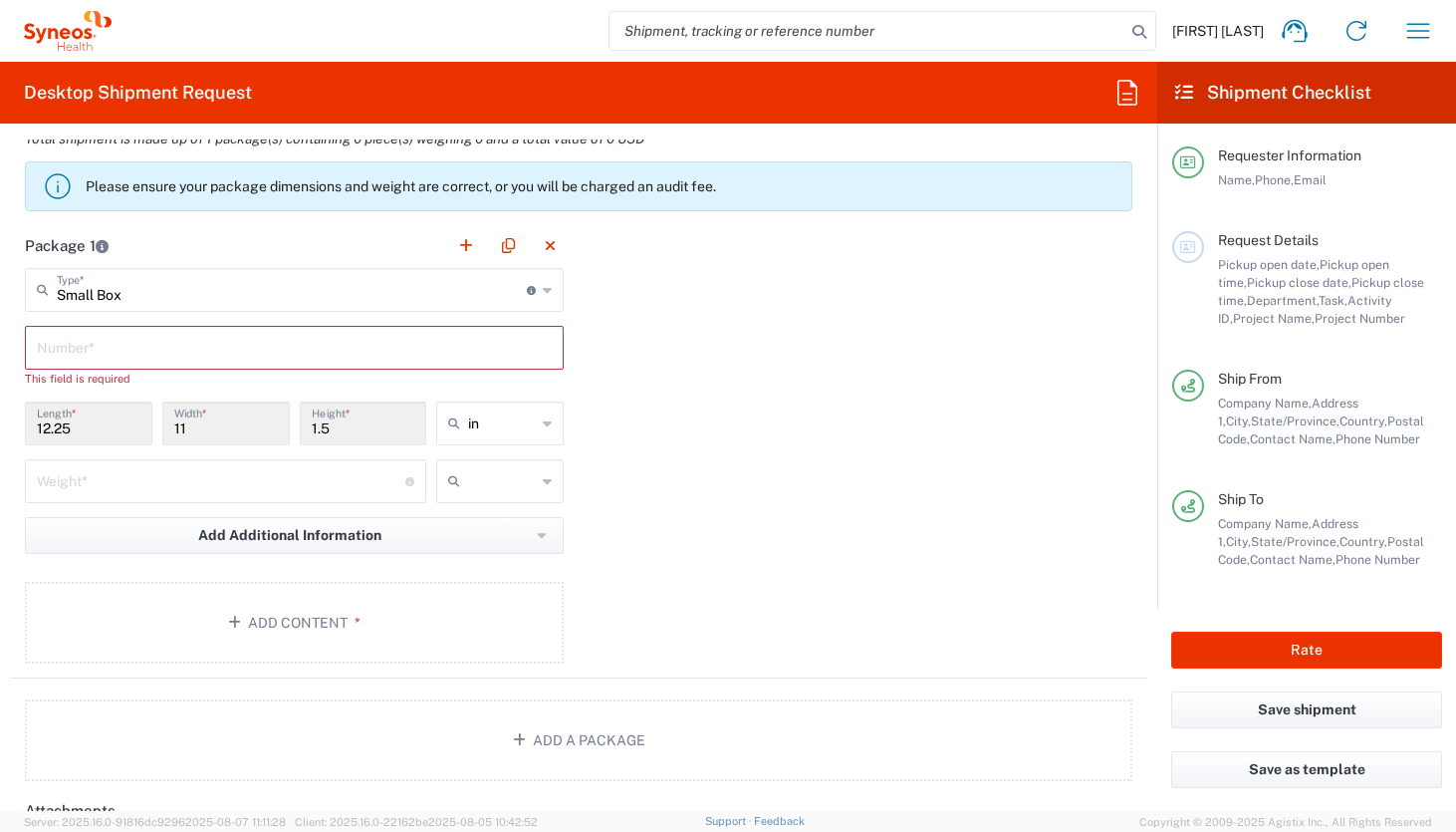 click 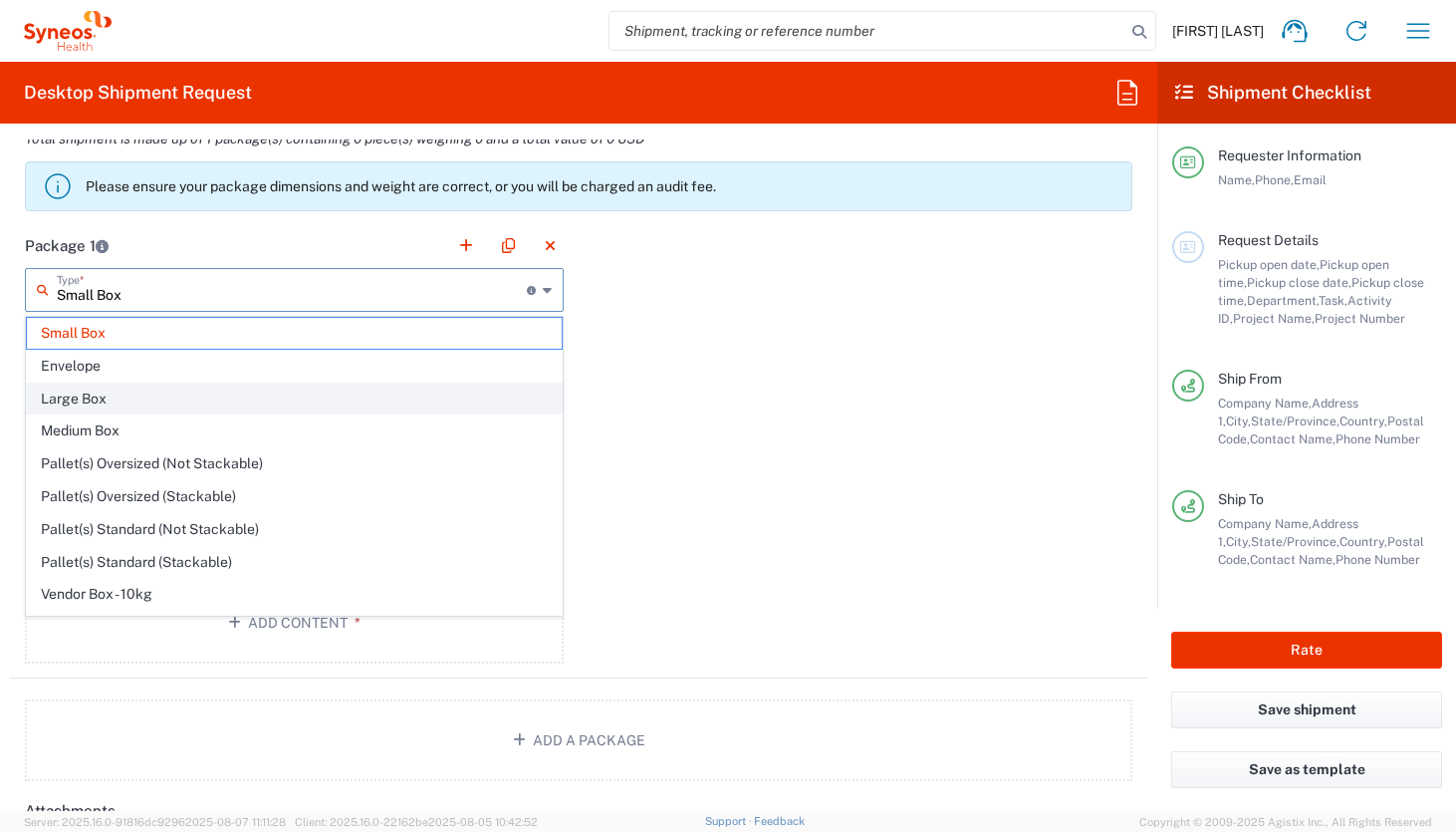 scroll, scrollTop: 61, scrollLeft: 0, axis: vertical 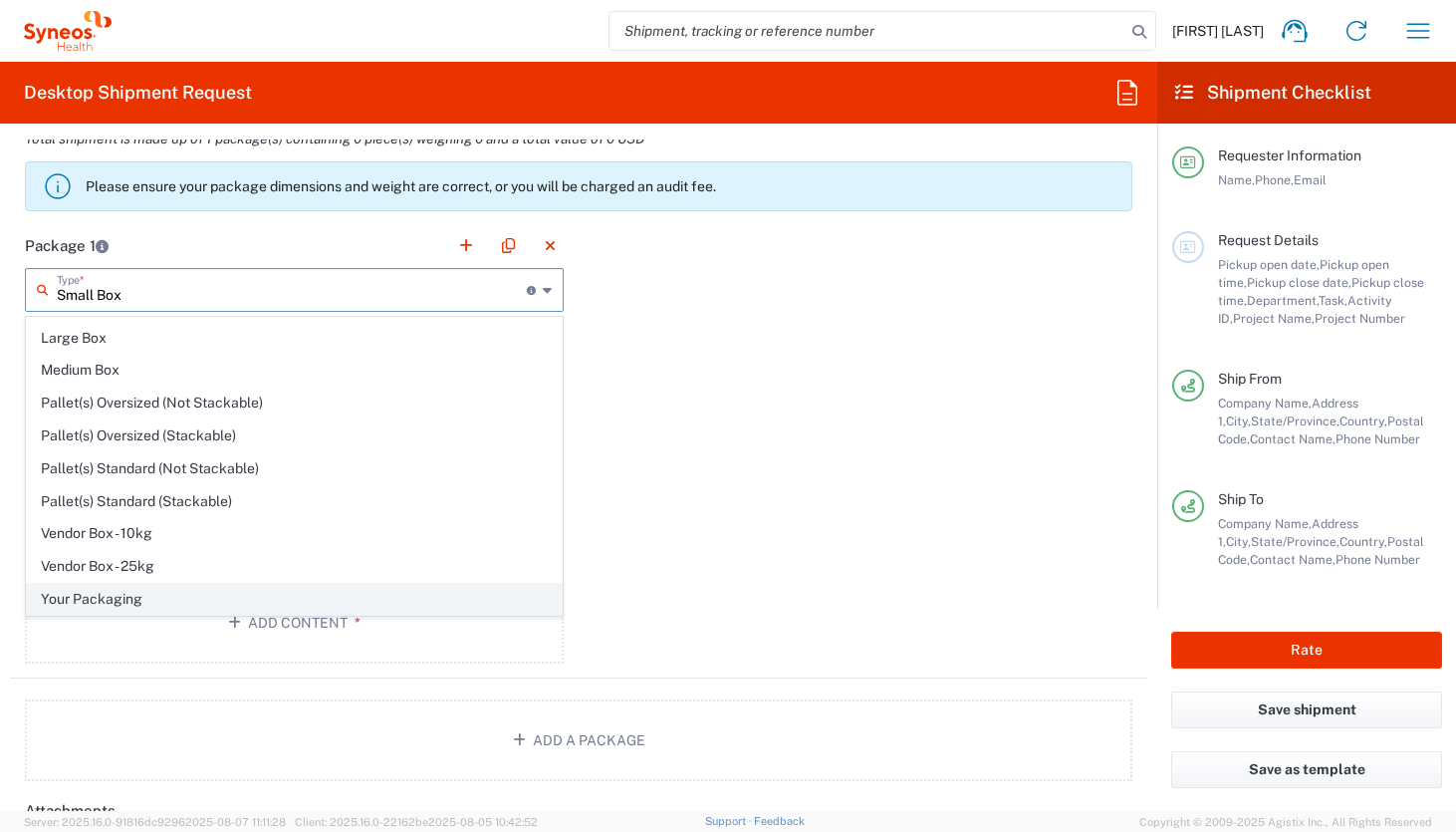 click on "Your Packaging" 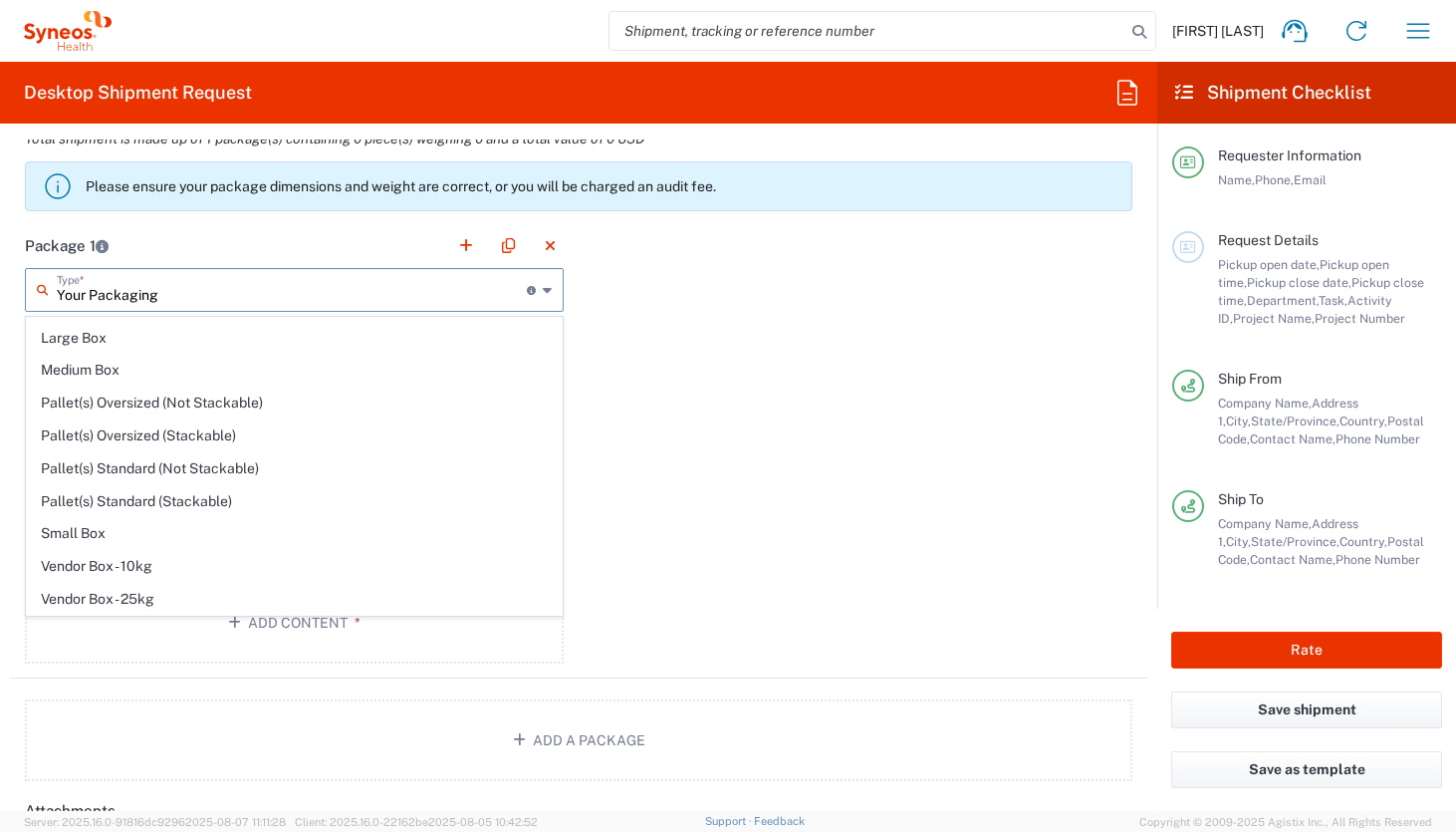 click on "Your Packaging" at bounding box center (292, 288) 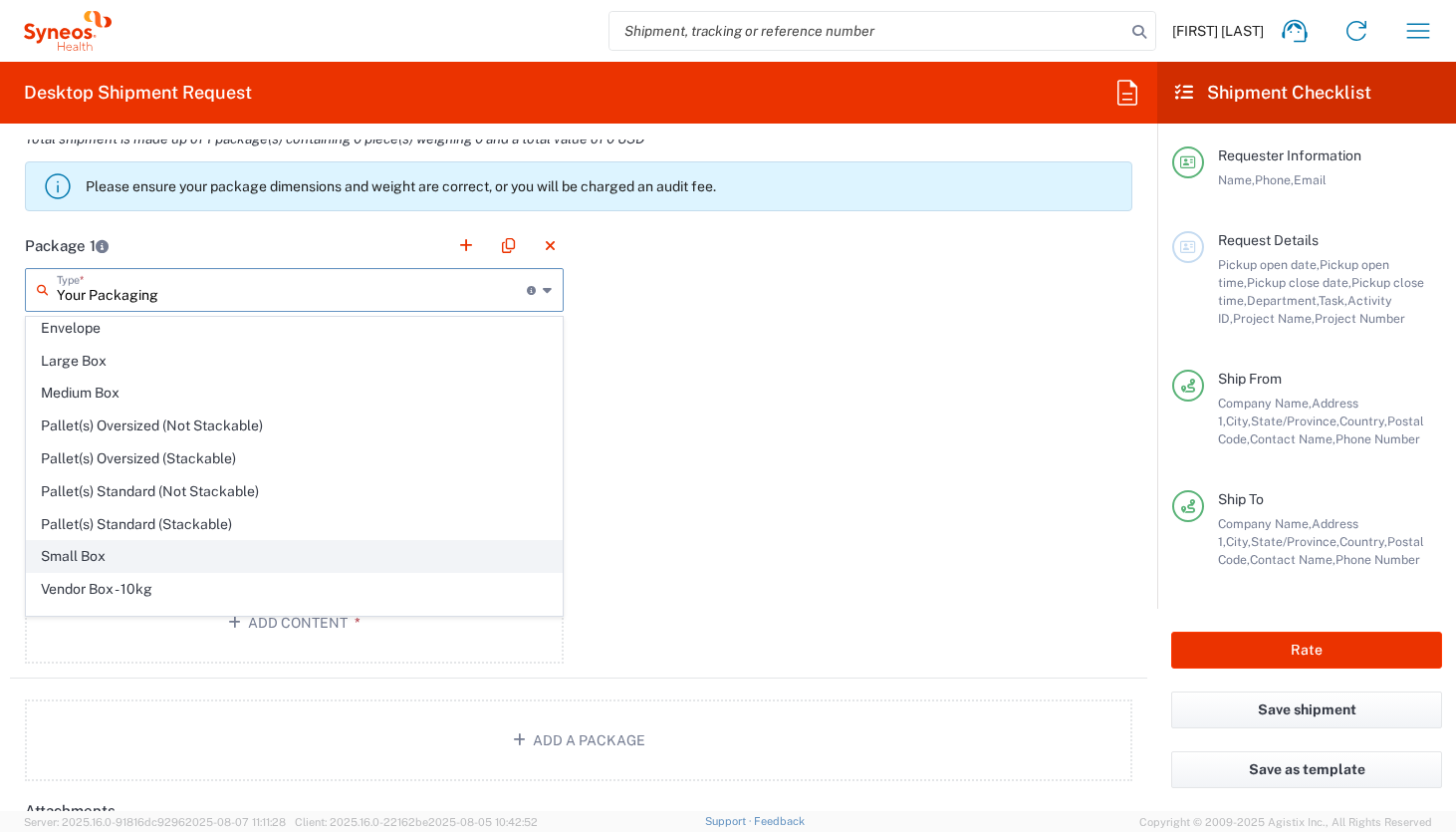 scroll, scrollTop: 36, scrollLeft: 0, axis: vertical 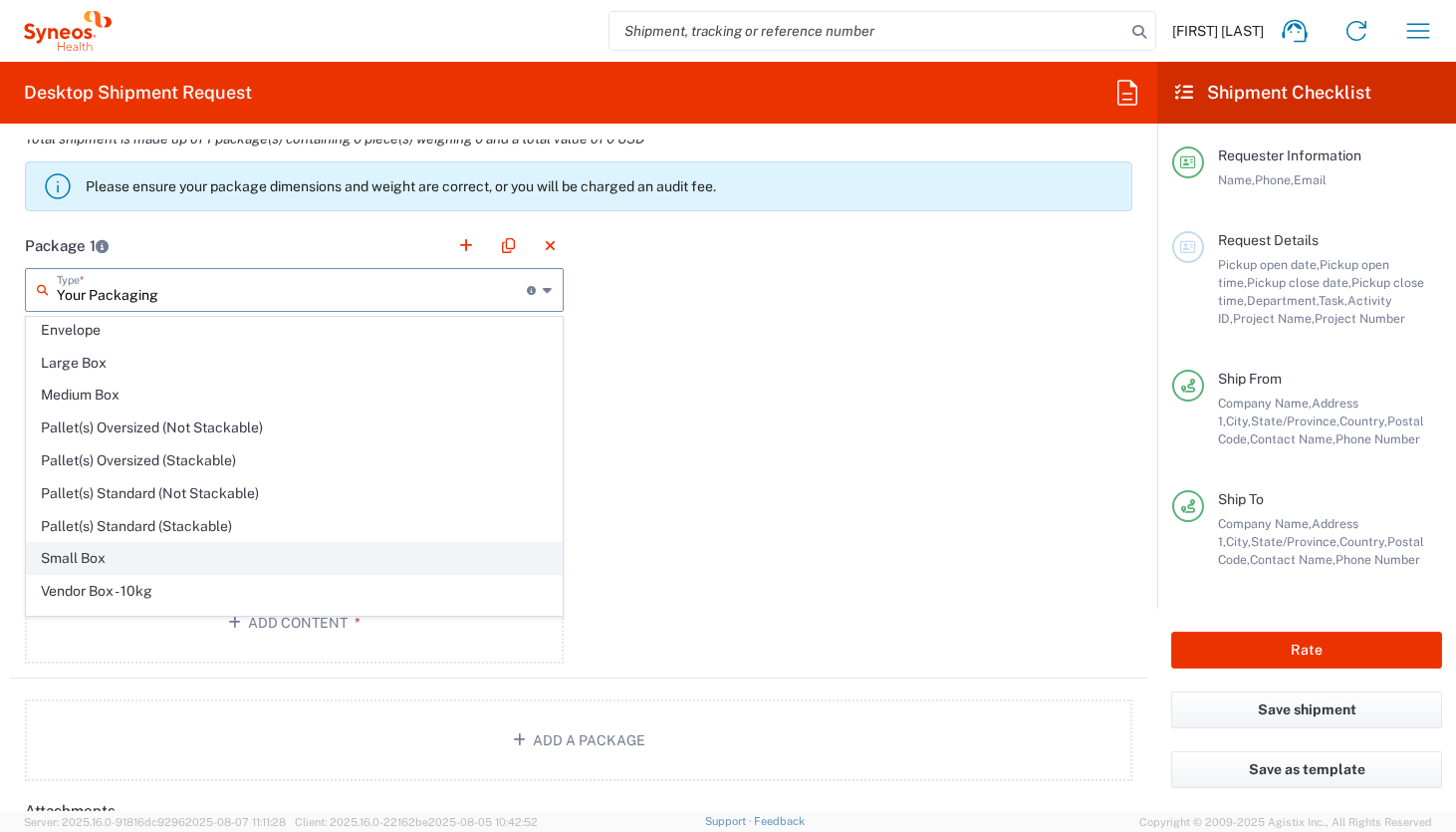 click on "Small Box" 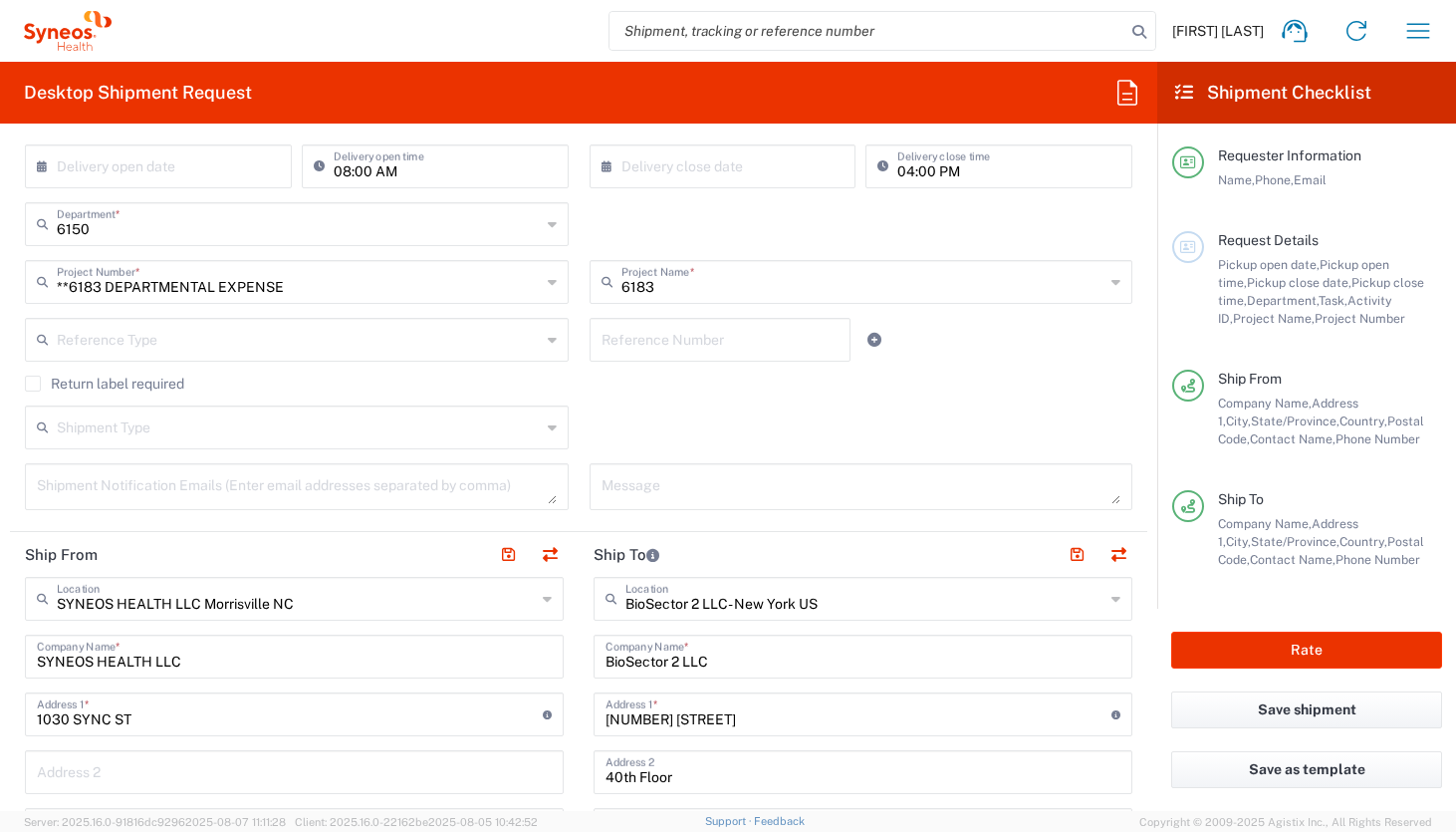 scroll, scrollTop: 378, scrollLeft: 0, axis: vertical 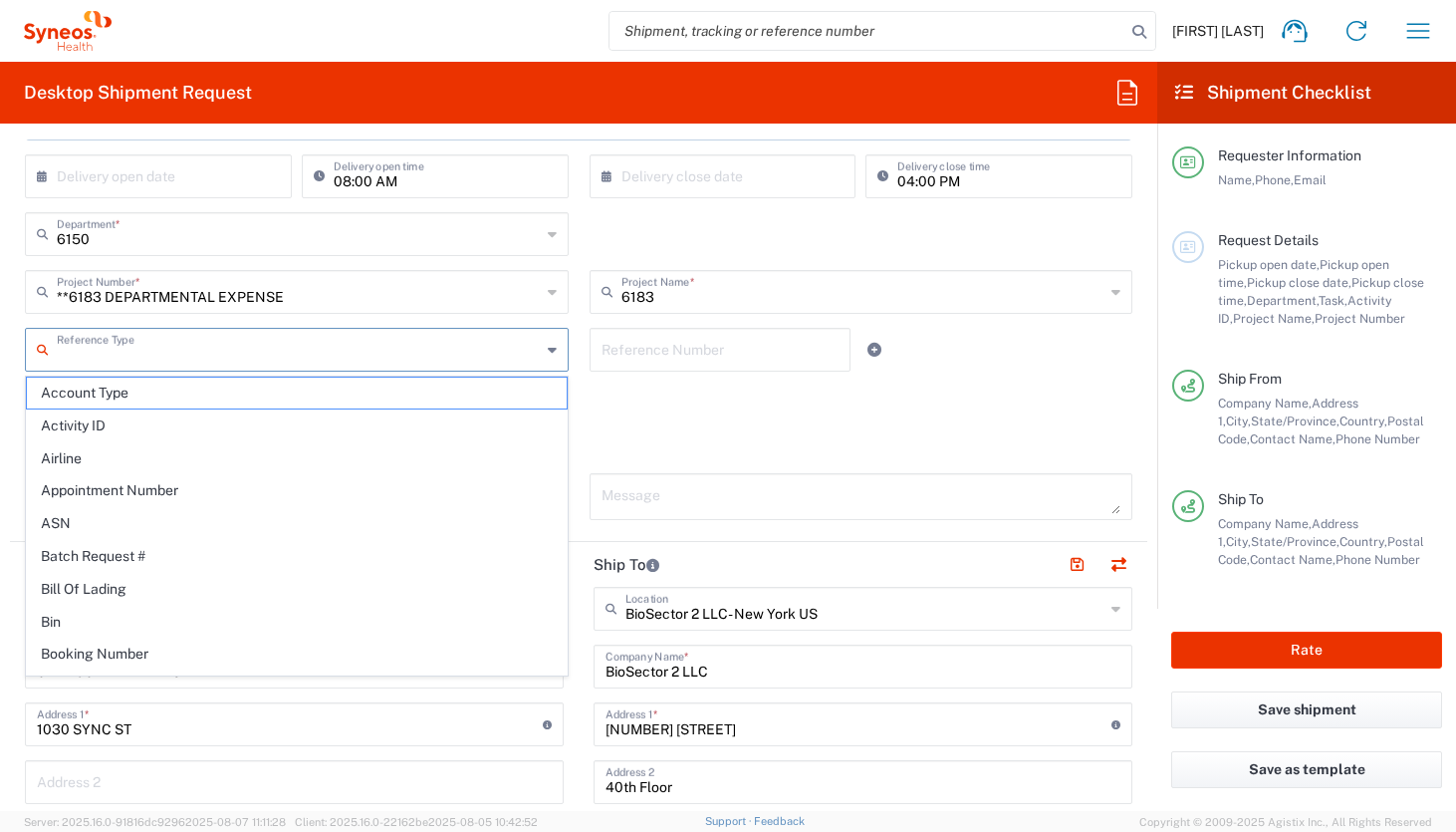 click at bounding box center [299, 348] 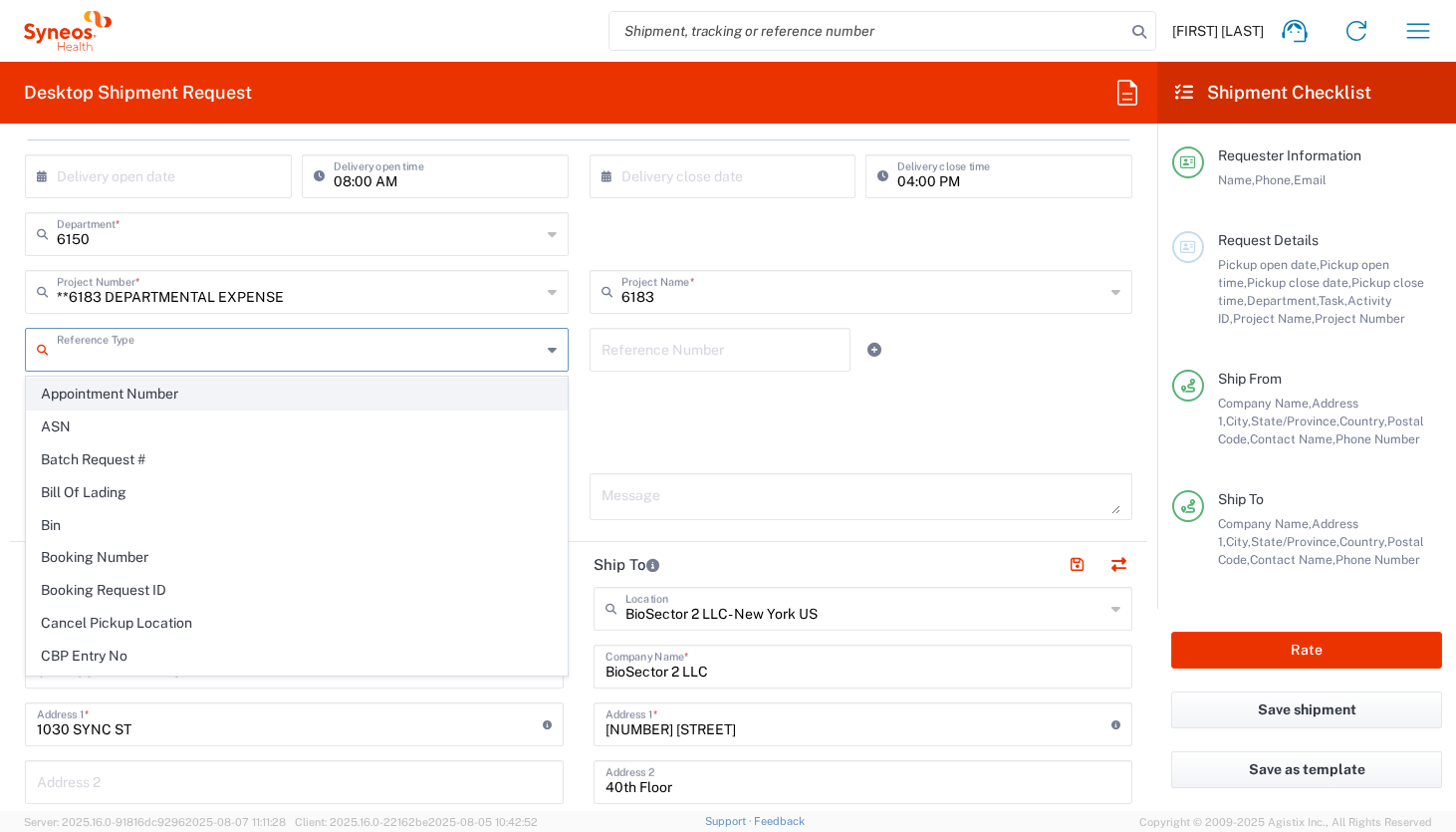 scroll, scrollTop: 117, scrollLeft: 0, axis: vertical 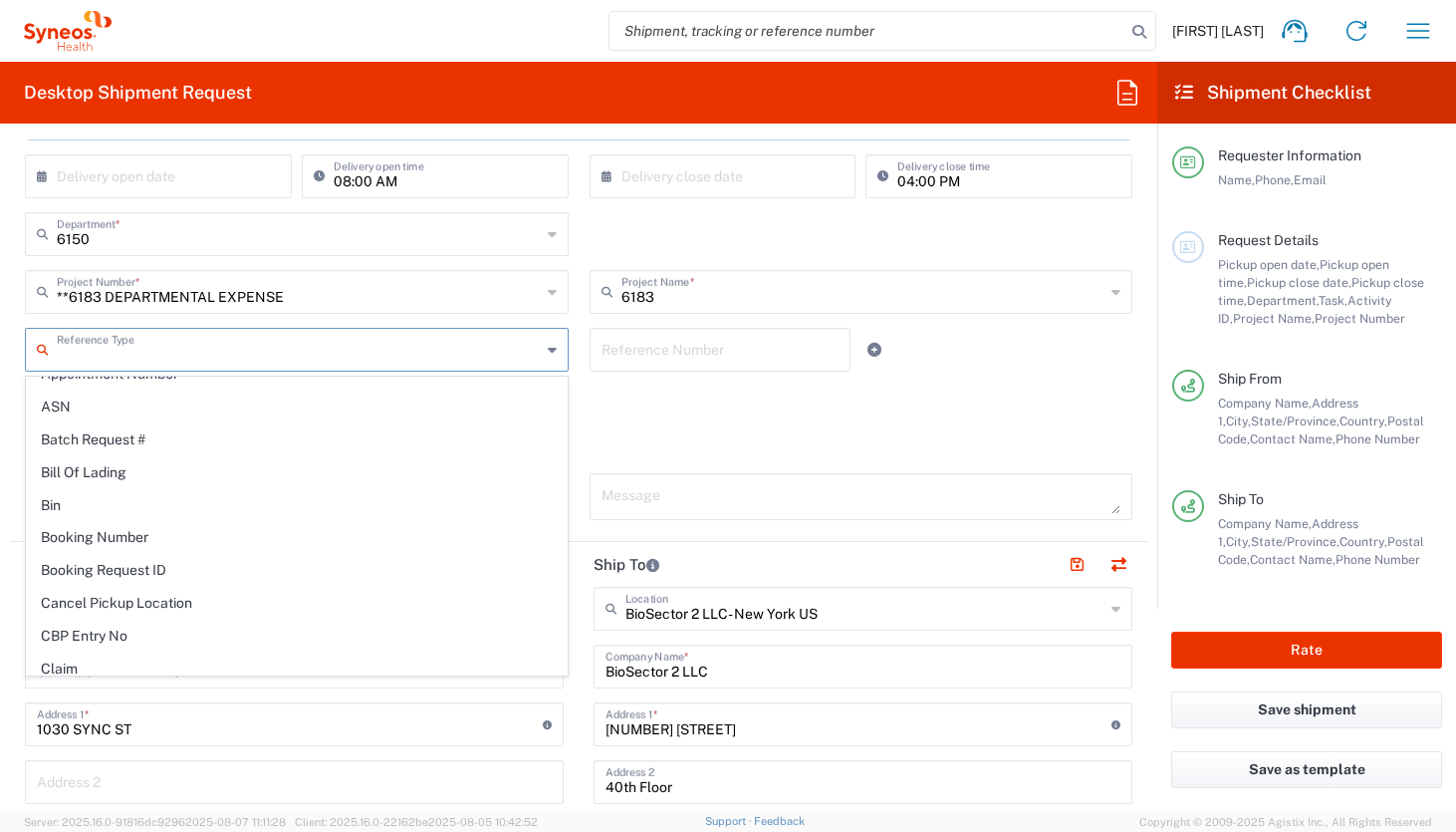 click on "Shipment Type  Batch Regular" 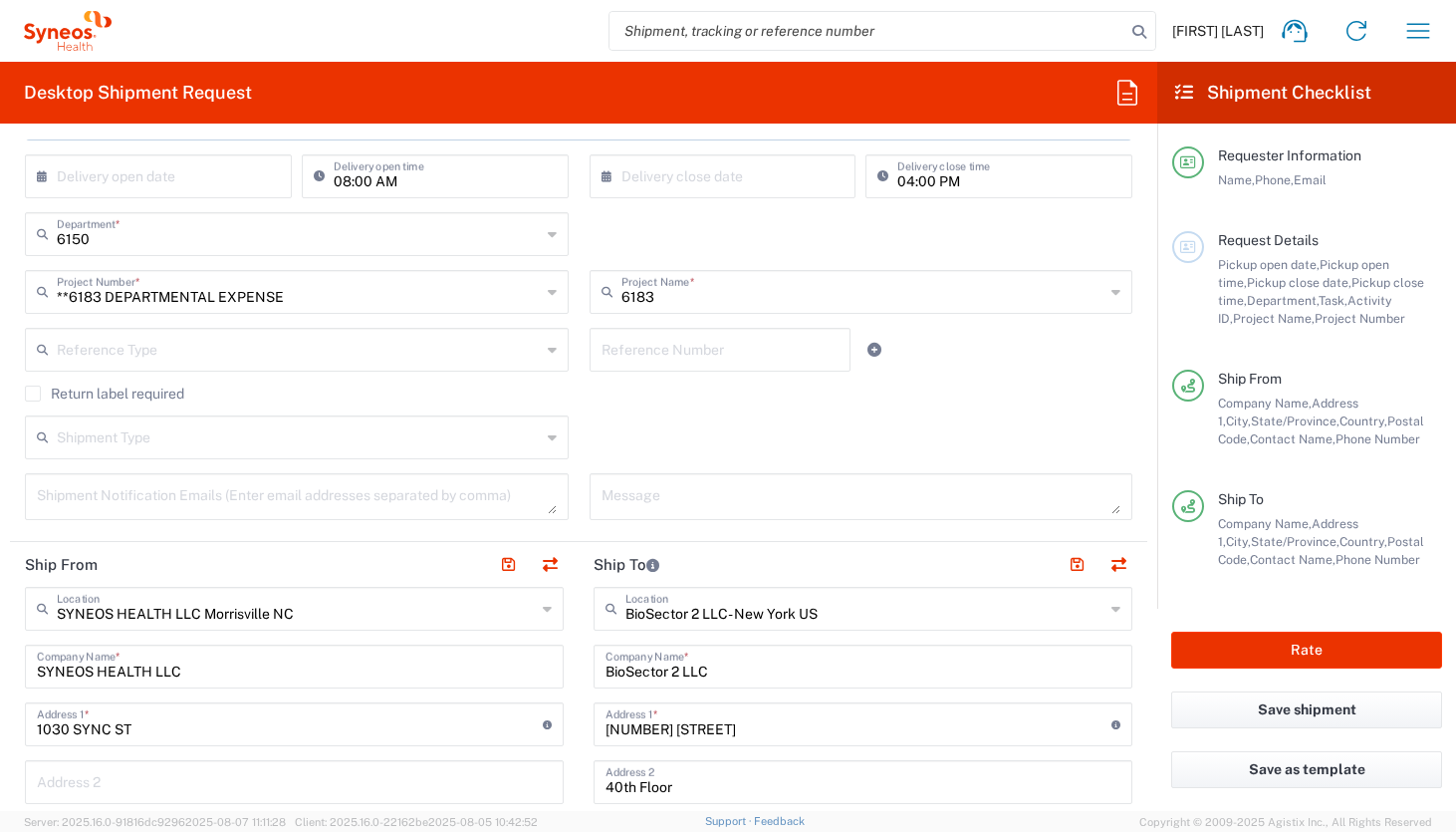 click on "Return label required" 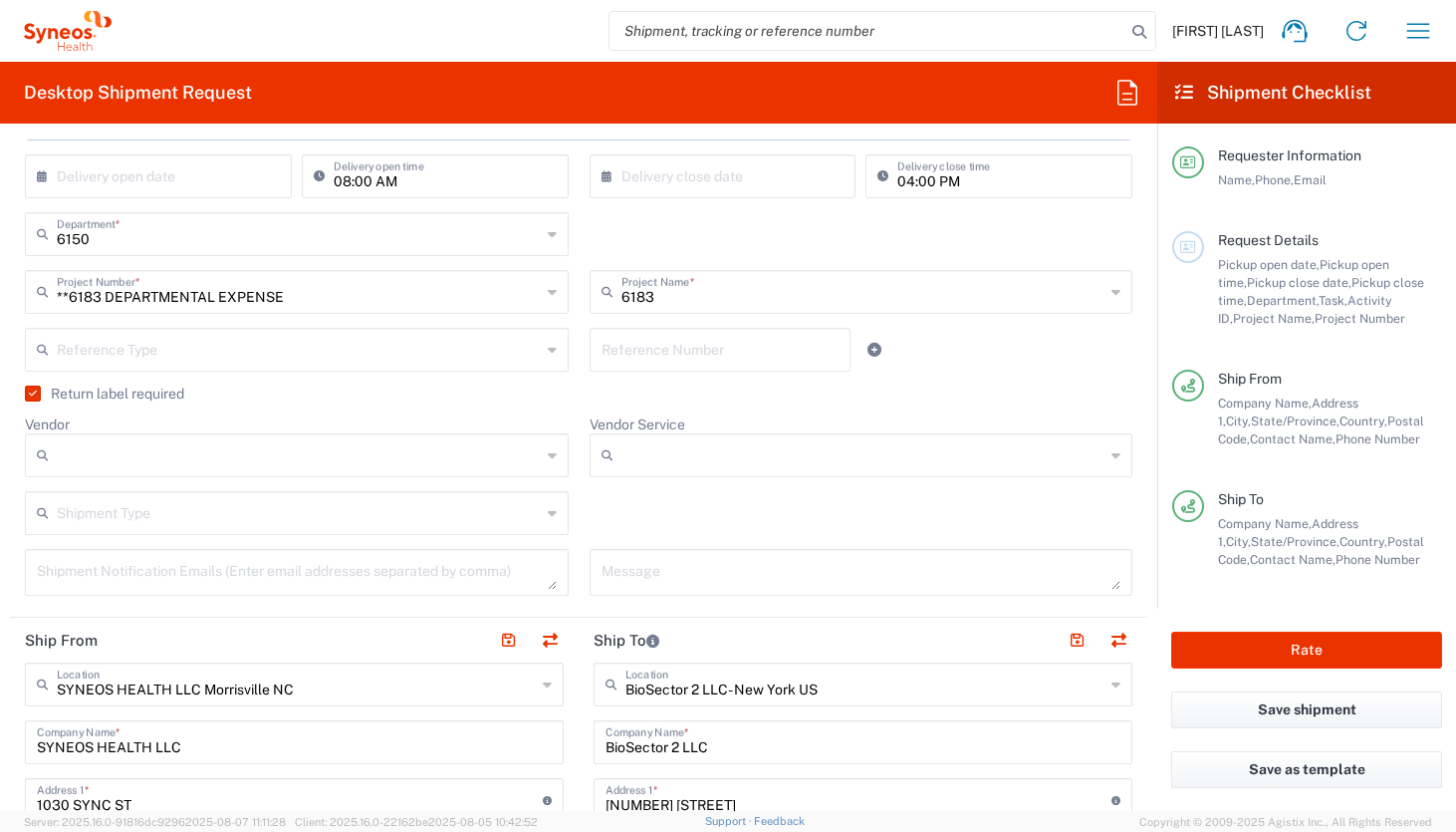 click on "Return label required" 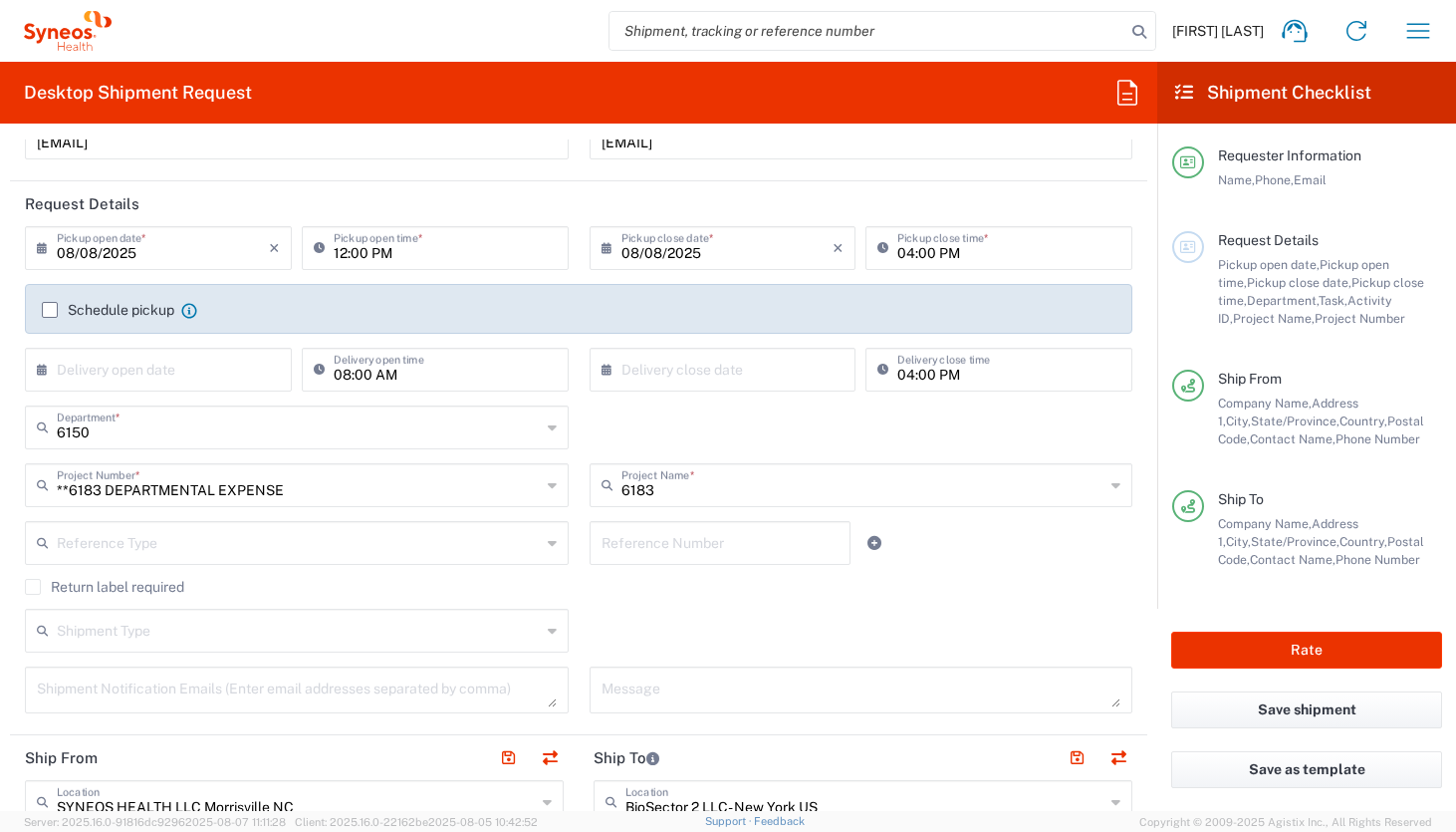 scroll, scrollTop: 179, scrollLeft: 0, axis: vertical 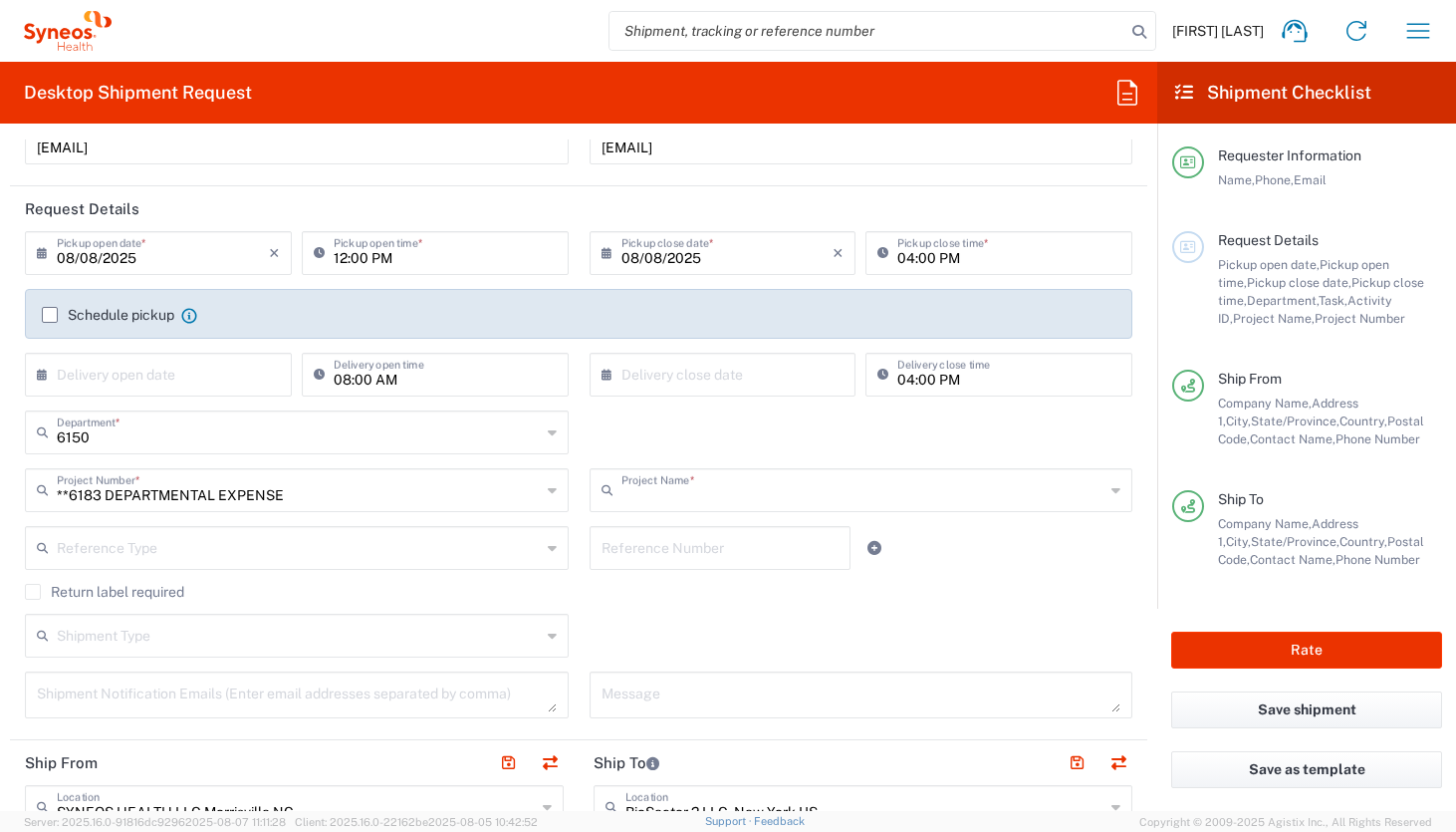 click at bounding box center [863, 488] 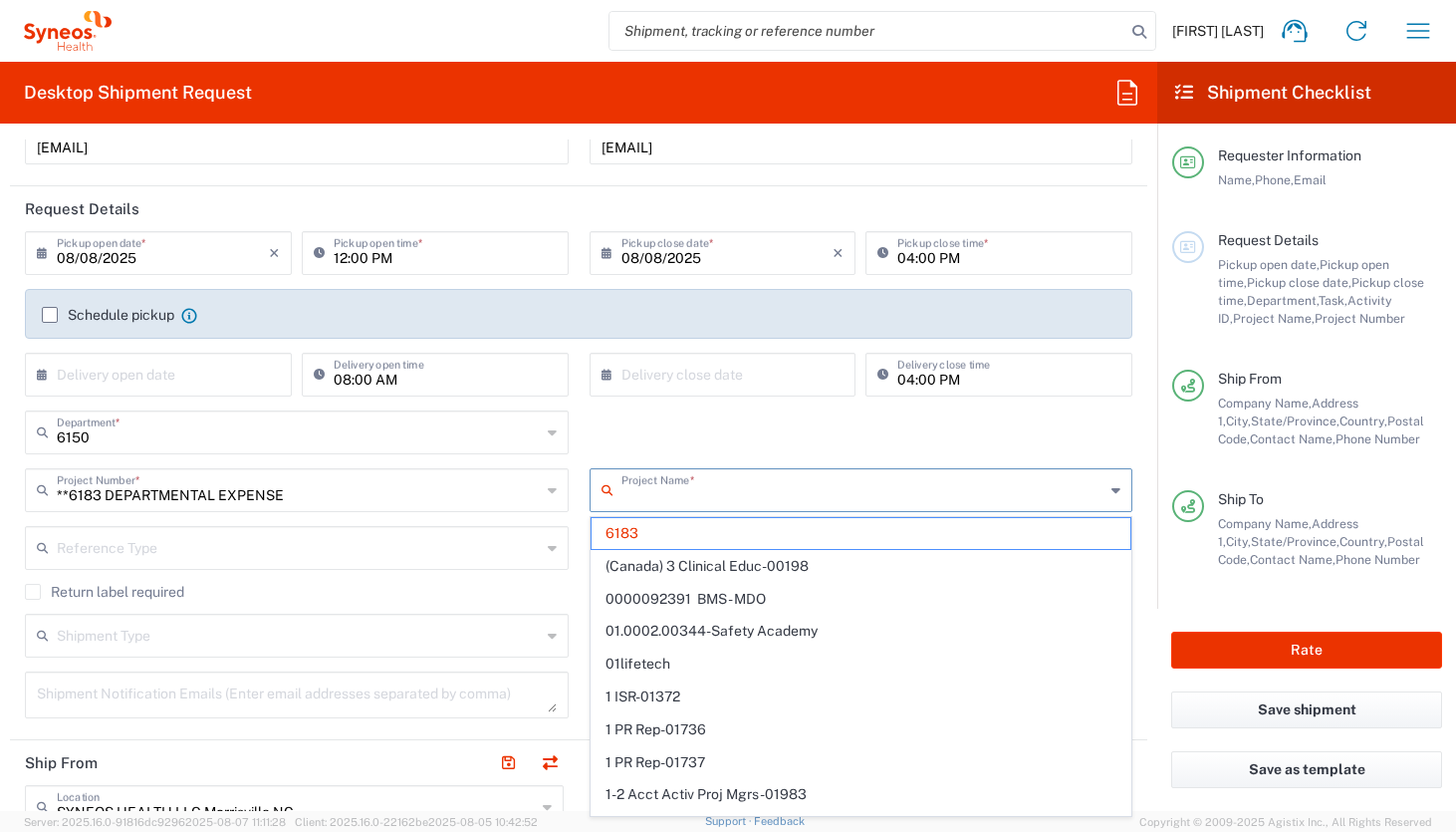 click on "6150  Department  * 6150 3000 3100 3109 3110 3111 3112 3125 3130 3135 3136 3150 3155 3165 3171 3172 3190 3191 3192 3193 3194 3200 3201 3202 3210 3211 Dept 3212 3213 3214 3215 3216 3218 3220 3221 3222 3223 3225 3226 3227 3228 3229 3230 3231 3232 3233 3234 3235 3236 3237 3238 3240" 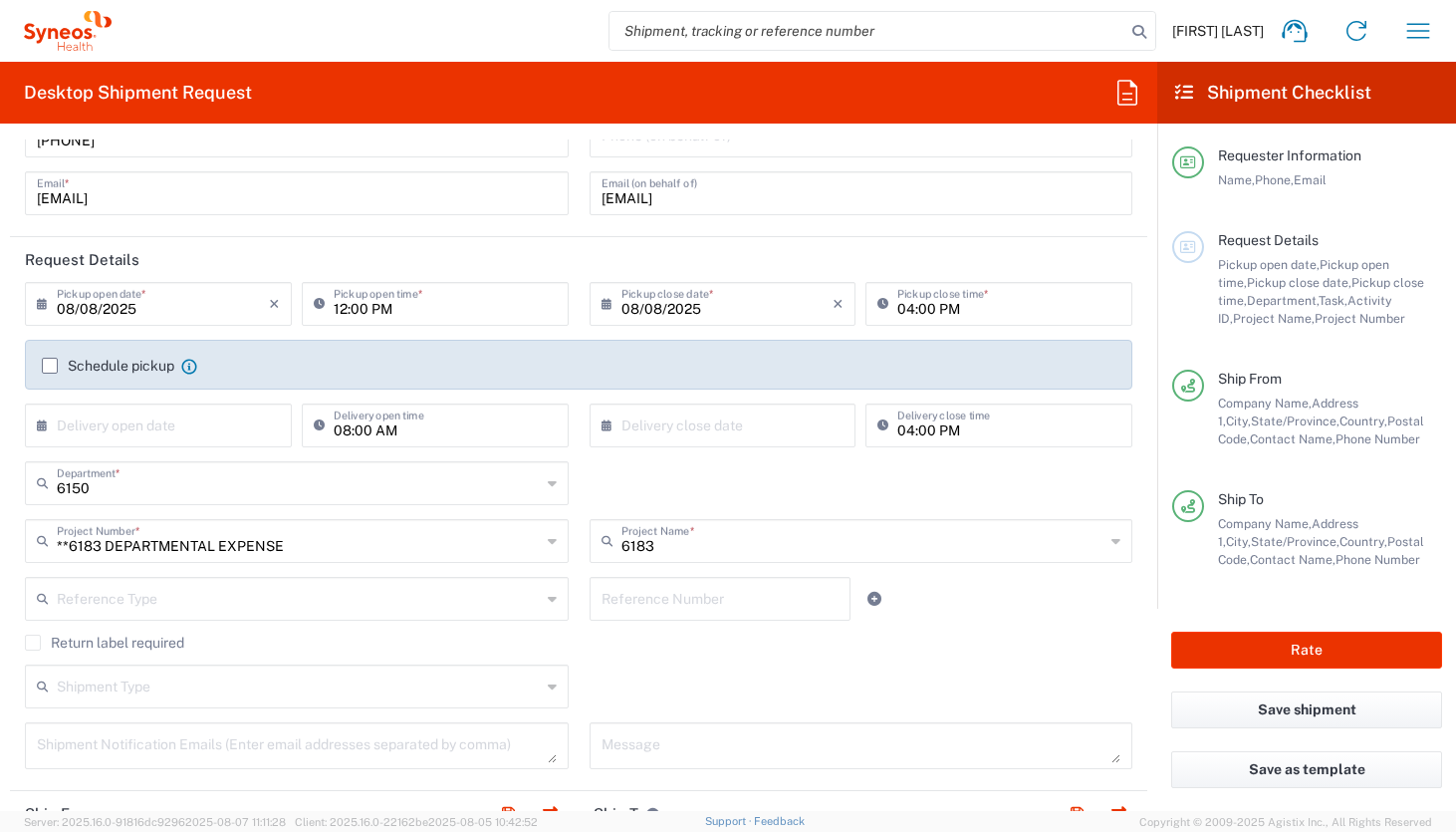 scroll, scrollTop: 128, scrollLeft: 0, axis: vertical 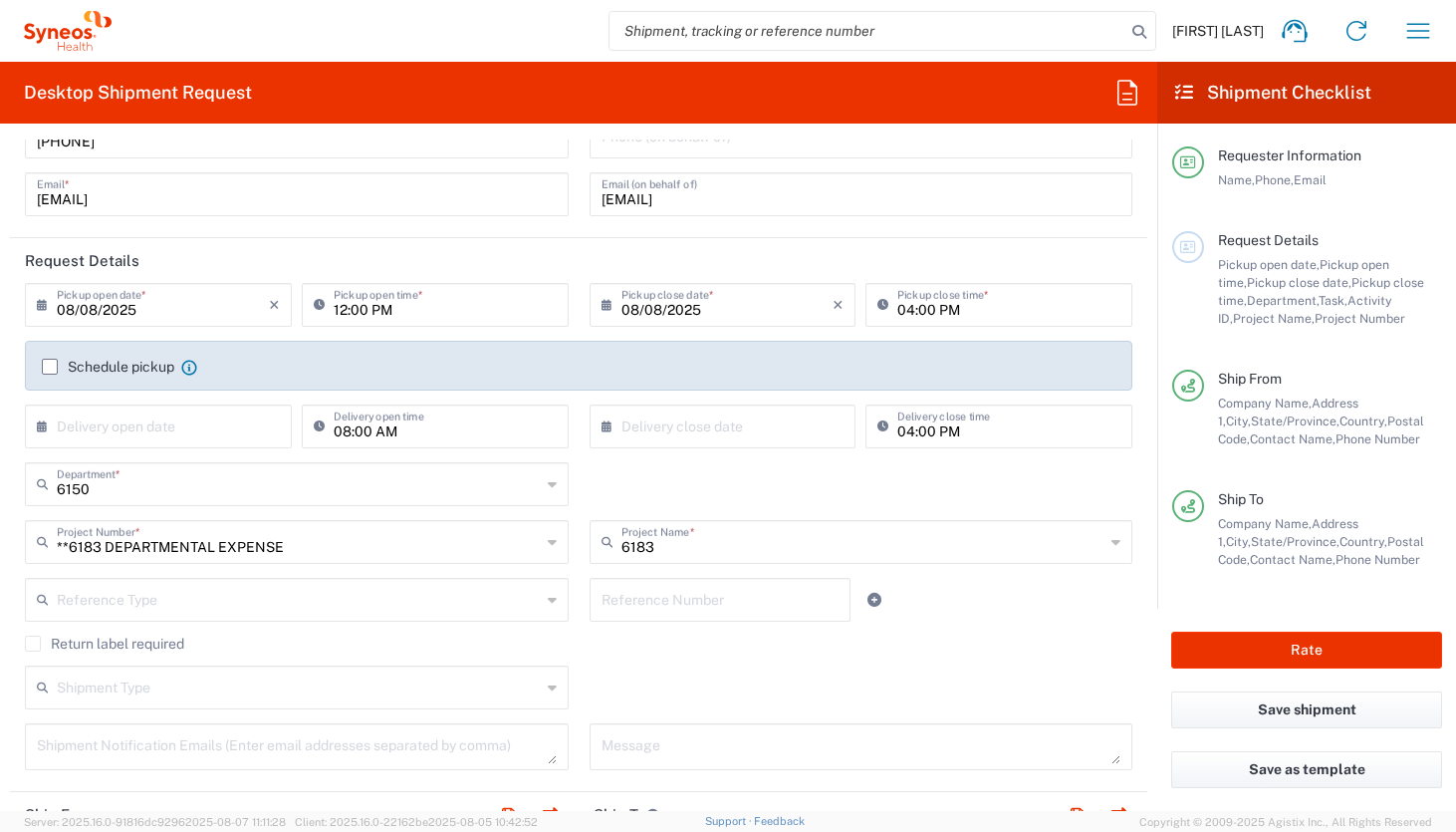 click on "Schedule pickup" 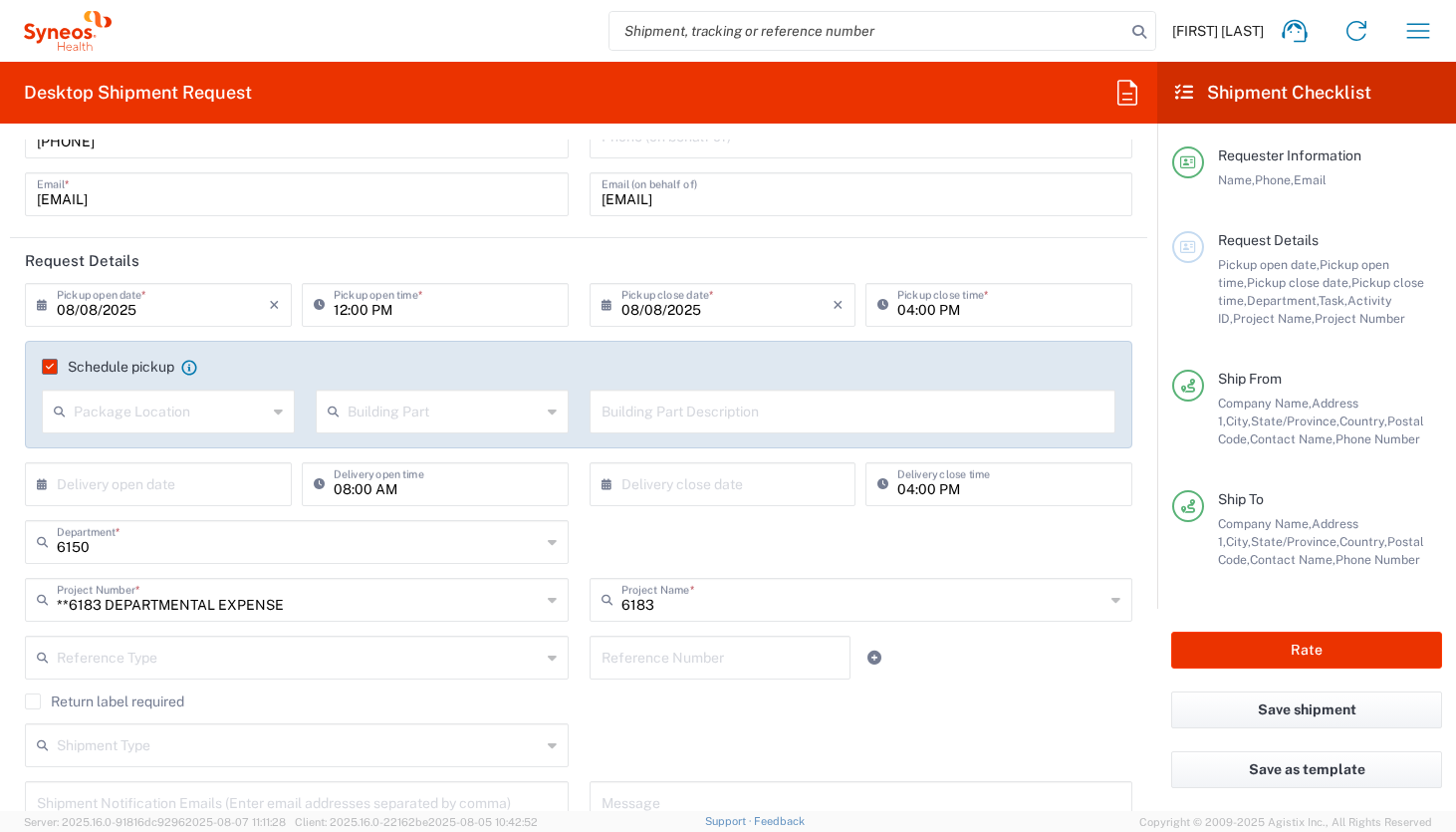 click on "Schedule pickup" 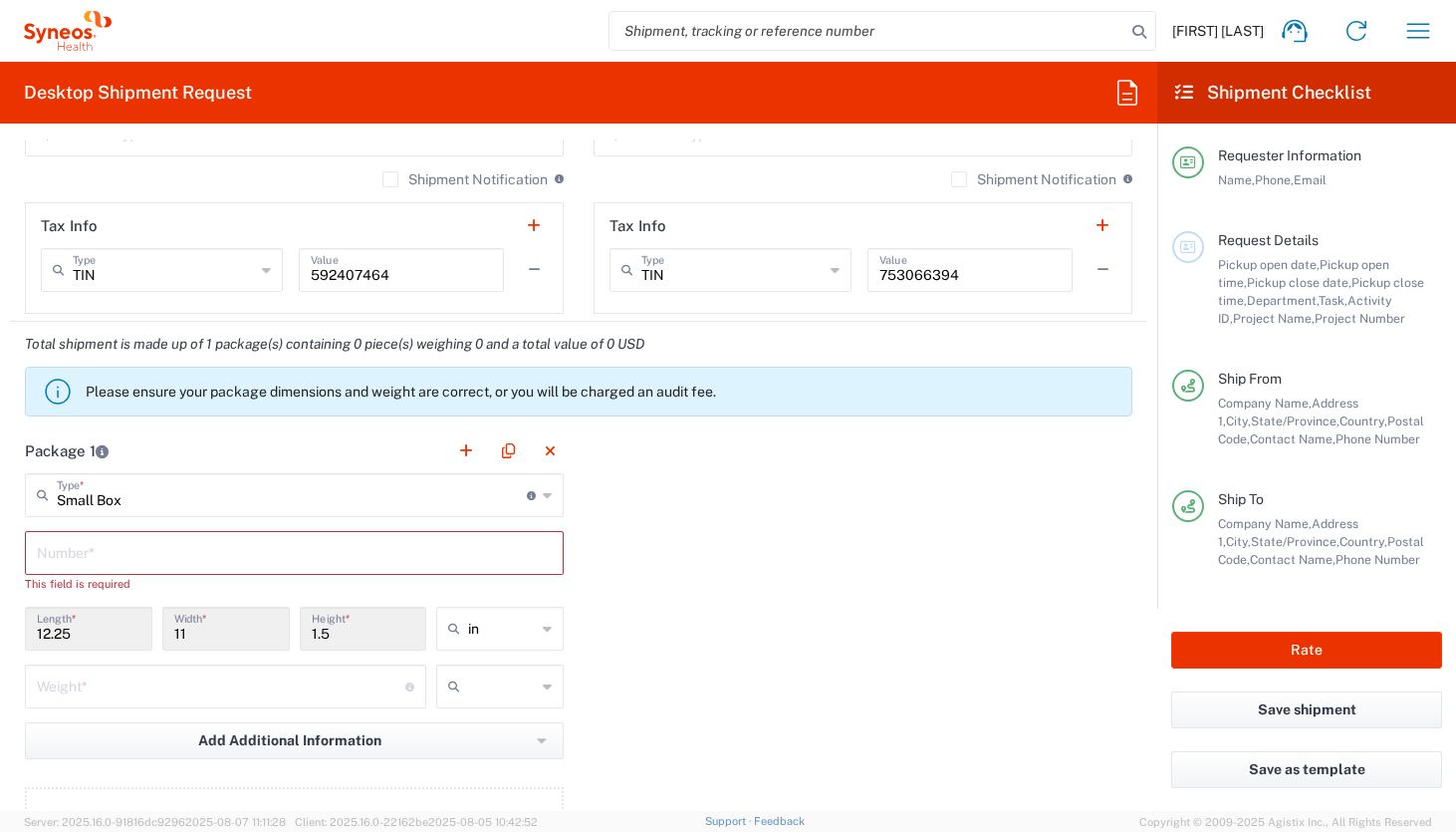 scroll, scrollTop: 1502, scrollLeft: 0, axis: vertical 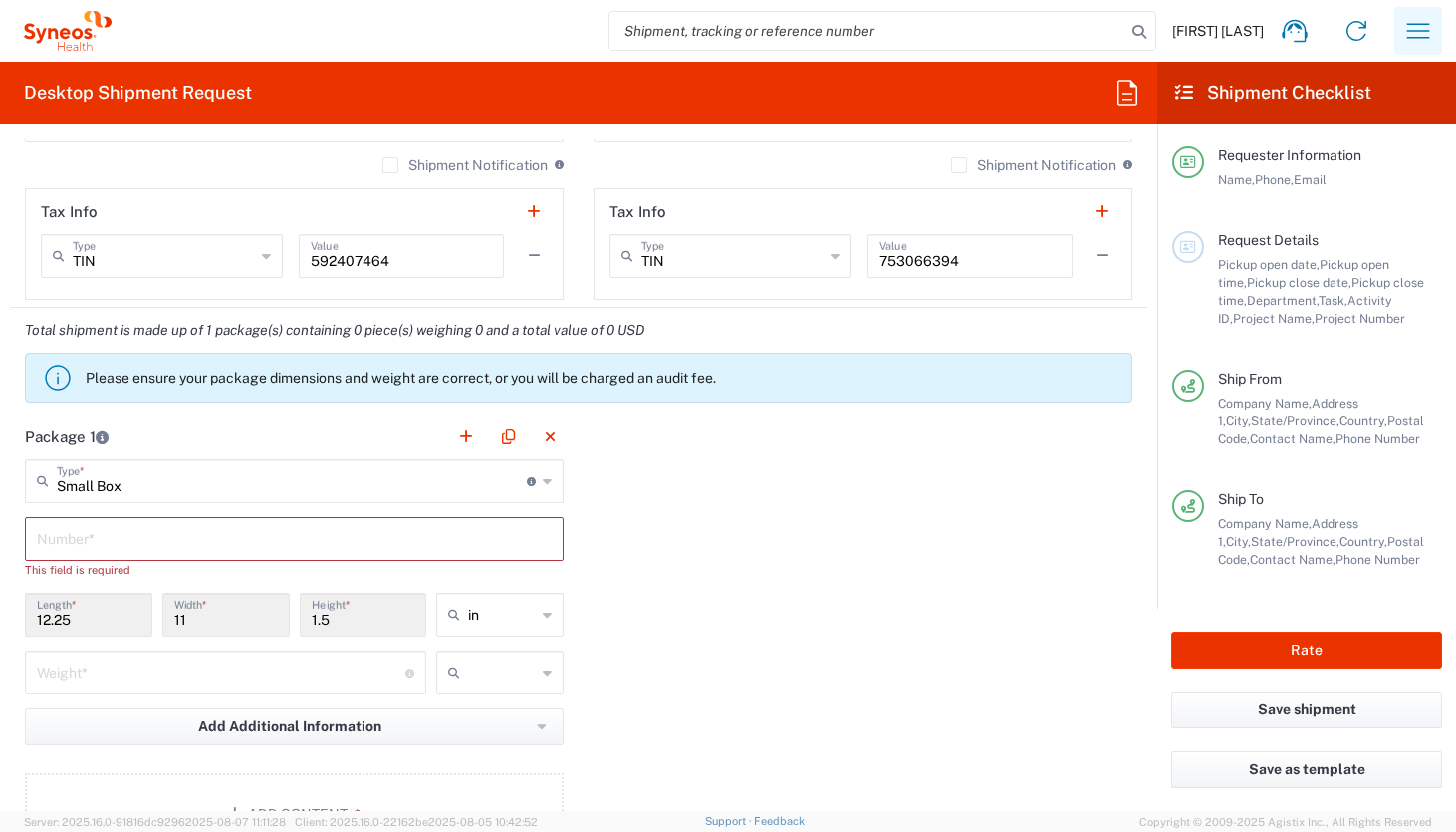 click 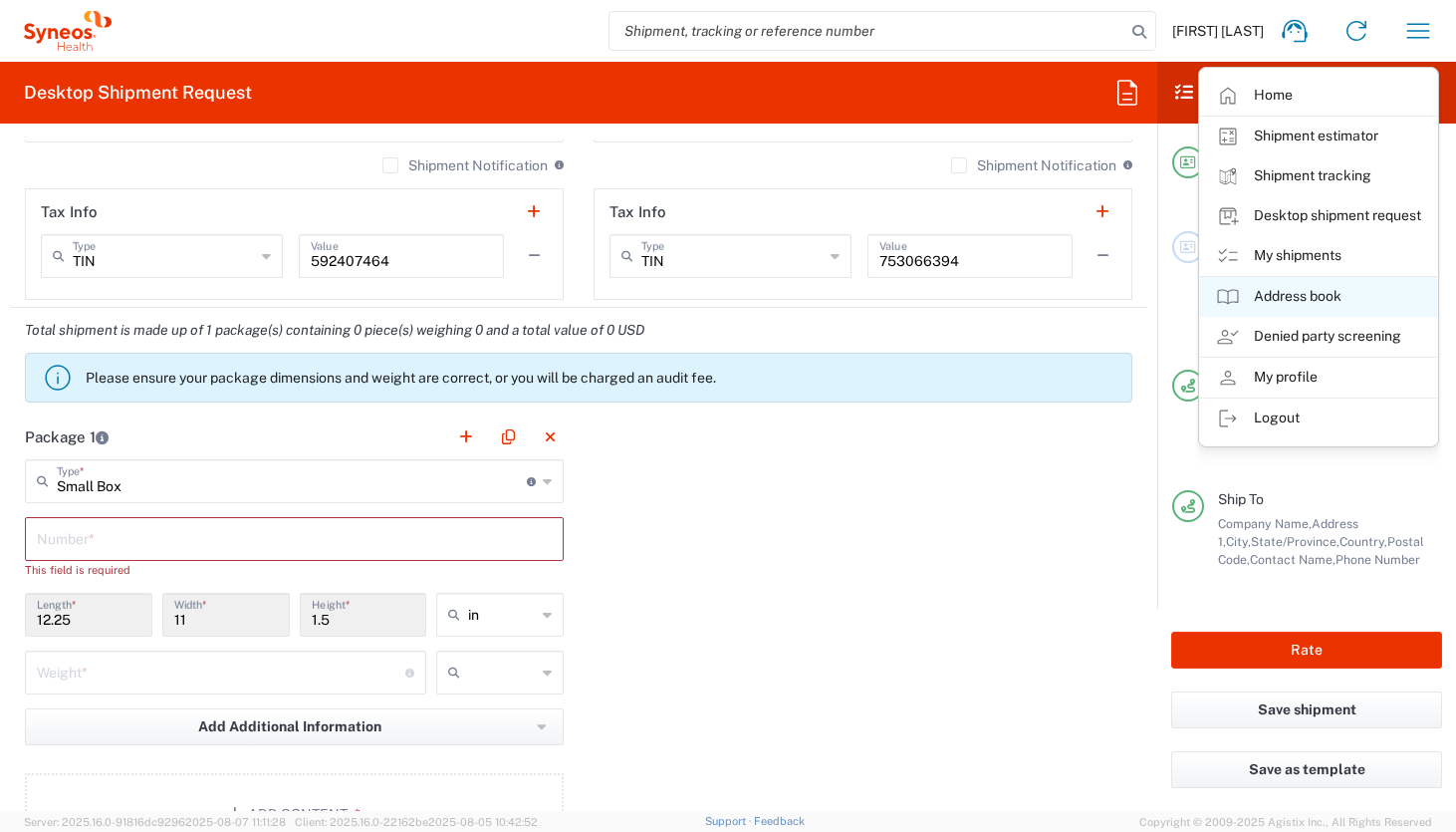 click on "Address book" 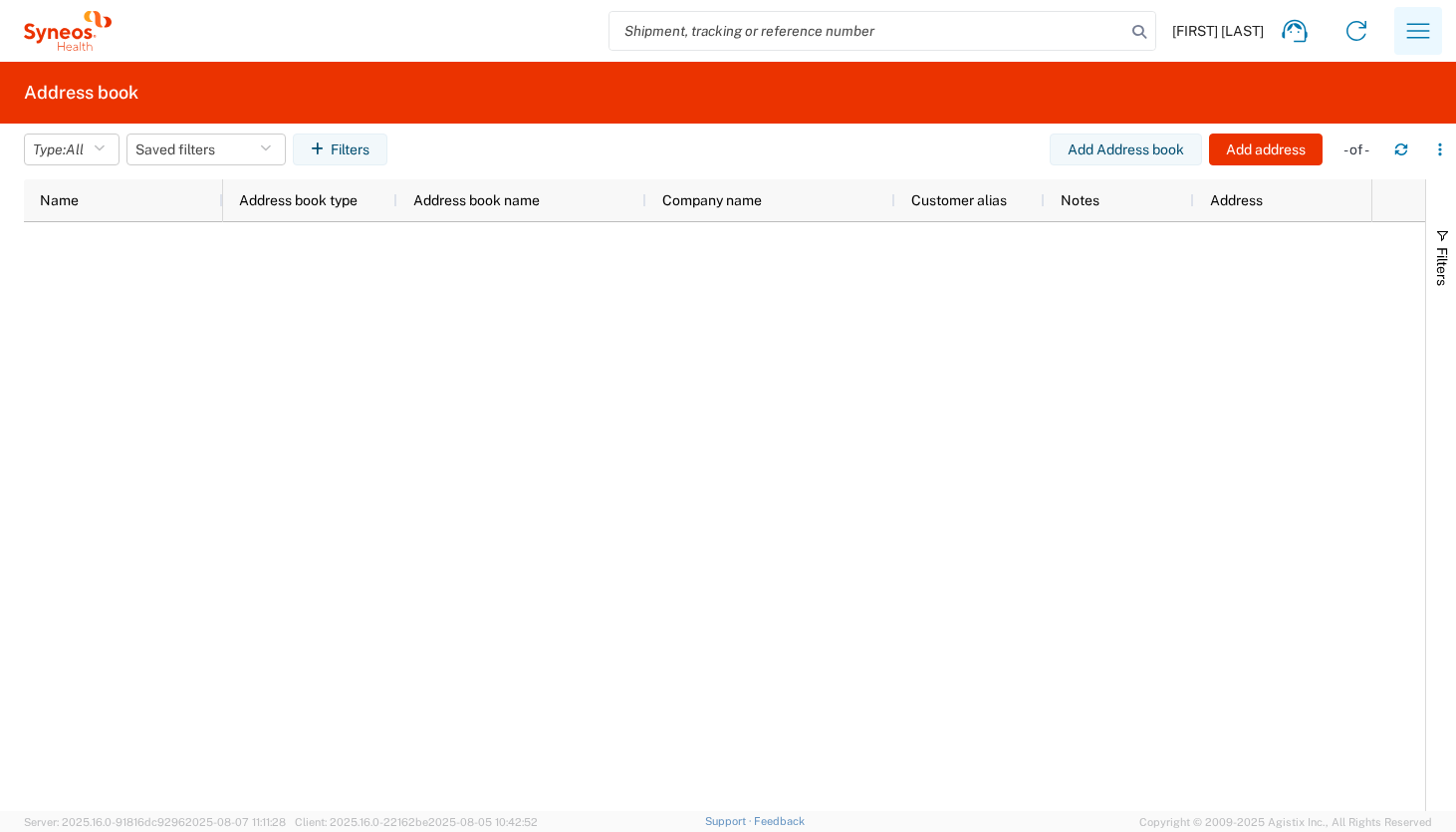 click 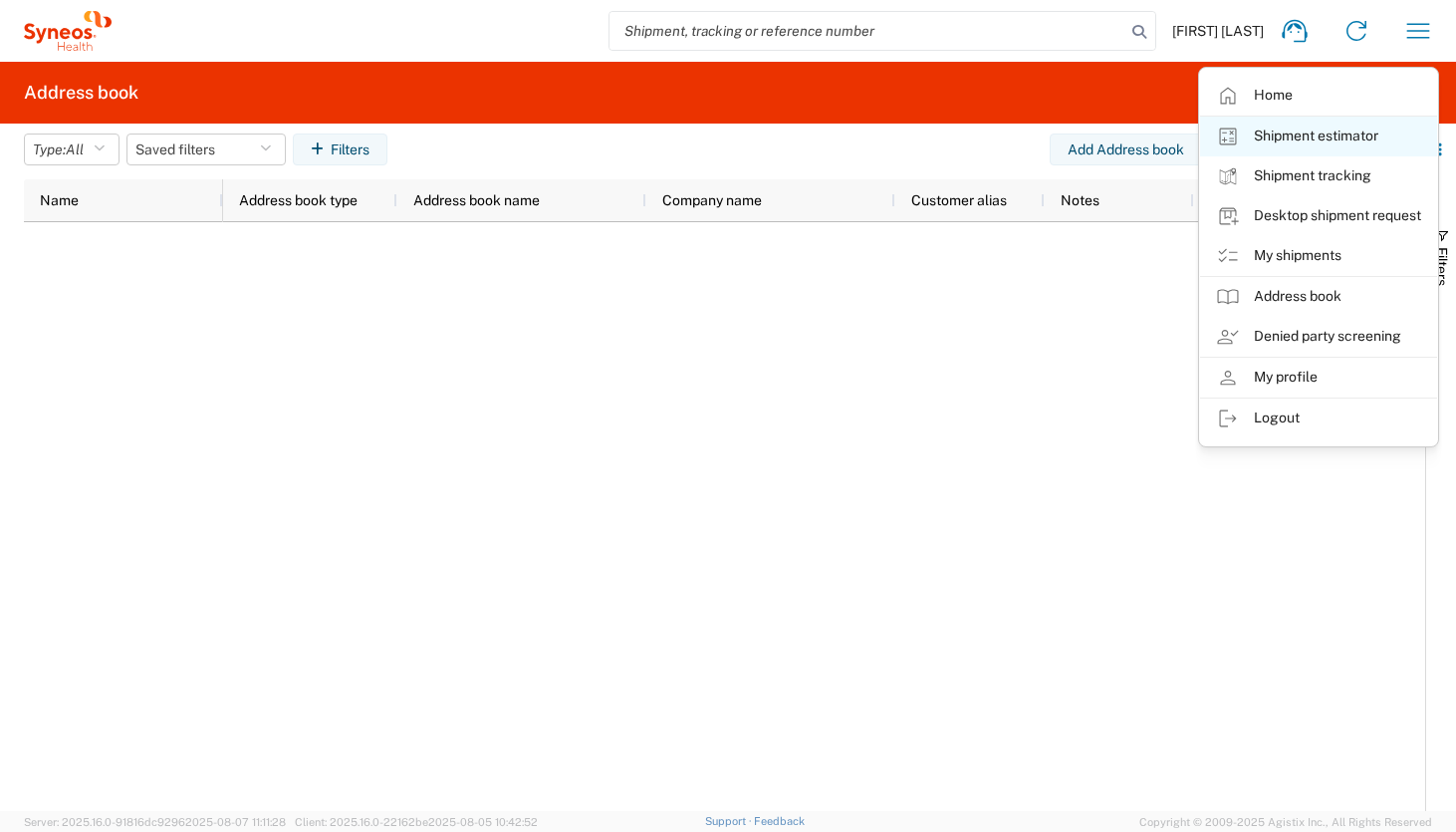 click on "Shipment estimator" 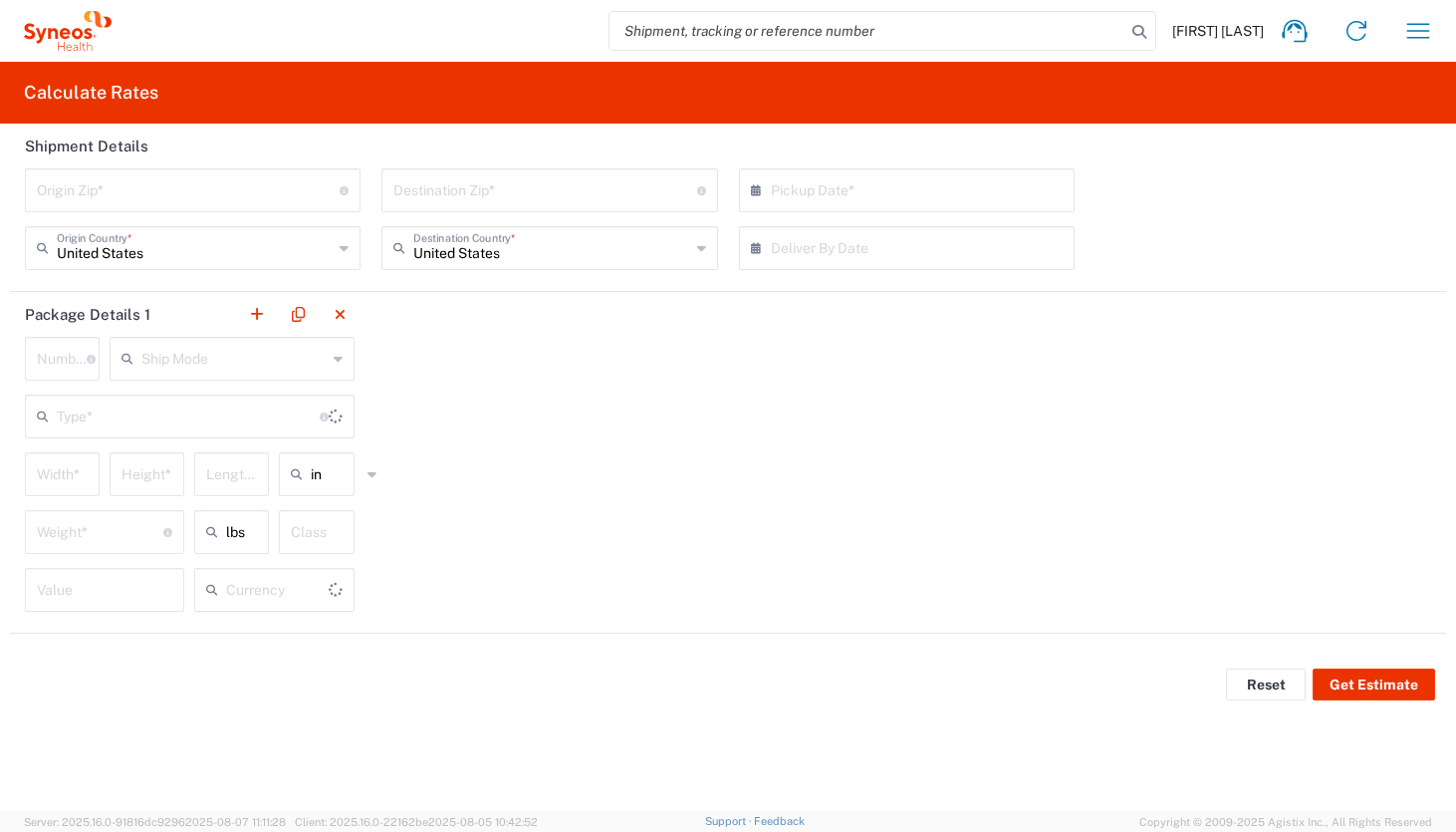 type on "US Dollar" 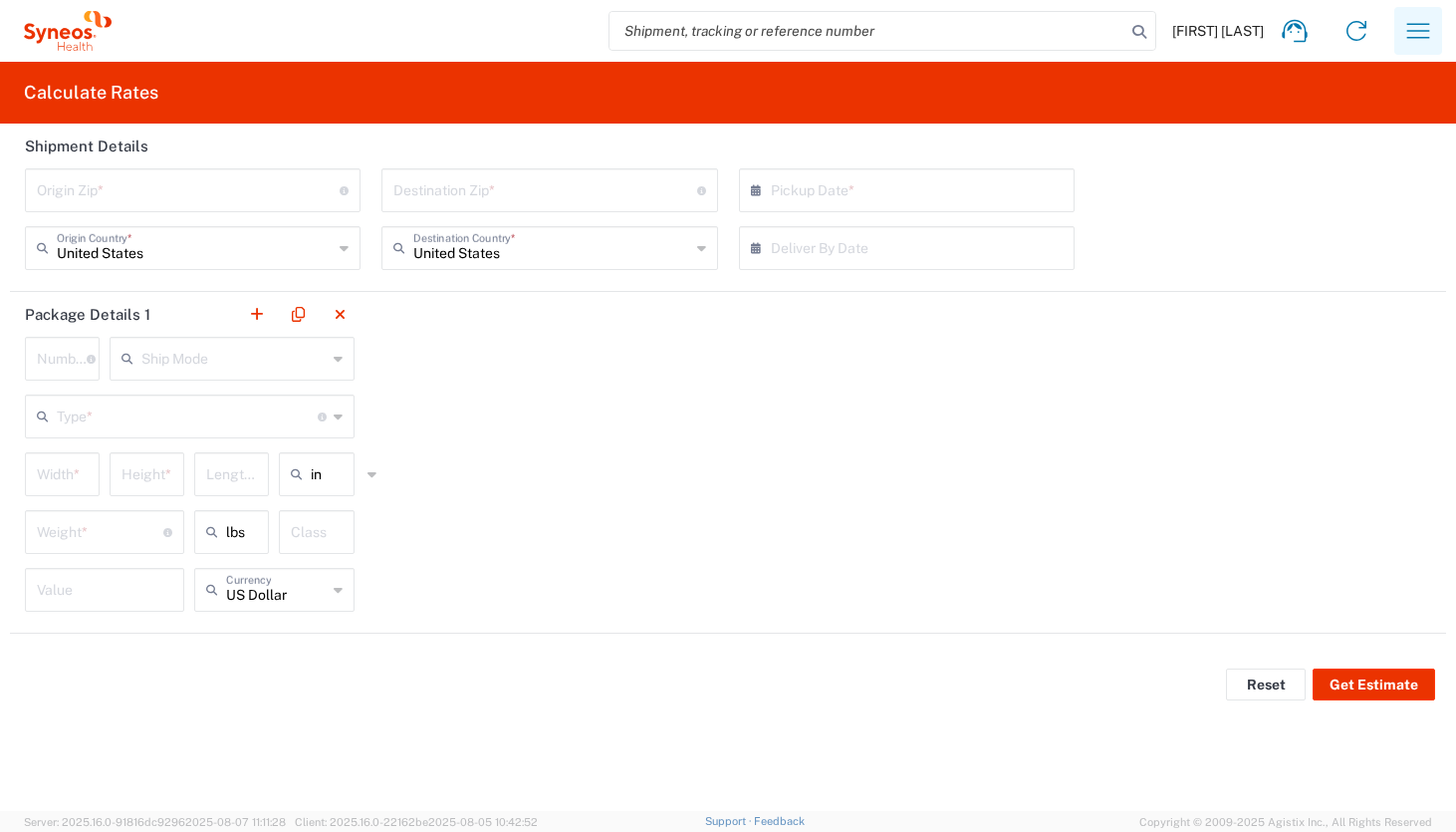click 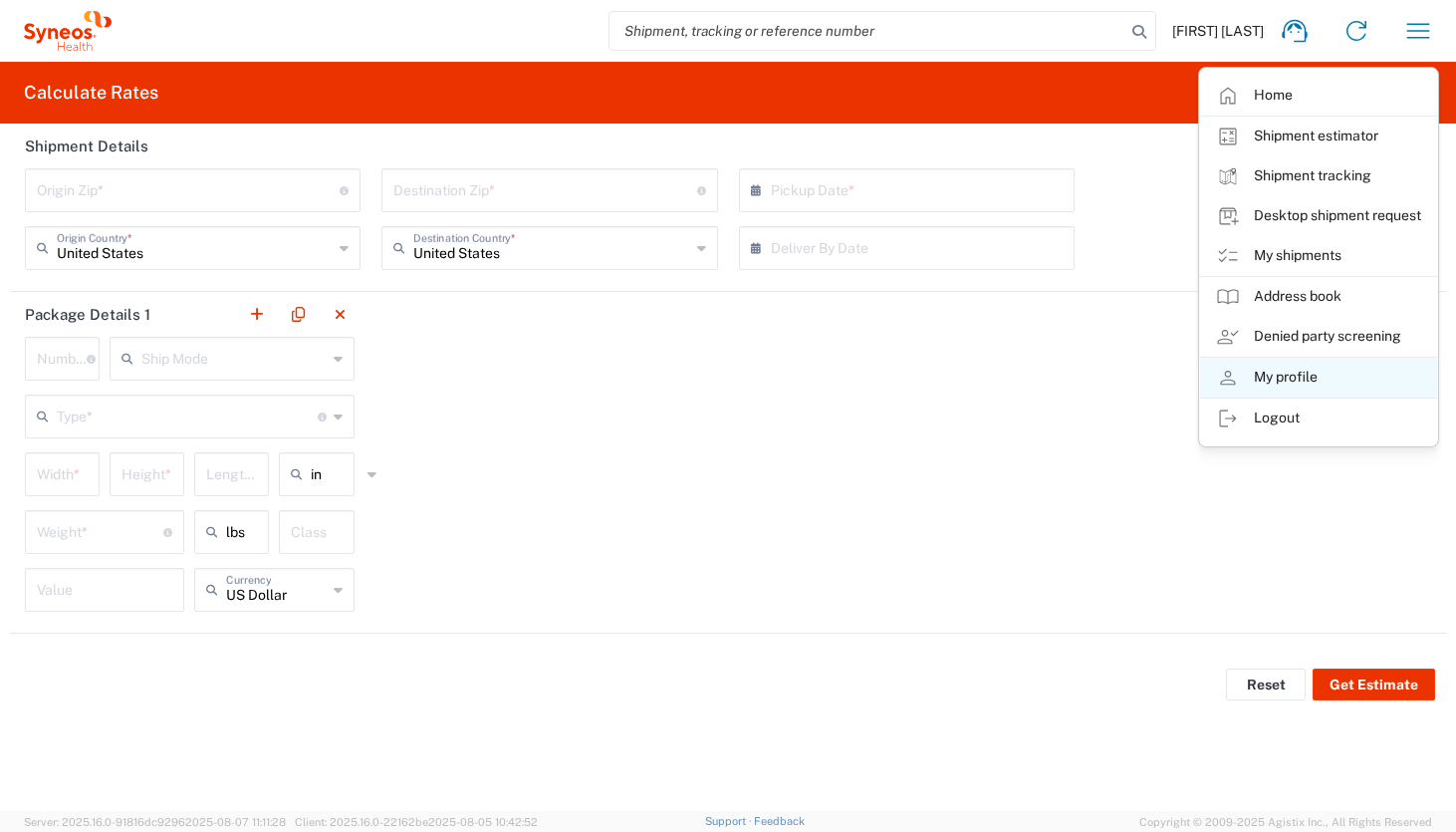 click on "My profile" 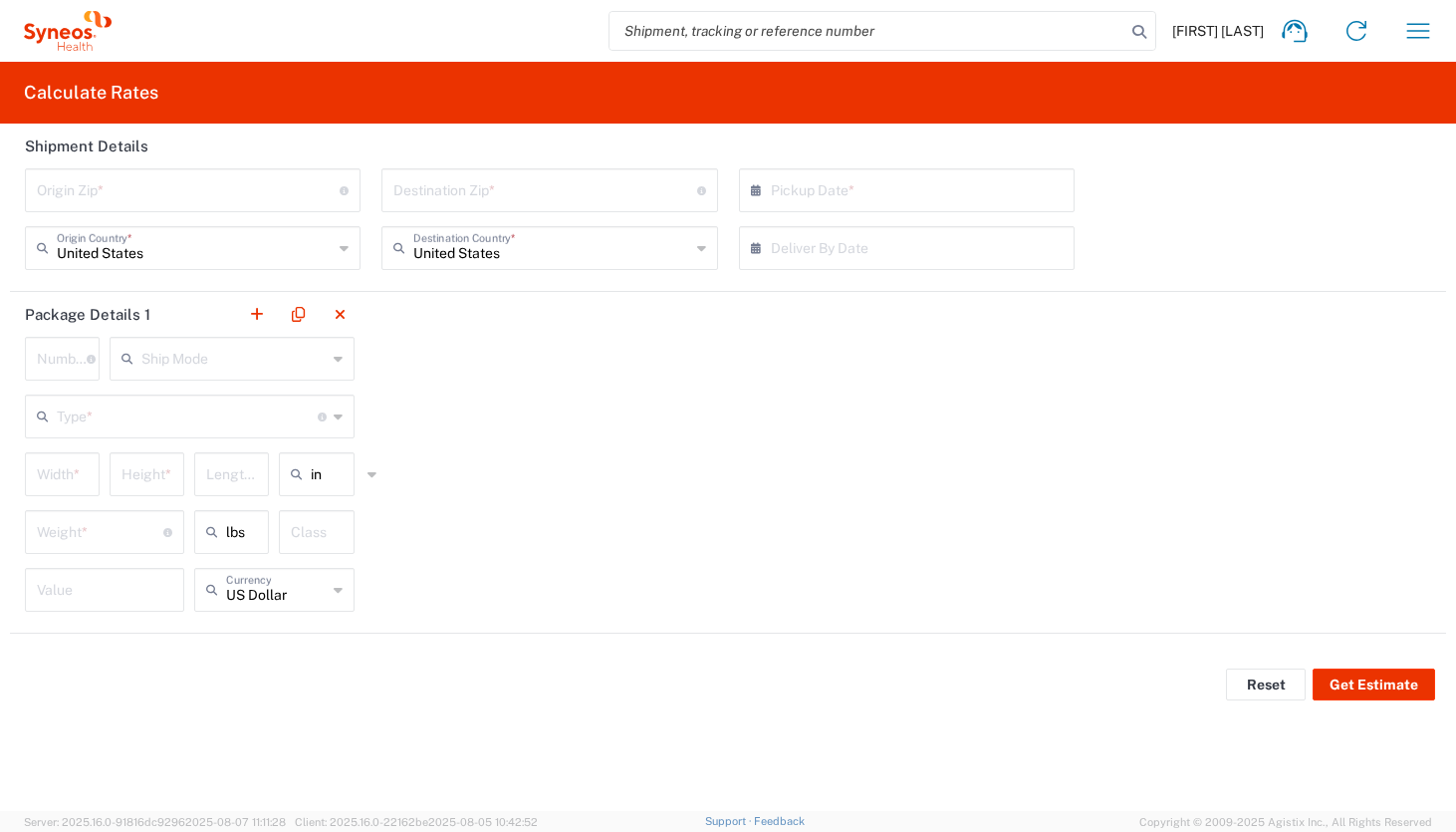 select on "US" 